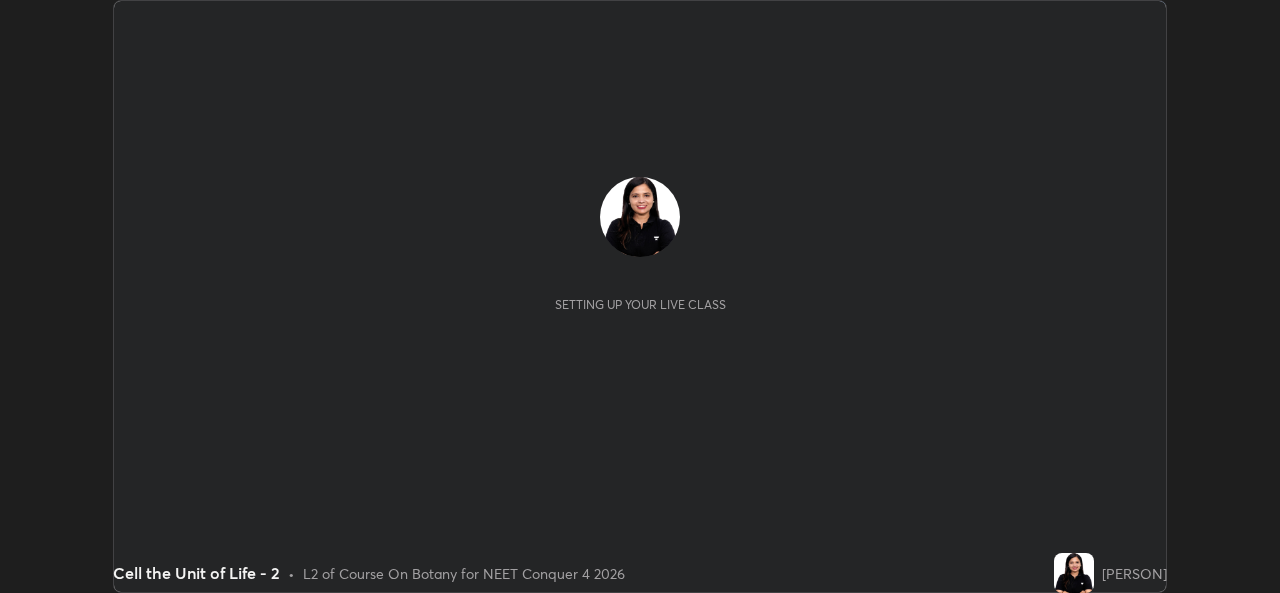 scroll, scrollTop: 0, scrollLeft: 0, axis: both 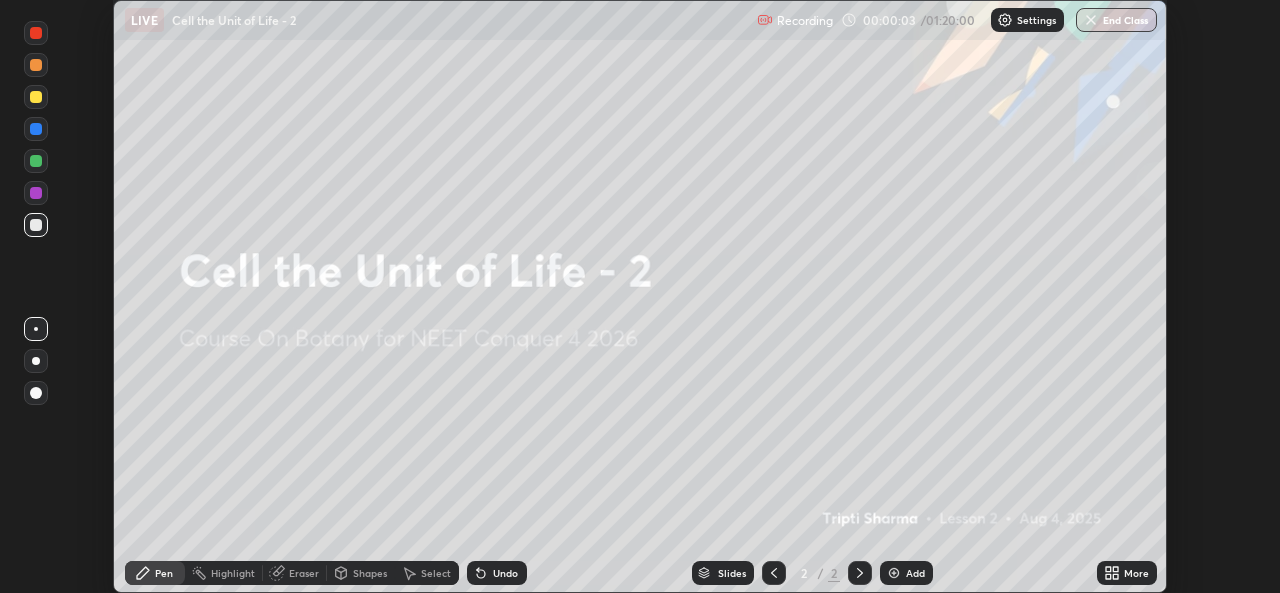 click 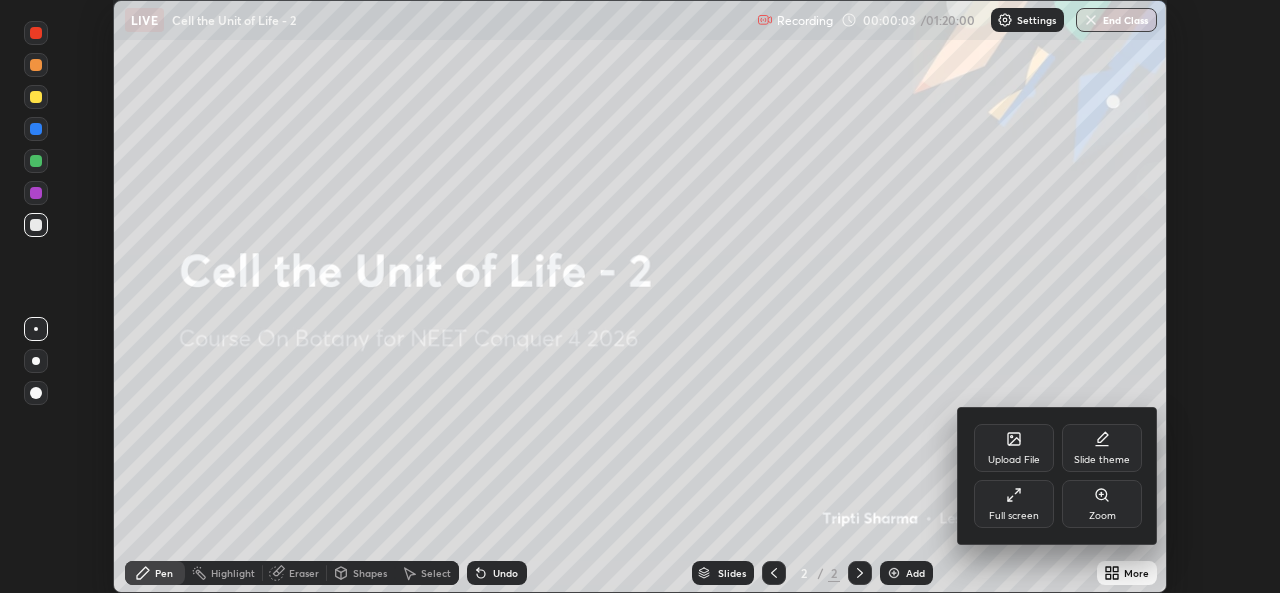 click on "Full screen" at bounding box center (1014, 516) 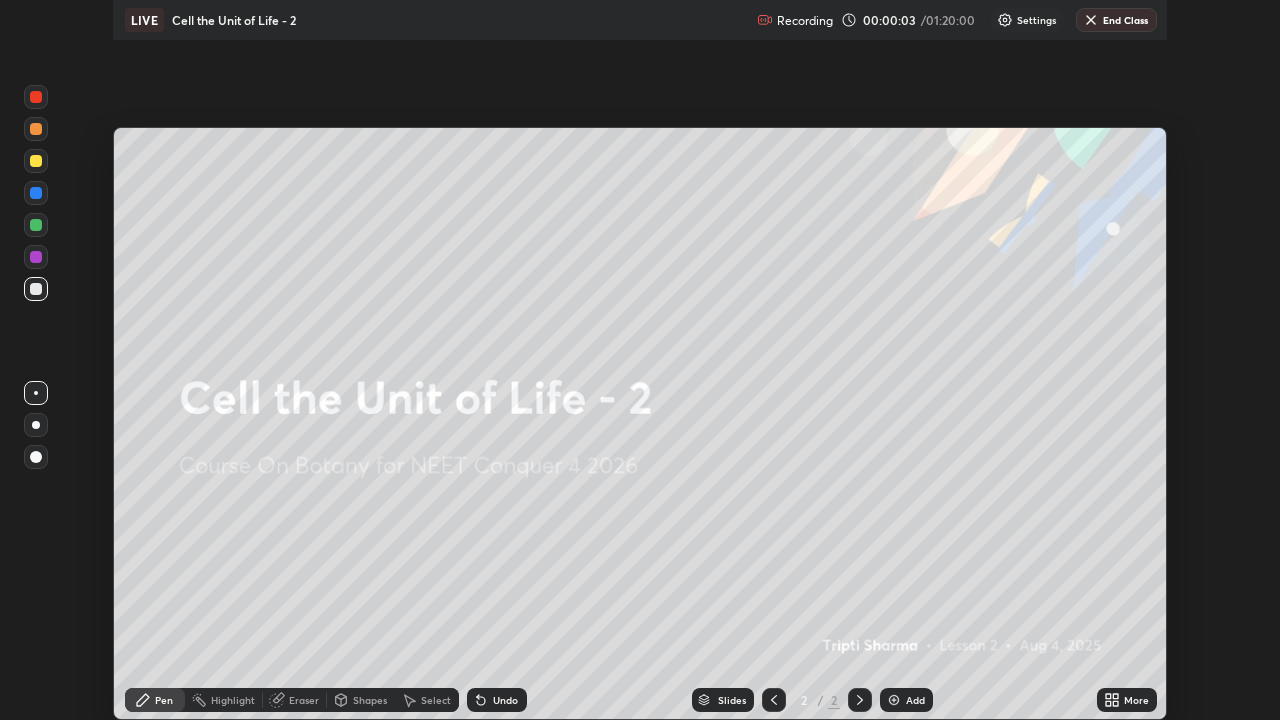 scroll, scrollTop: 99280, scrollLeft: 98720, axis: both 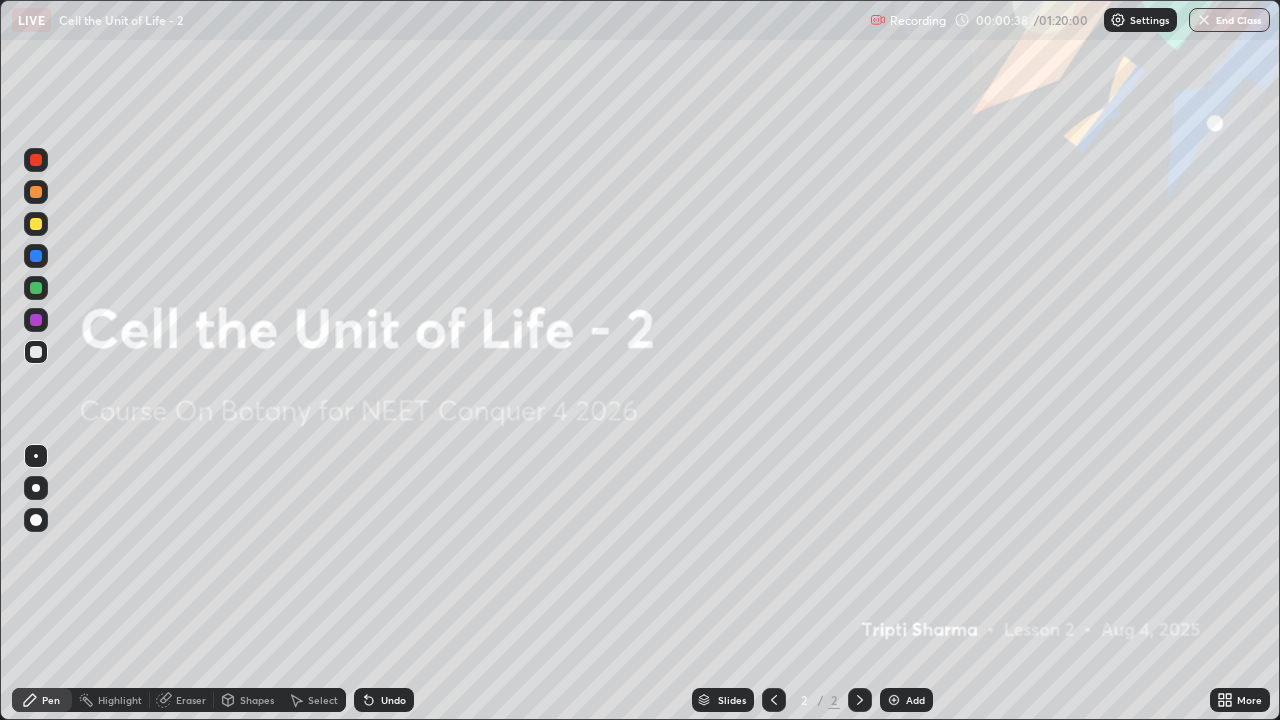 click 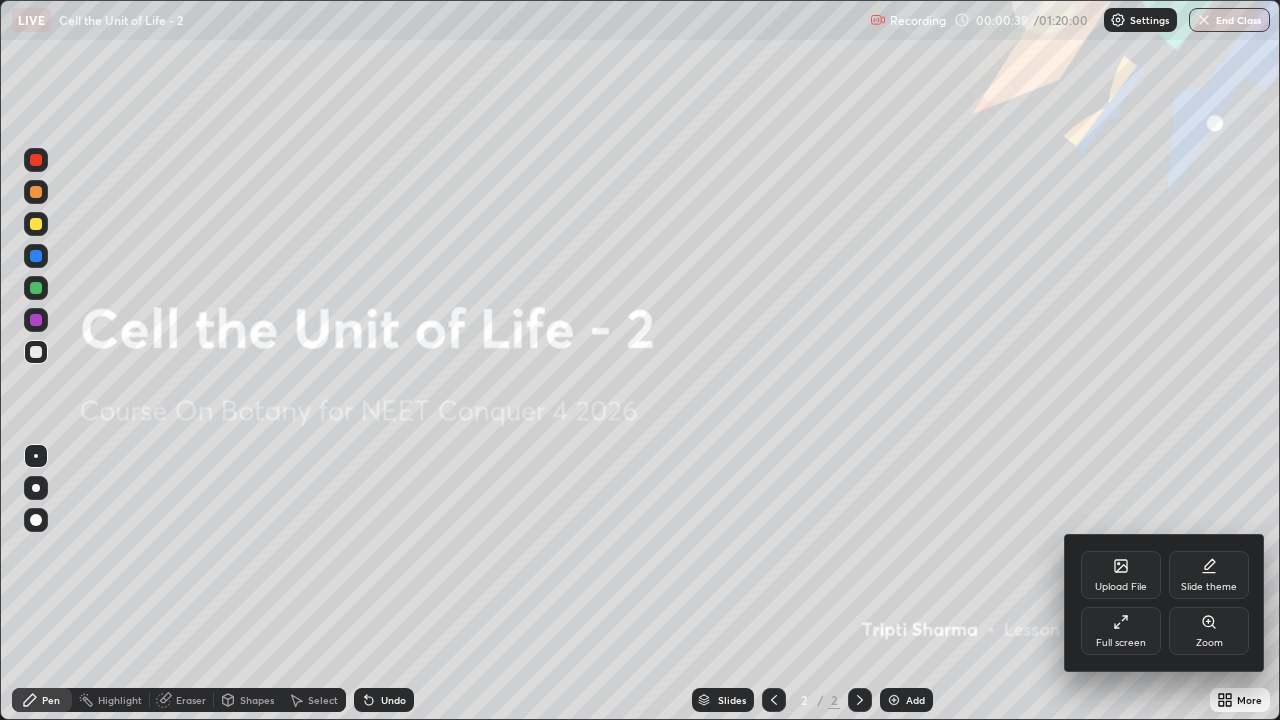 click 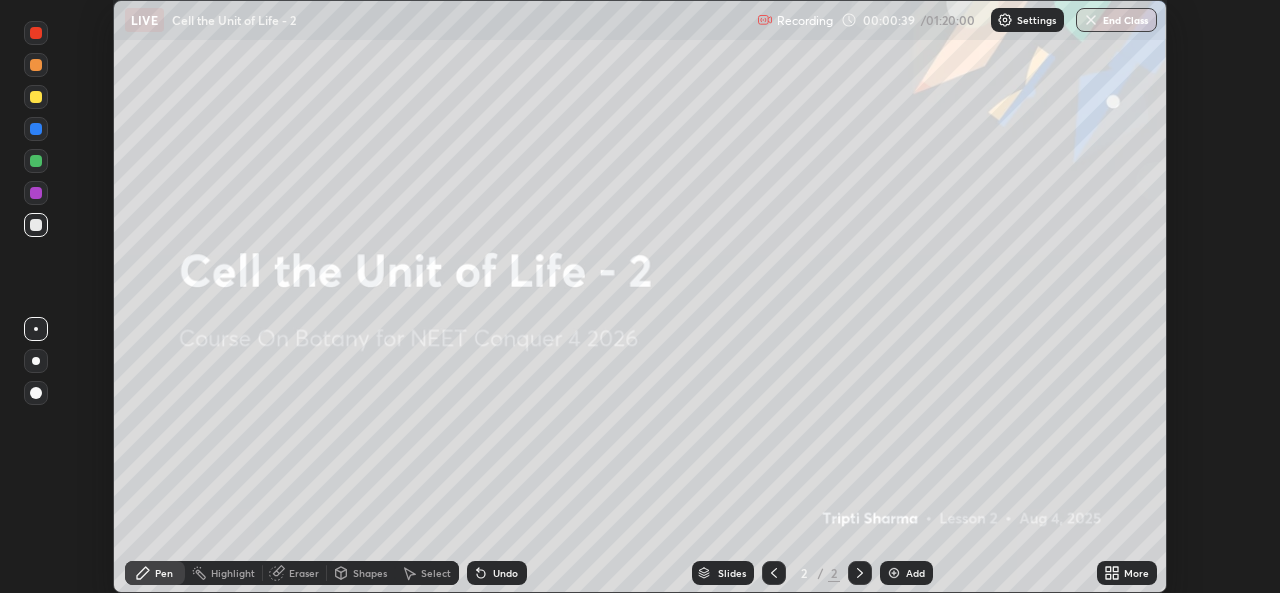 scroll, scrollTop: 593, scrollLeft: 1280, axis: both 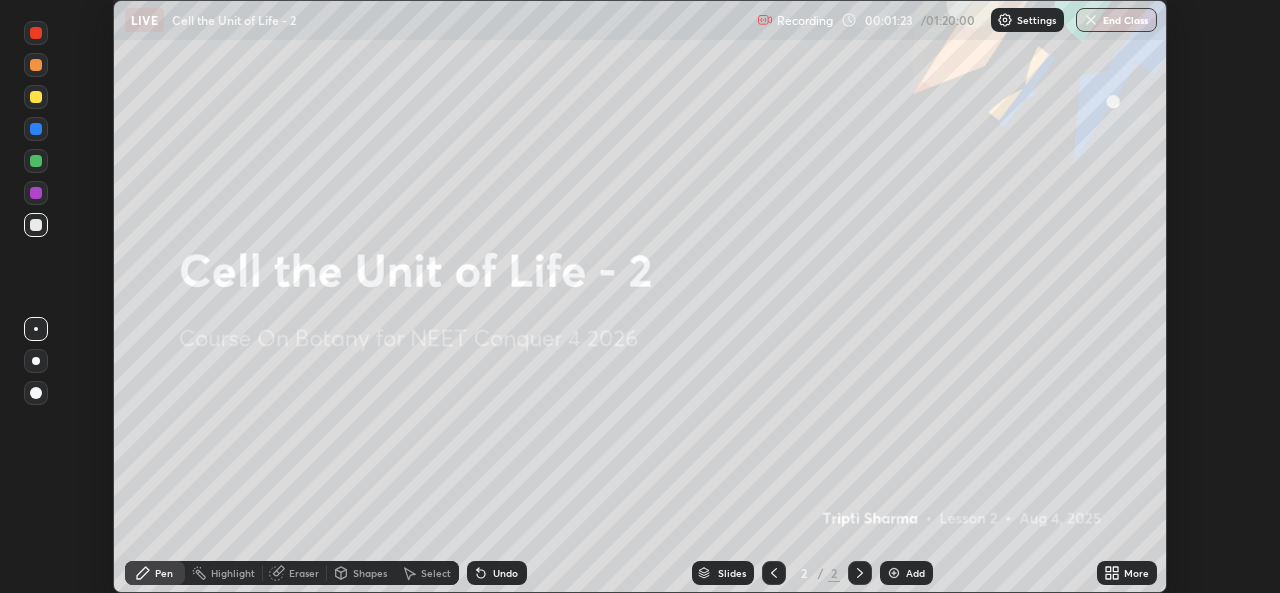 click at bounding box center (1005, 20) 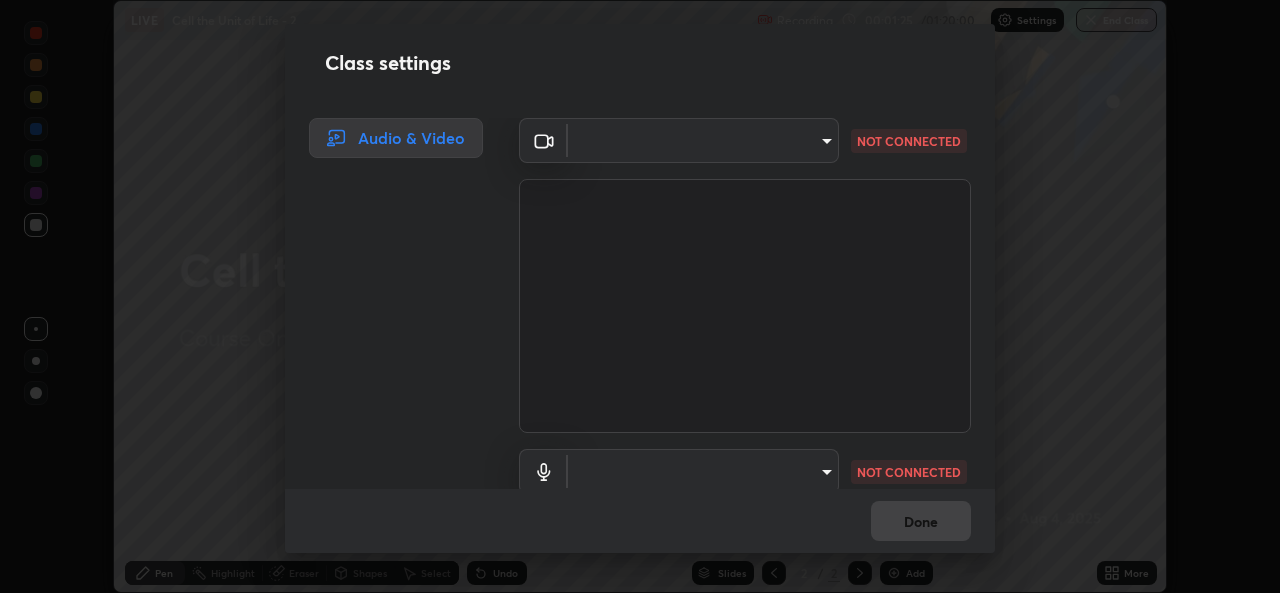 type on "7d811b6bfd6768c5050a3a9dca45426391a2eb9d366564d1b5c3756541264f48" 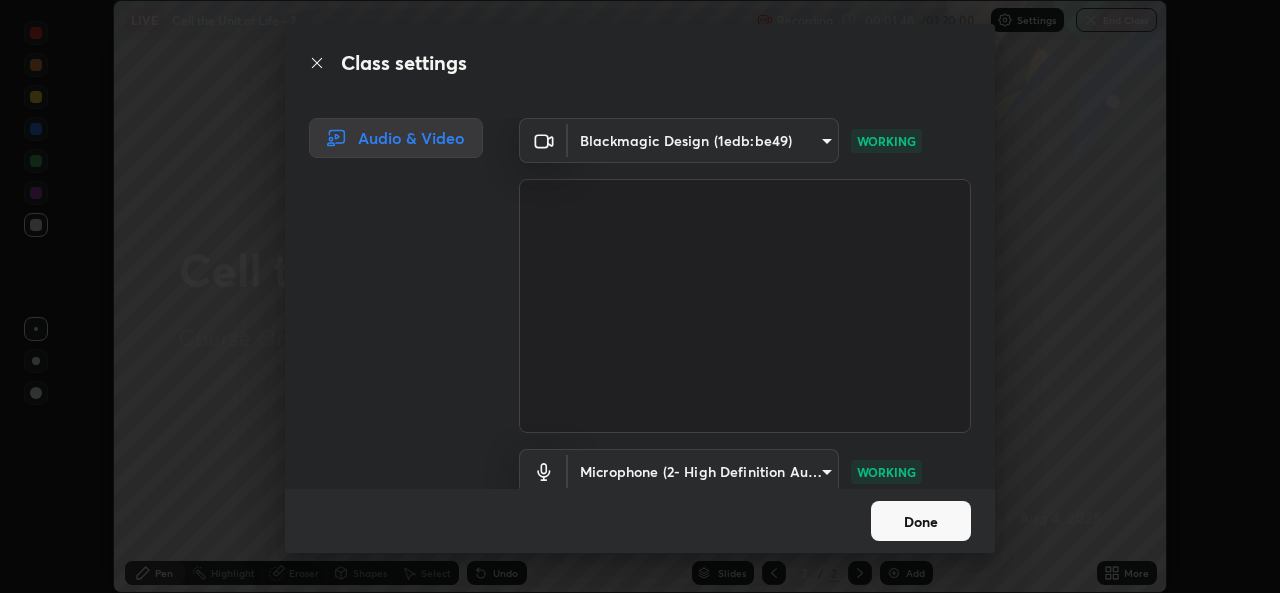 click on "Done" at bounding box center [921, 521] 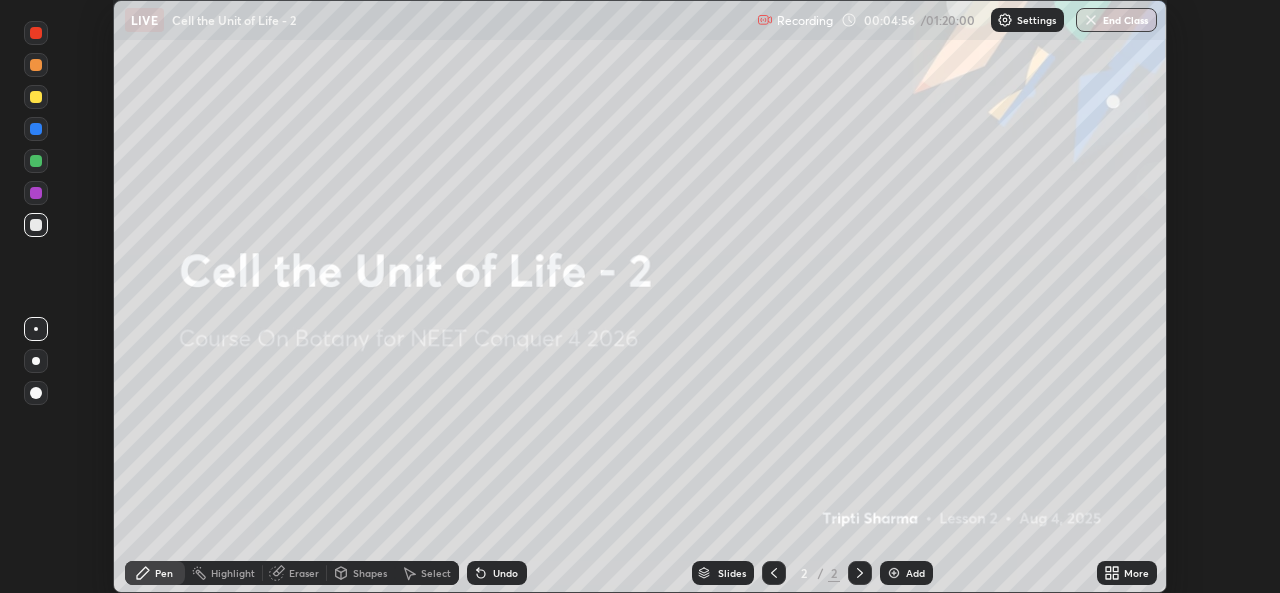 click 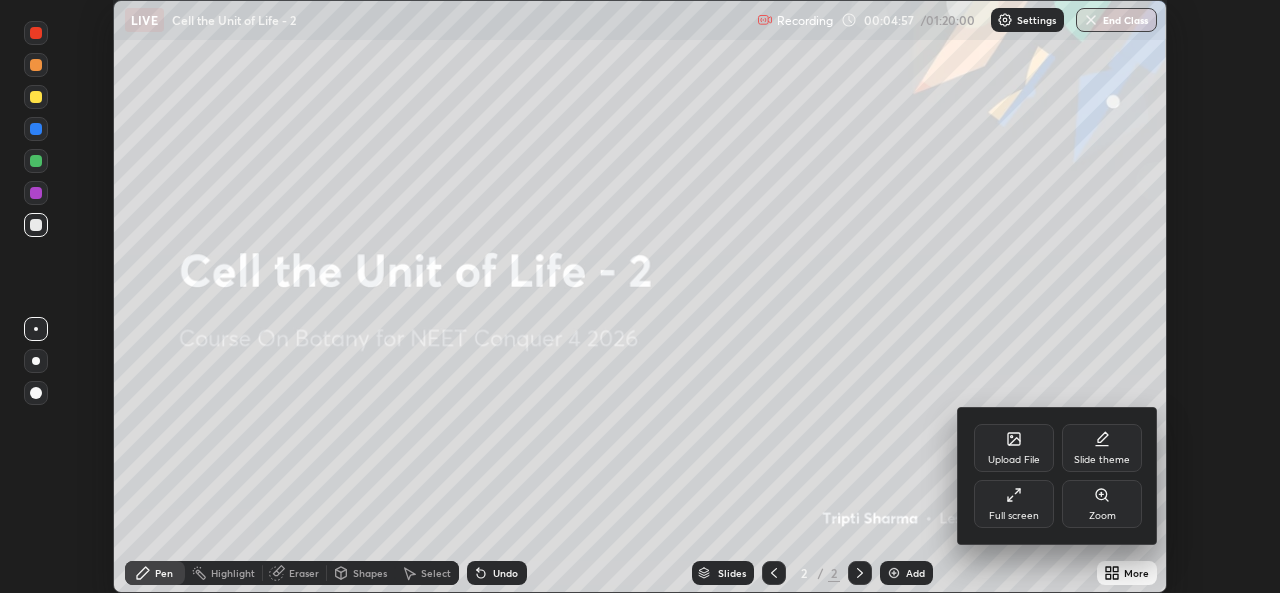 click on "Full screen" at bounding box center [1014, 516] 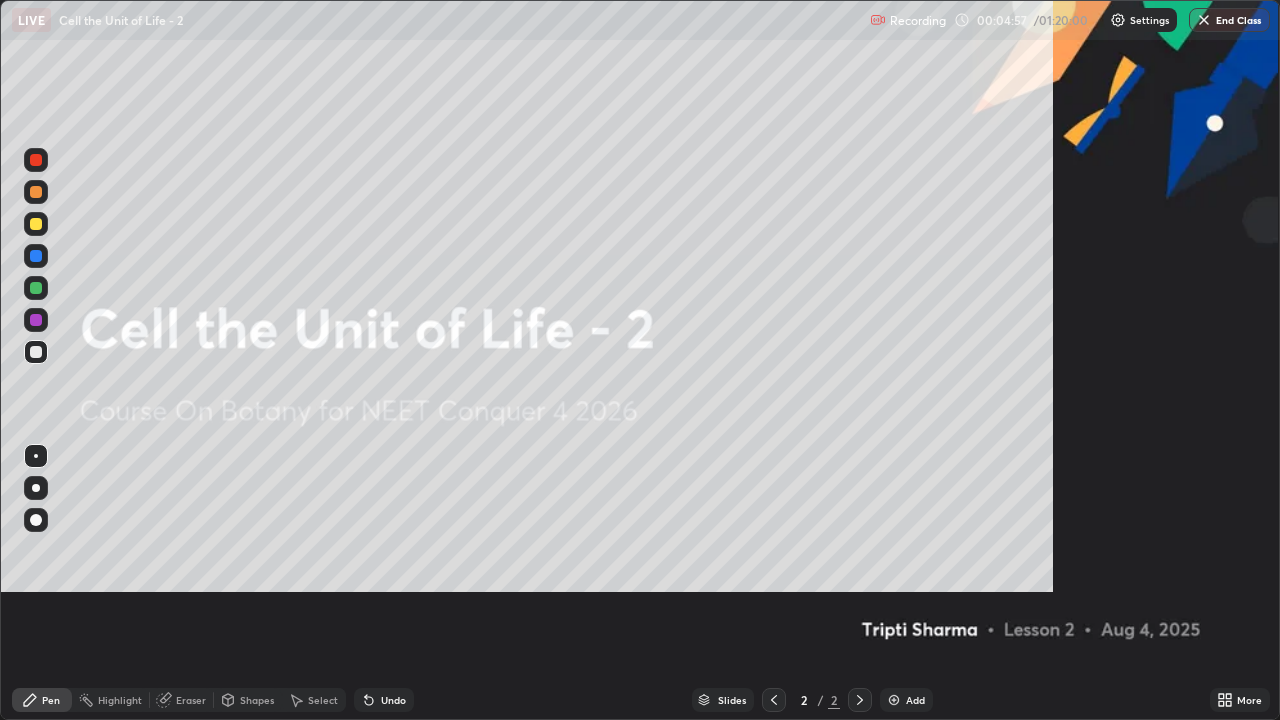 scroll, scrollTop: 99280, scrollLeft: 98720, axis: both 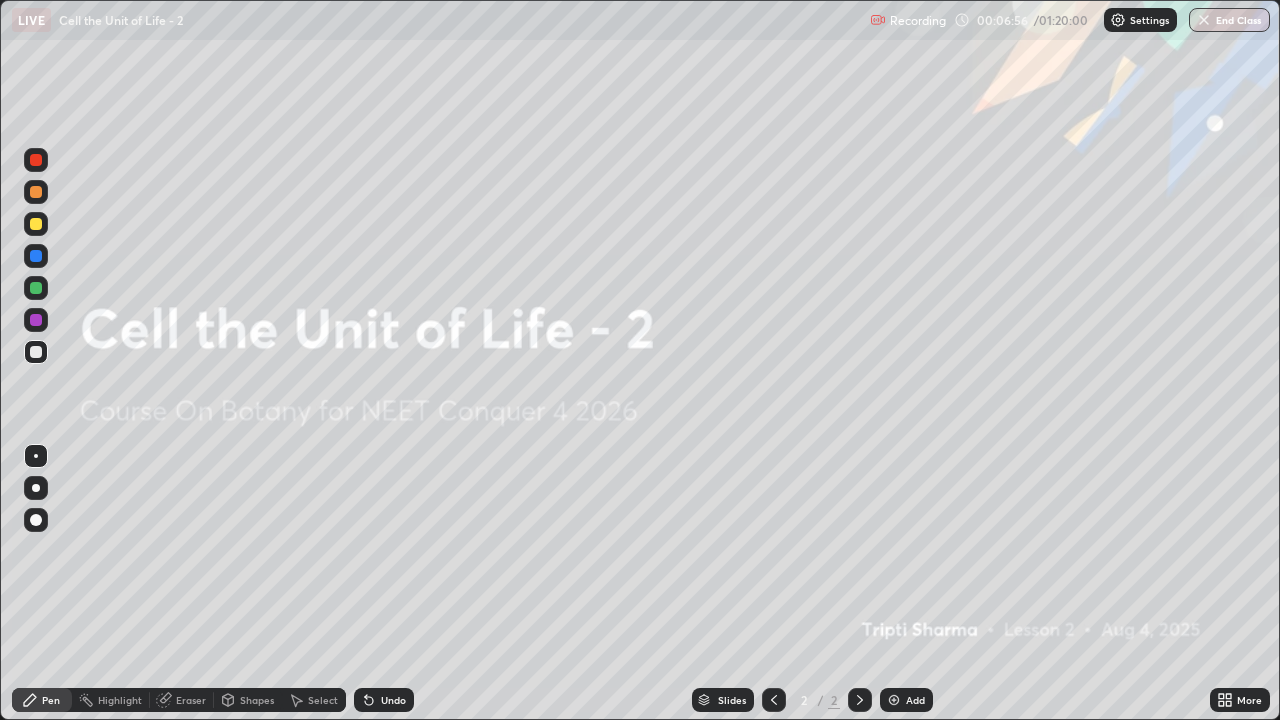 click on "Add" at bounding box center [906, 700] 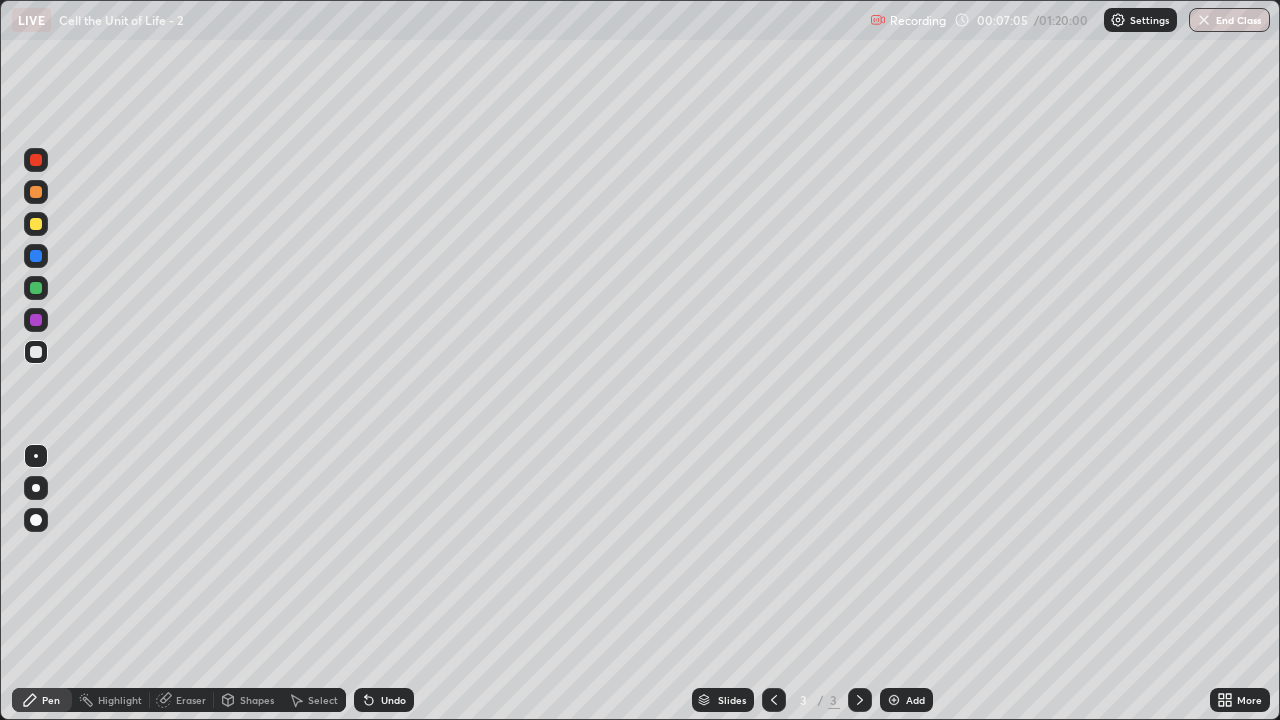 click 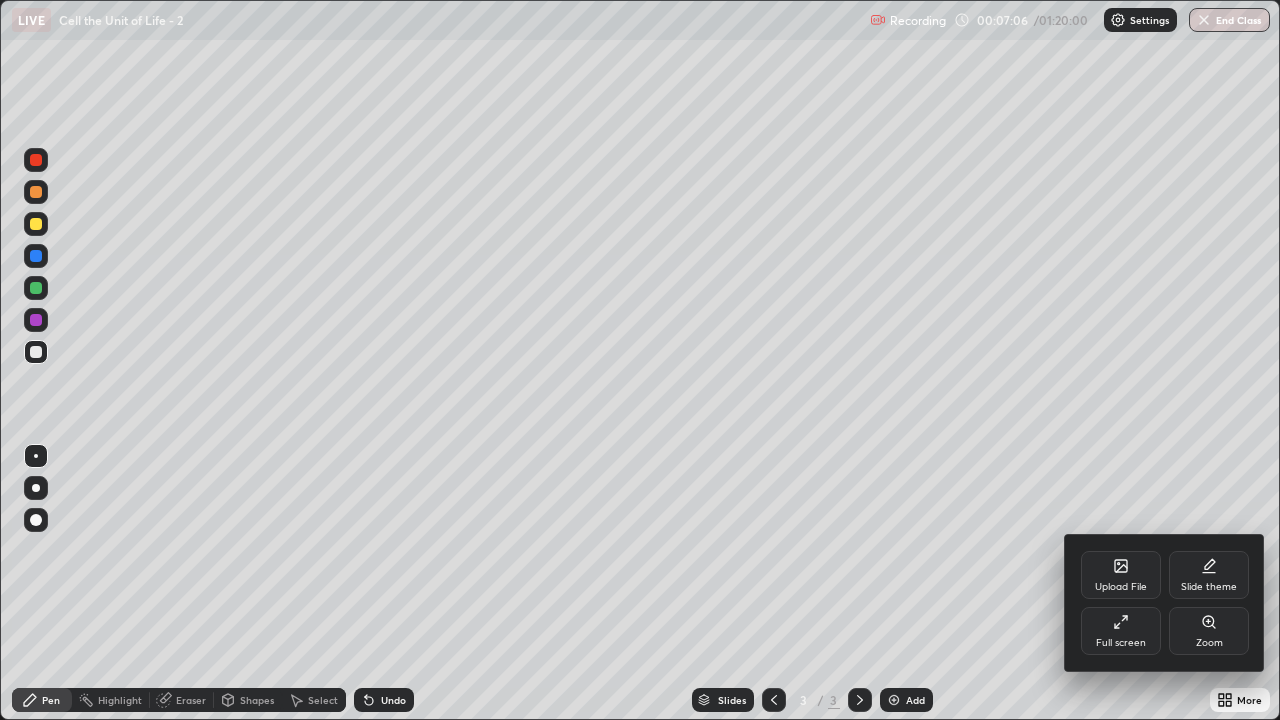 click on "Full screen" at bounding box center (1121, 631) 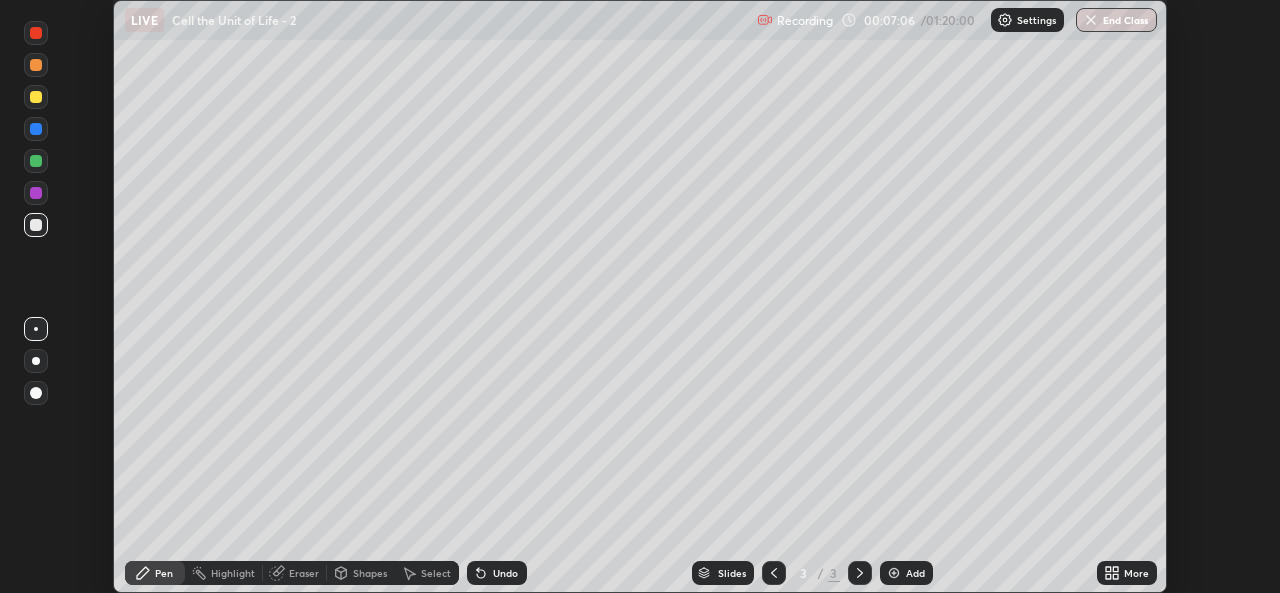 scroll, scrollTop: 593, scrollLeft: 1280, axis: both 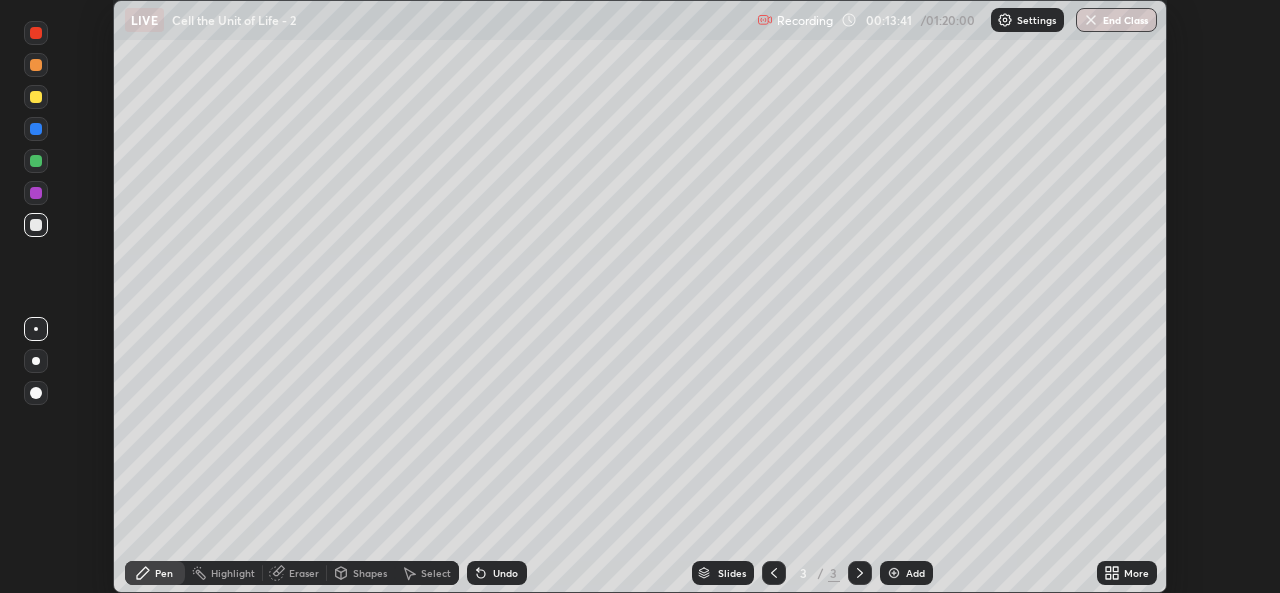 click 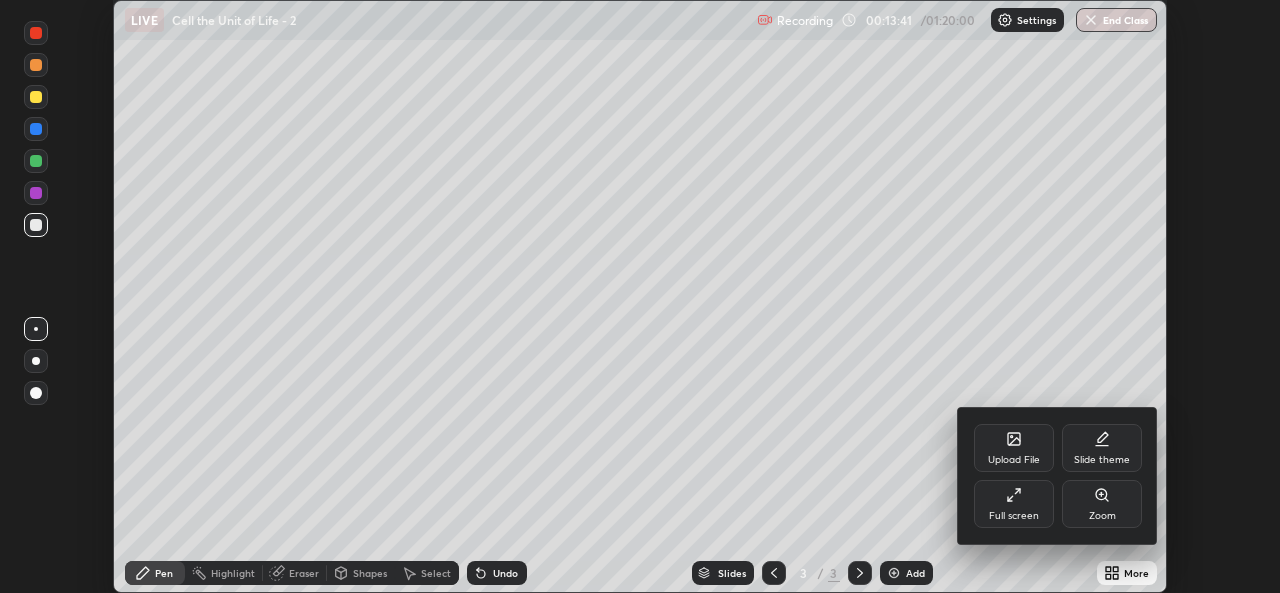 click on "Full screen" at bounding box center (1014, 516) 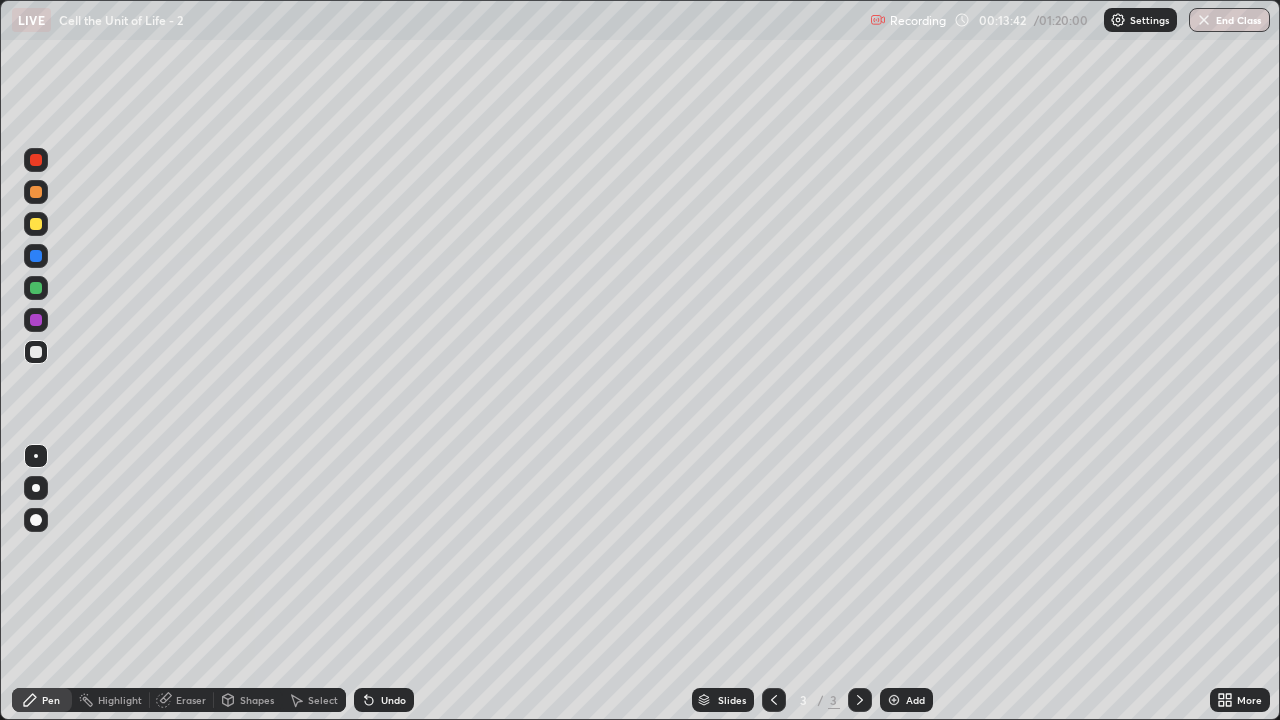 scroll, scrollTop: 99280, scrollLeft: 98720, axis: both 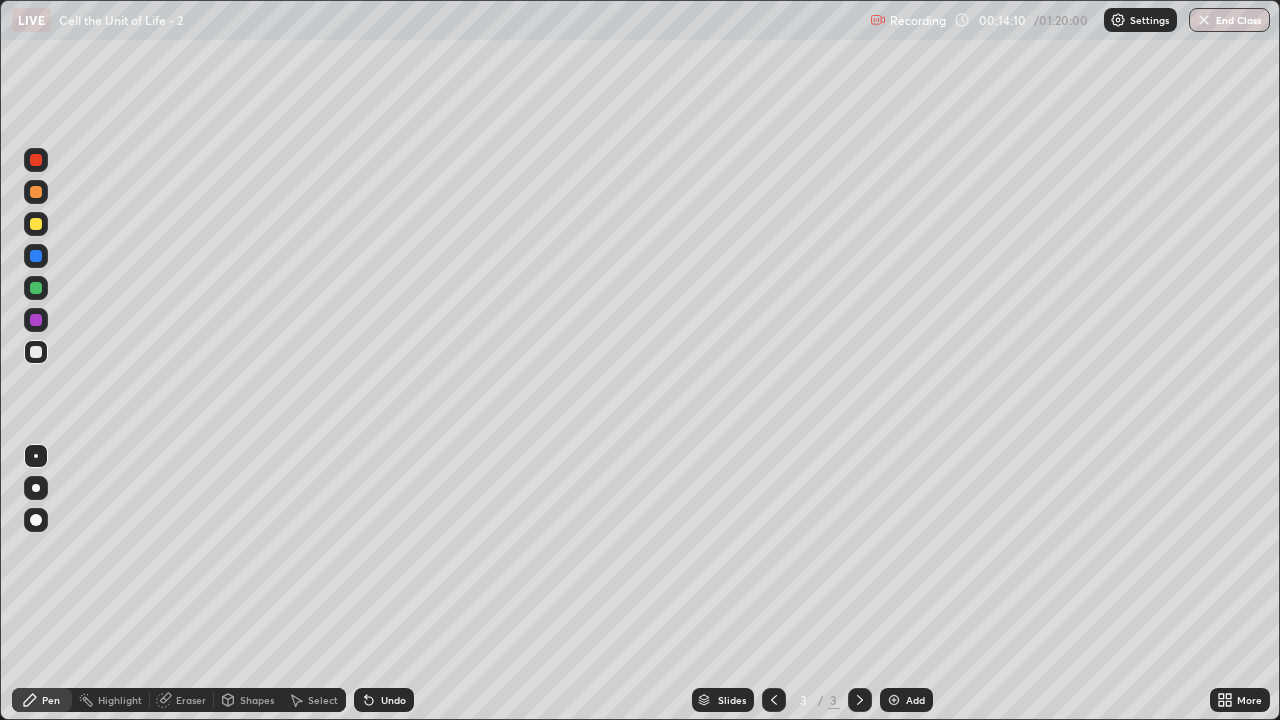 click on "Shapes" at bounding box center [257, 700] 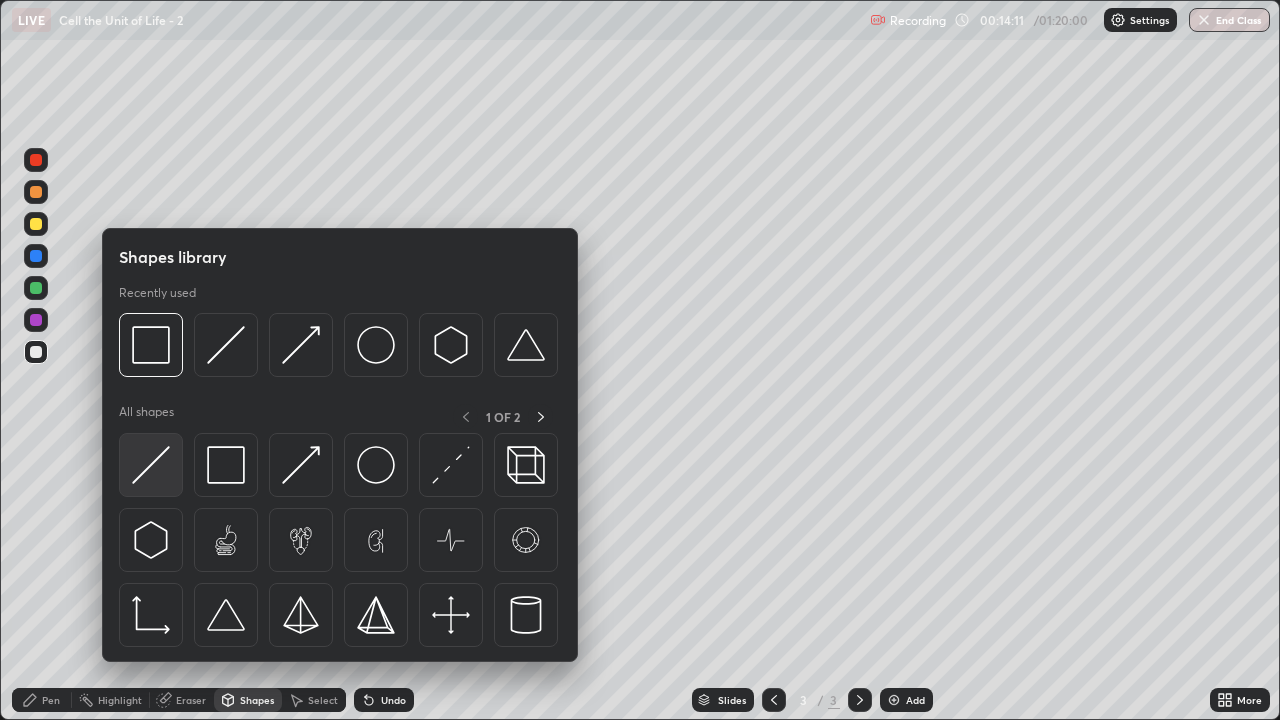 click at bounding box center (151, 465) 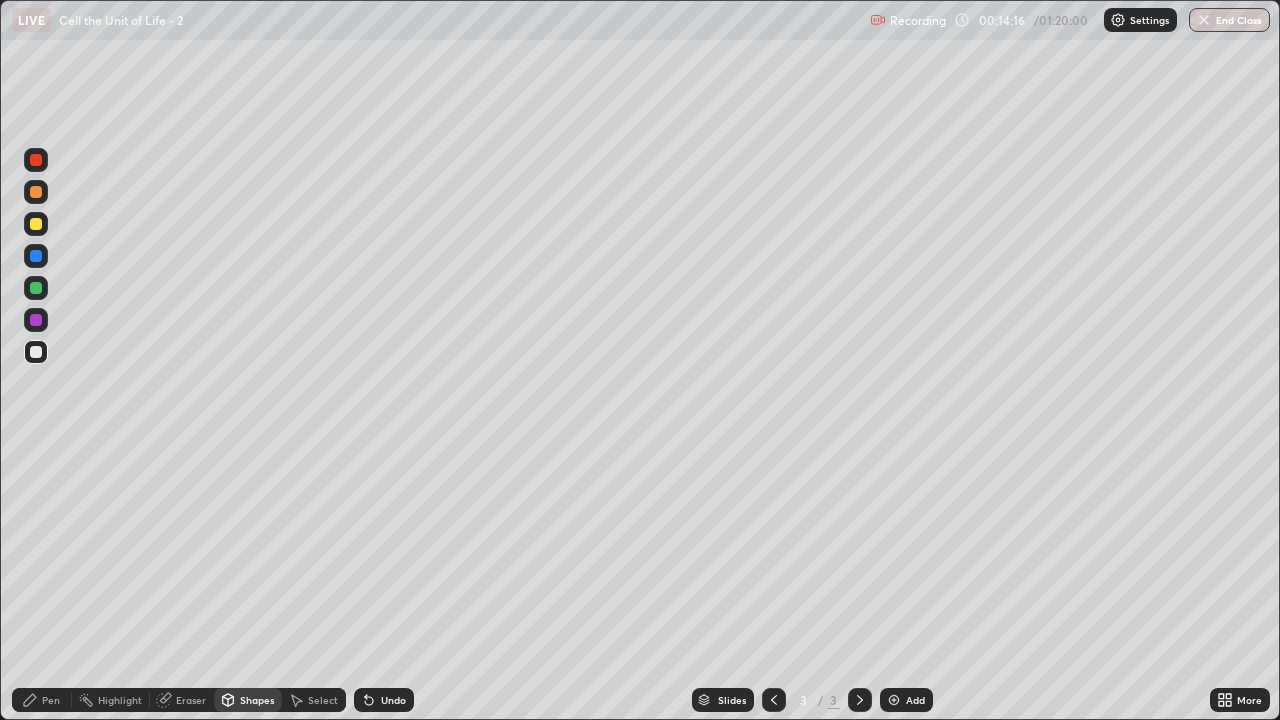 click on "Undo" at bounding box center [393, 700] 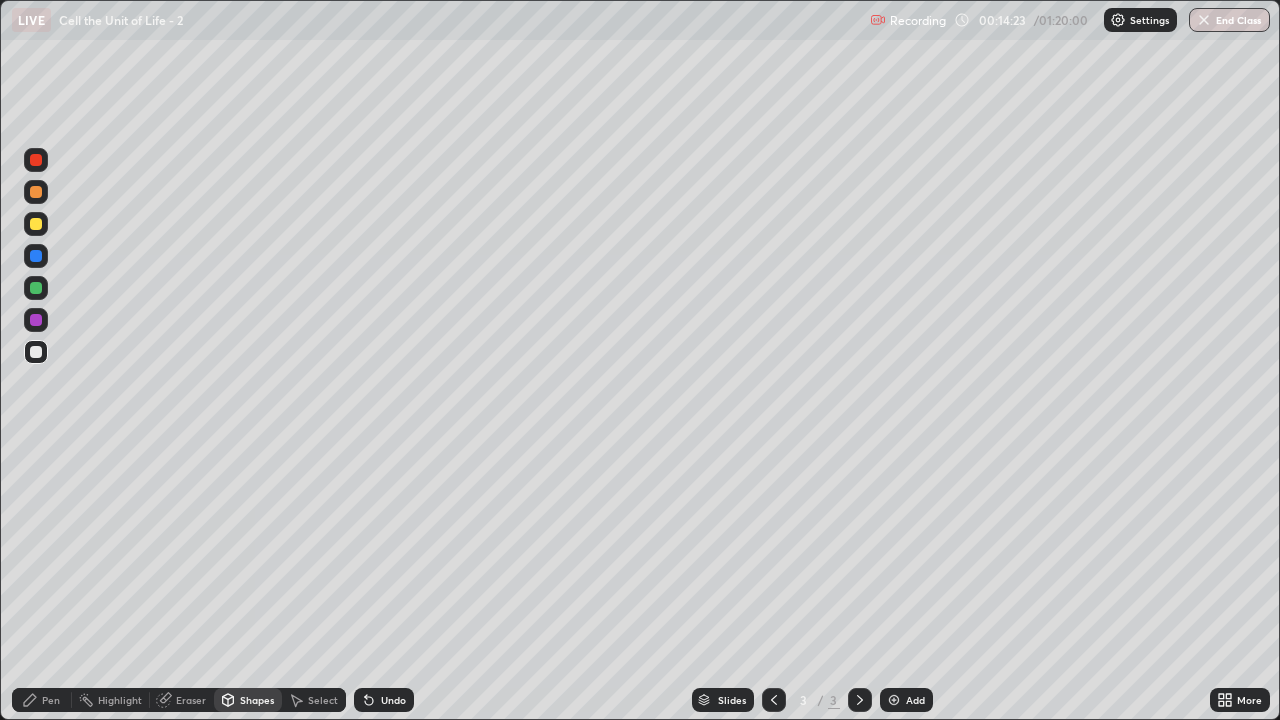 click on "Pen" at bounding box center (42, 700) 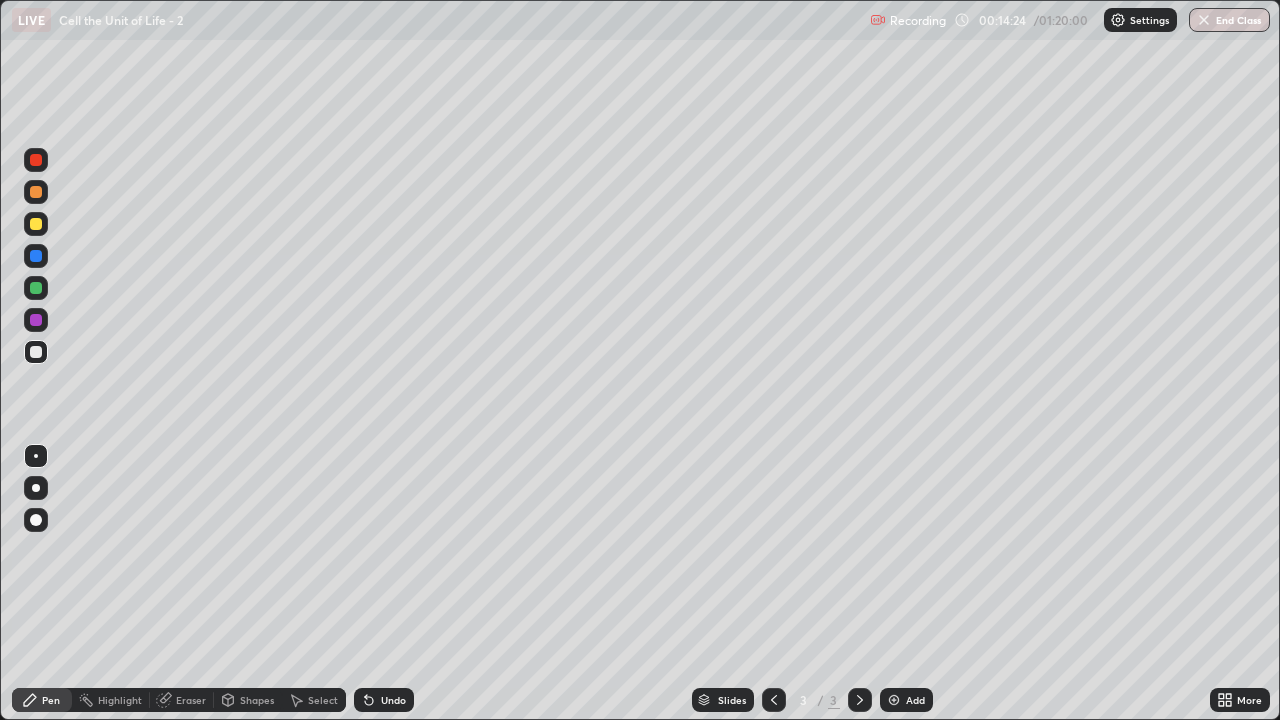 click at bounding box center [36, 488] 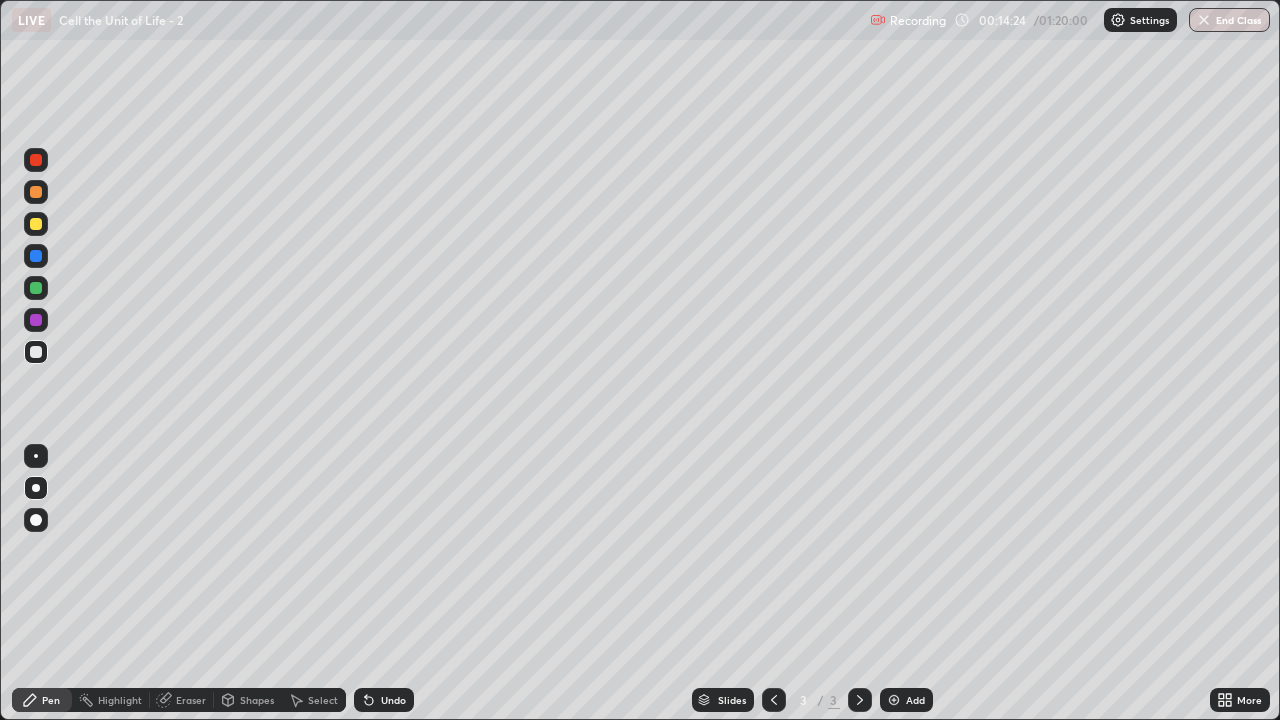 click at bounding box center (36, 520) 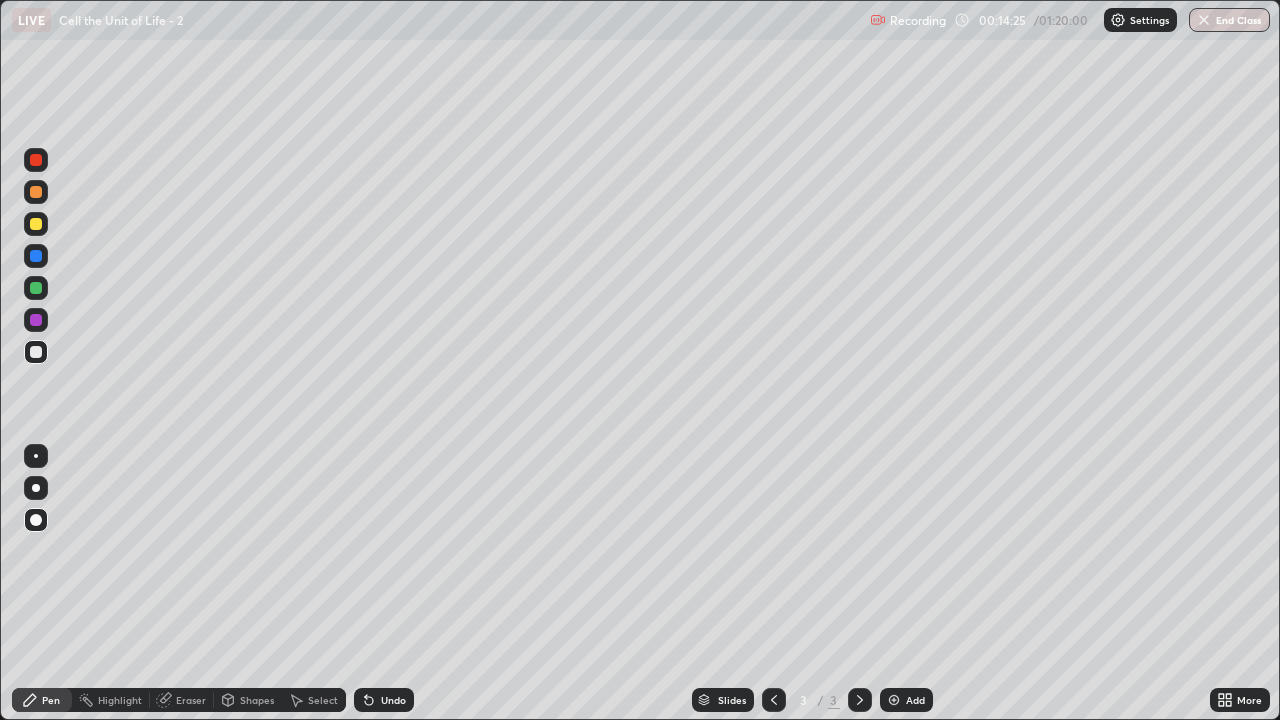click at bounding box center (36, 288) 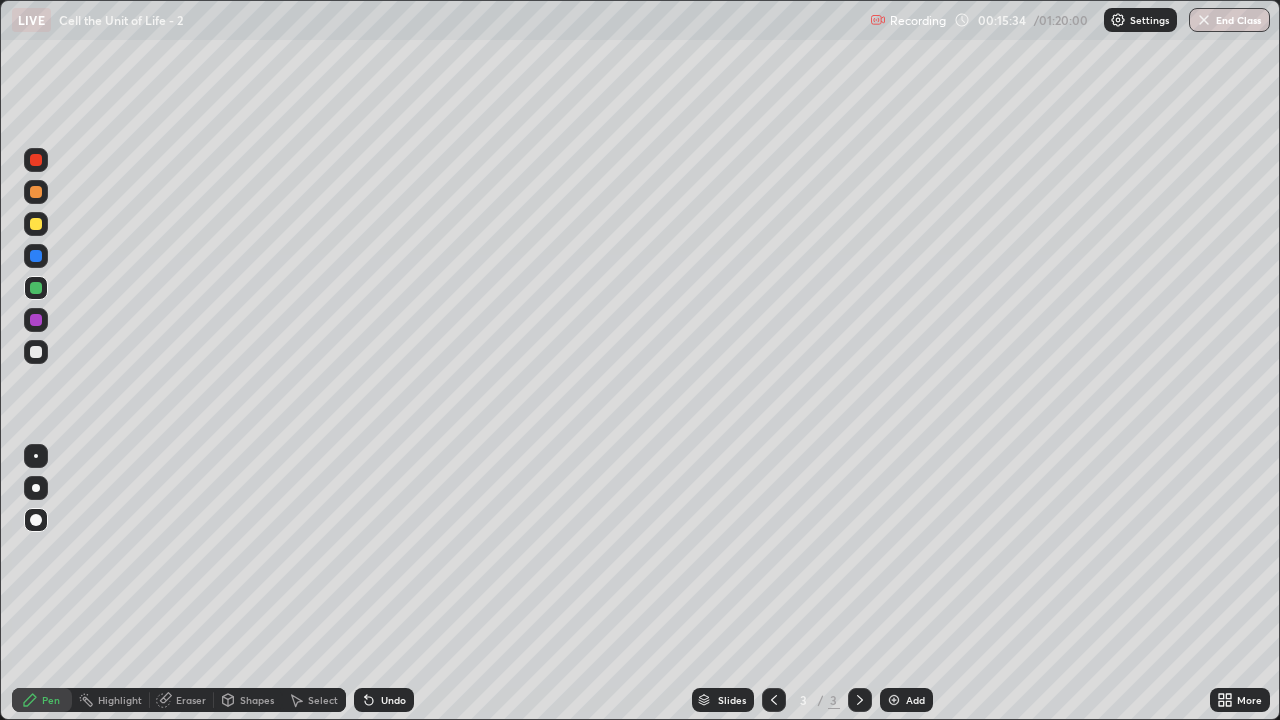 click at bounding box center [36, 352] 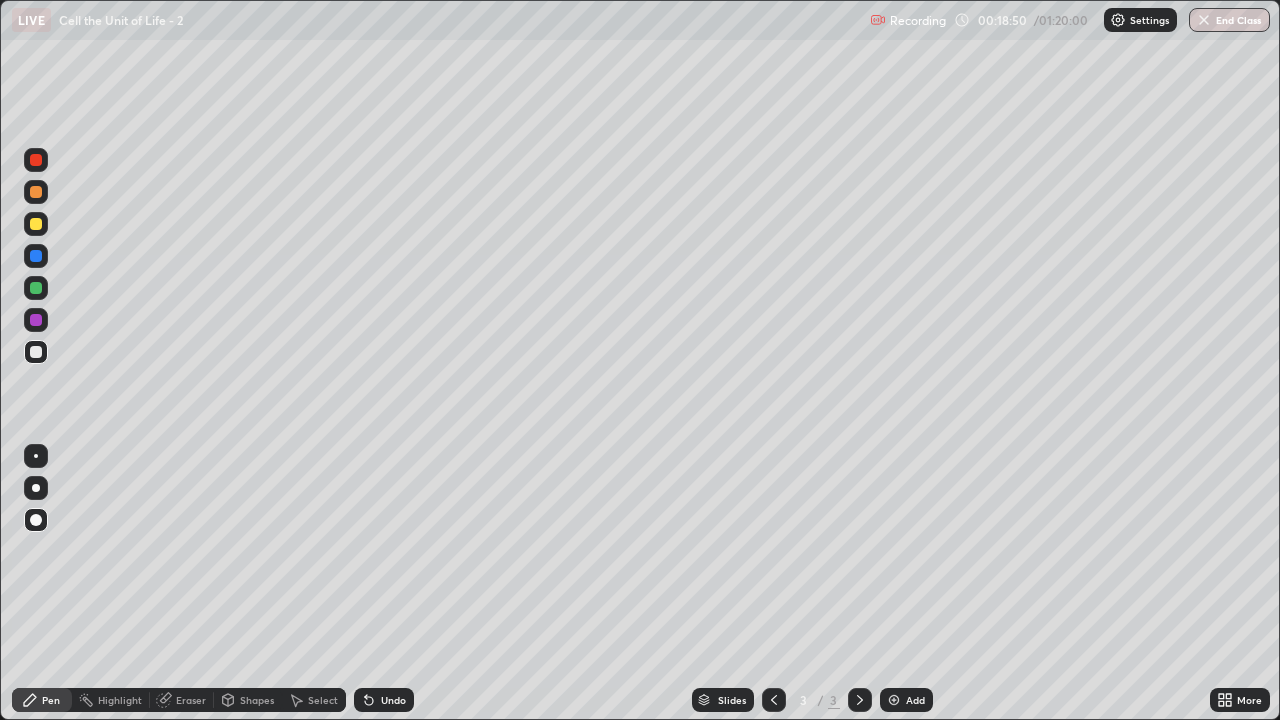 click at bounding box center [894, 700] 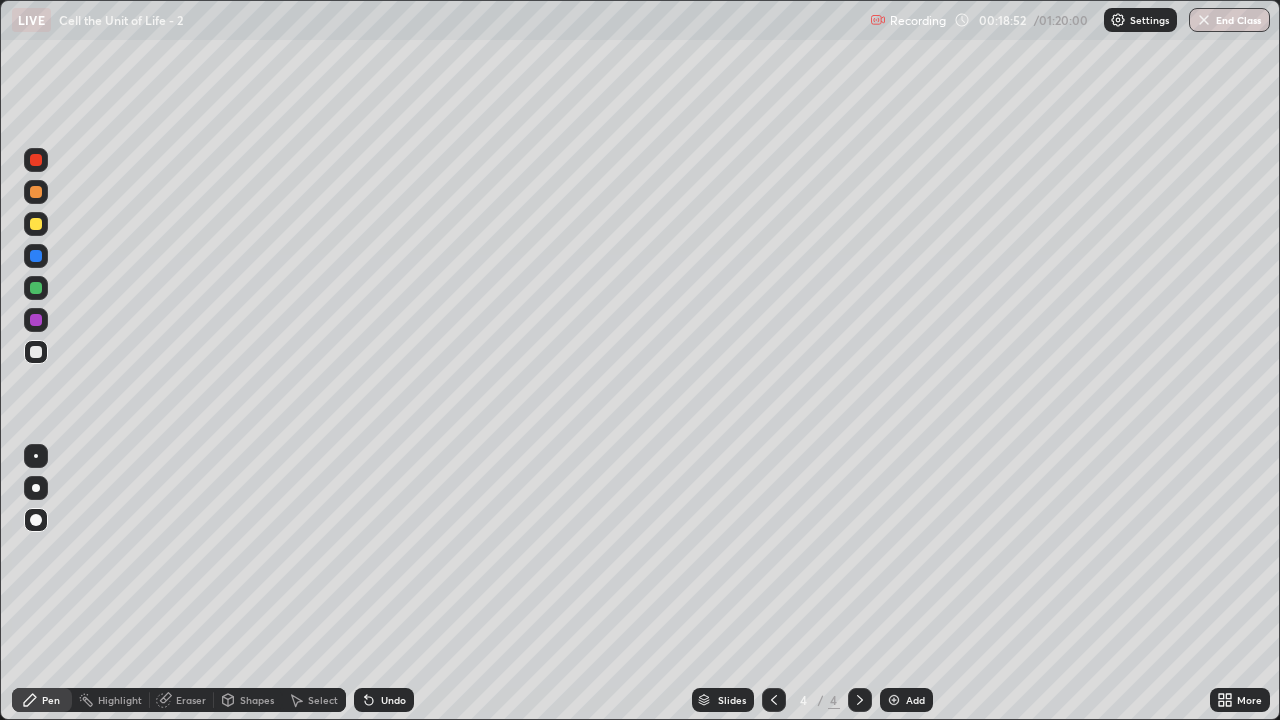 click on "Shapes" at bounding box center [257, 700] 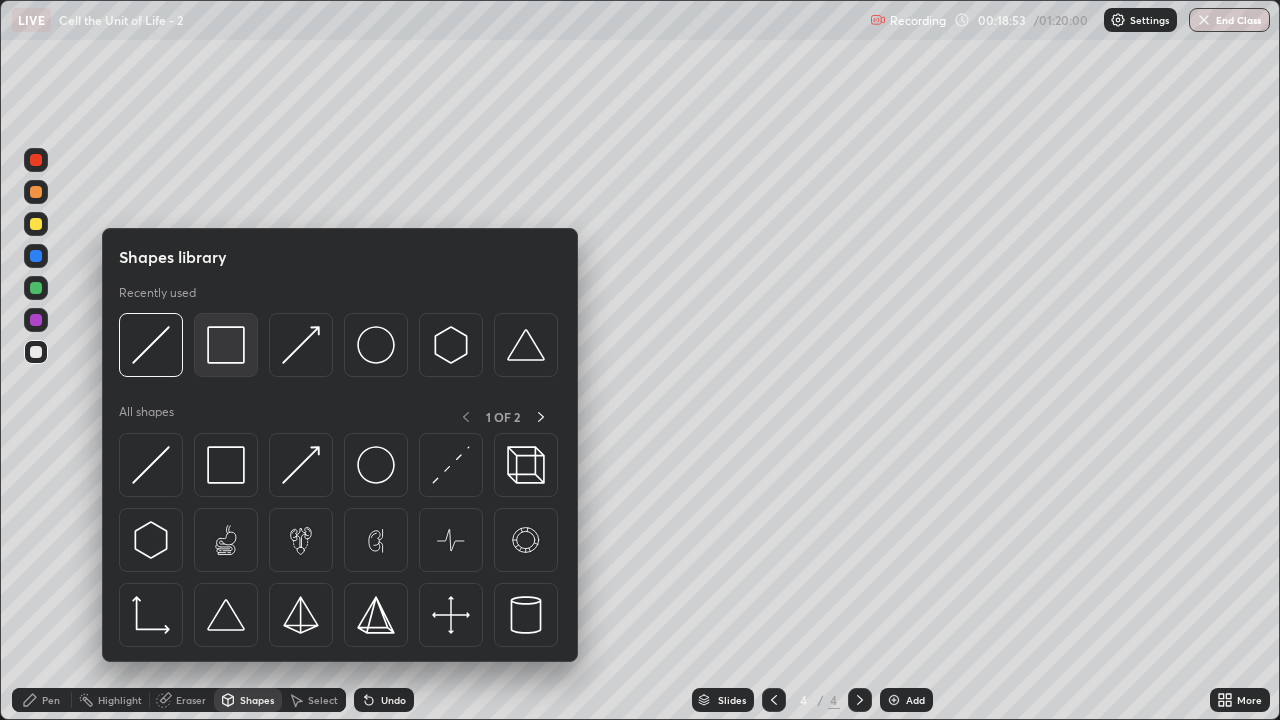 click at bounding box center (226, 345) 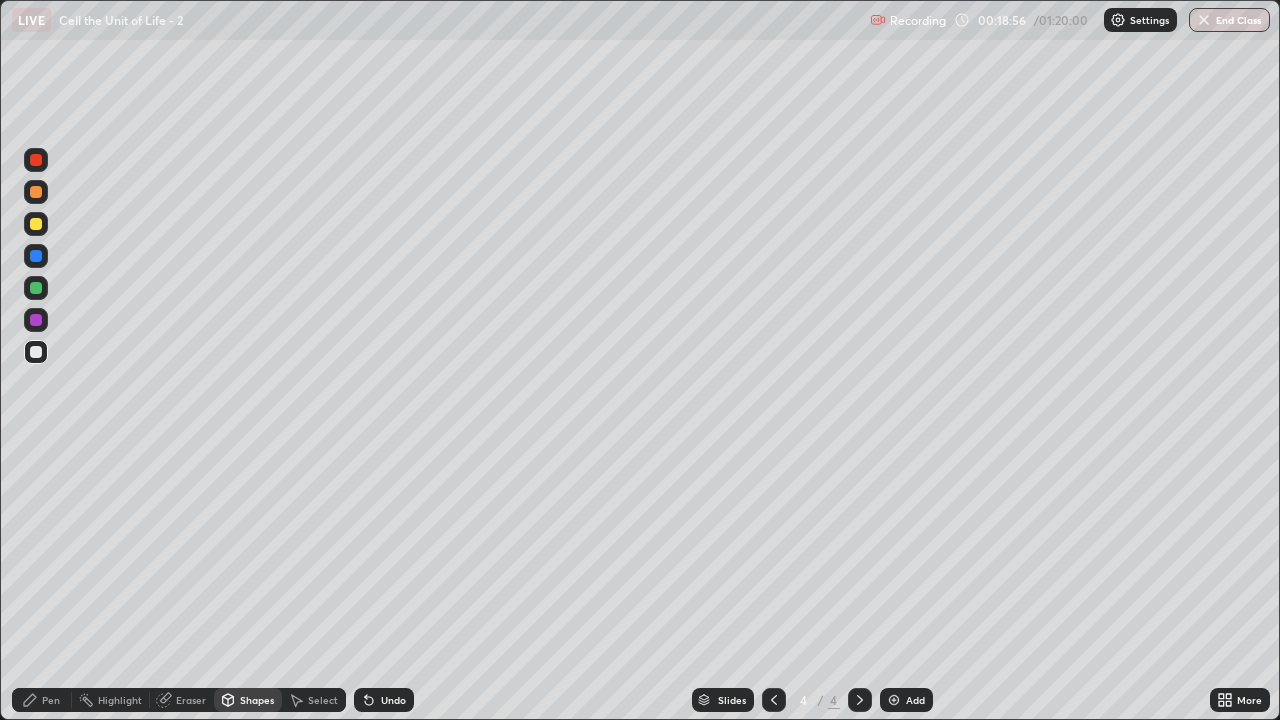 click on "Pen" at bounding box center (51, 700) 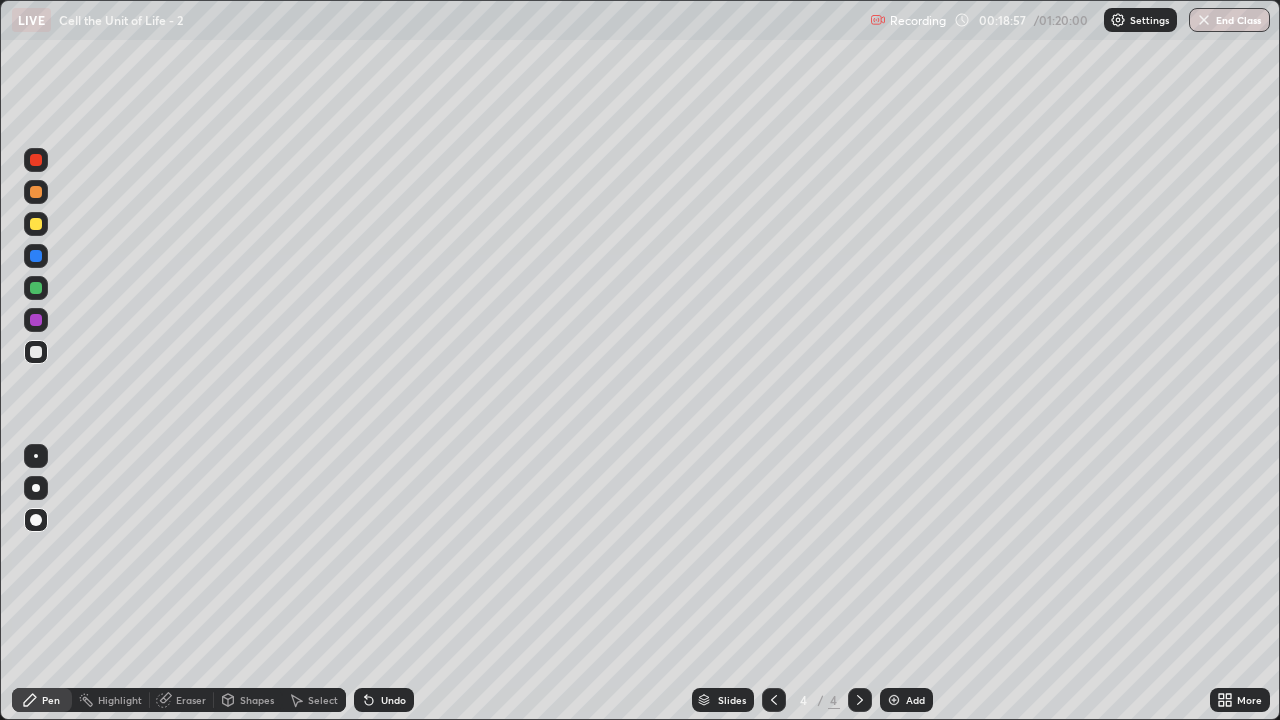 click at bounding box center (36, 288) 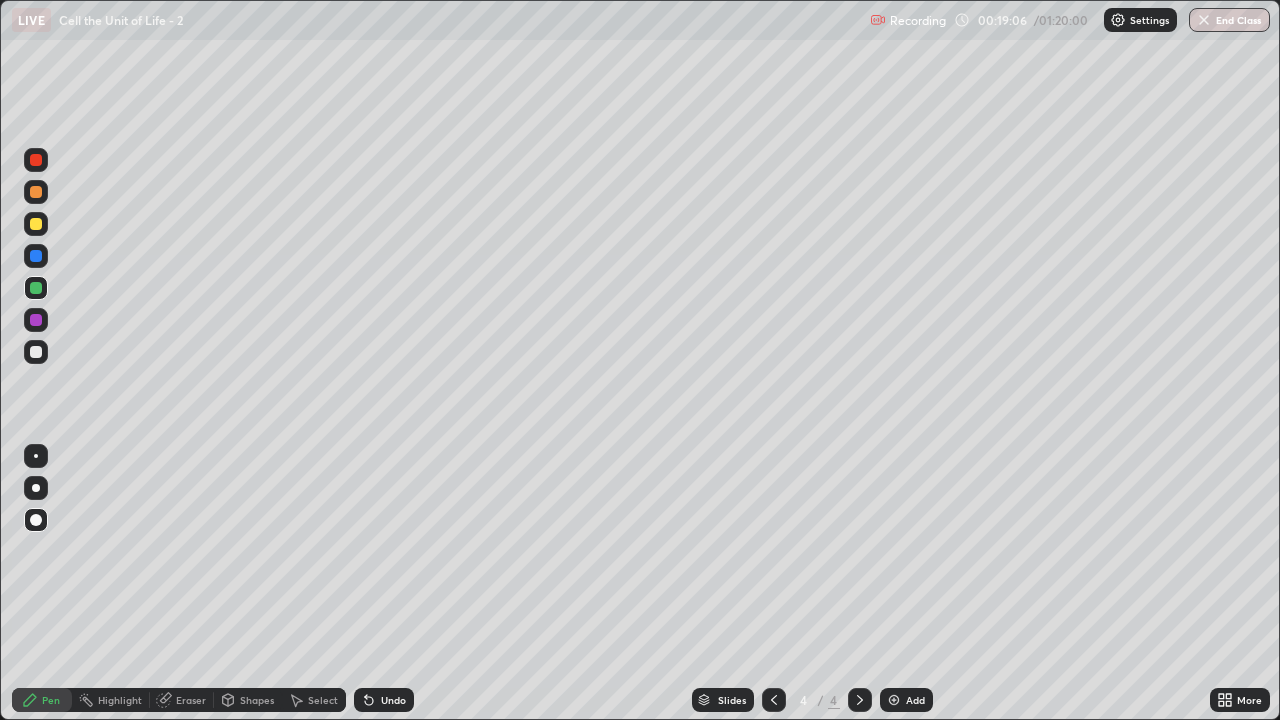 click at bounding box center (36, 352) 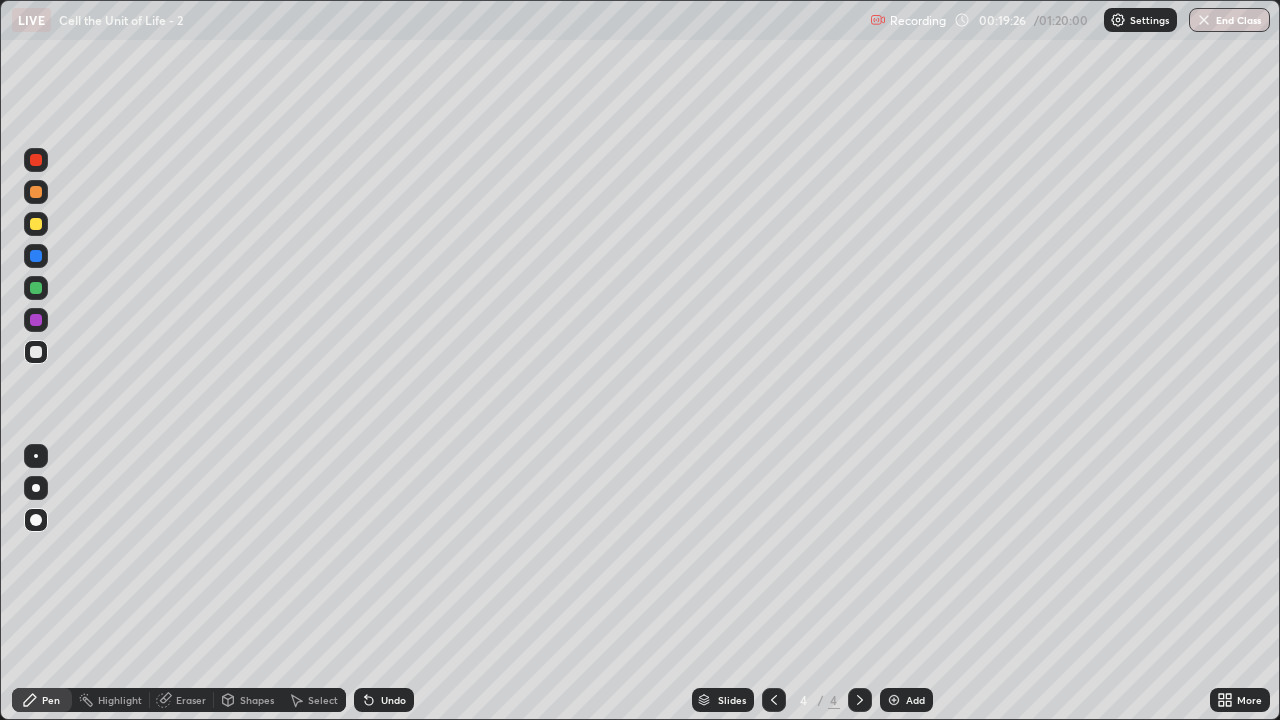click at bounding box center (36, 160) 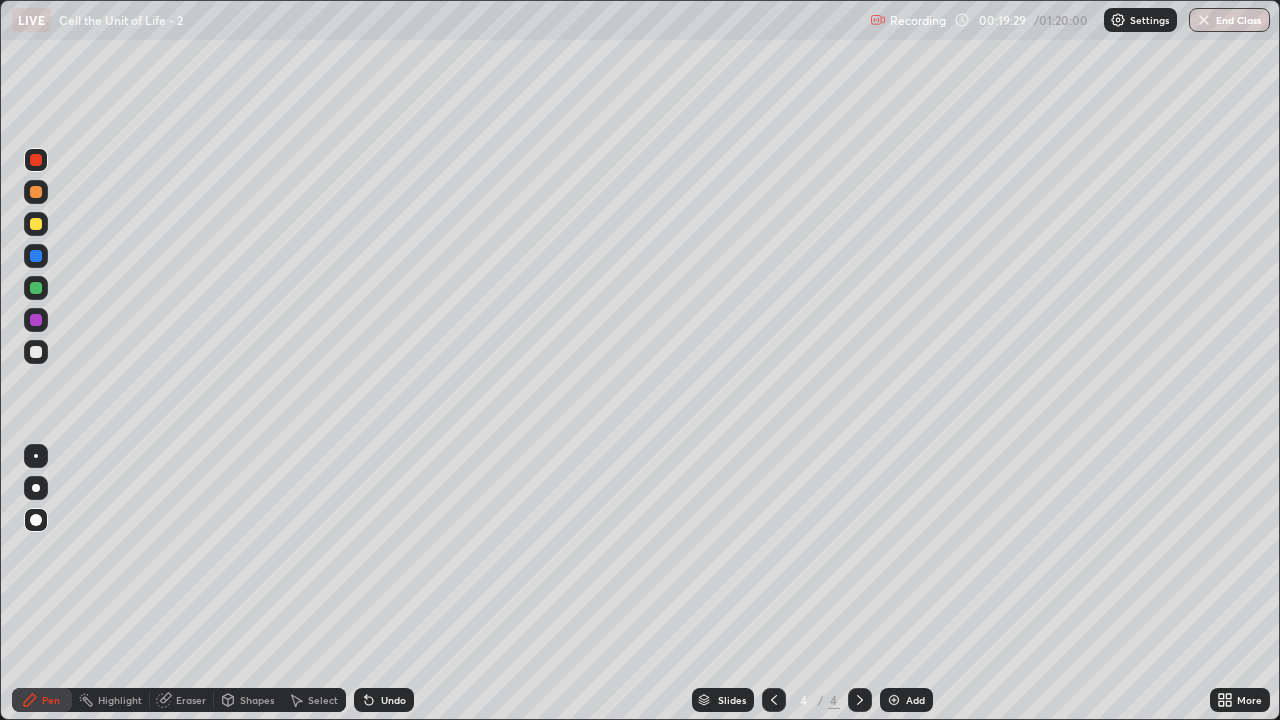 click on "Undo" at bounding box center [393, 700] 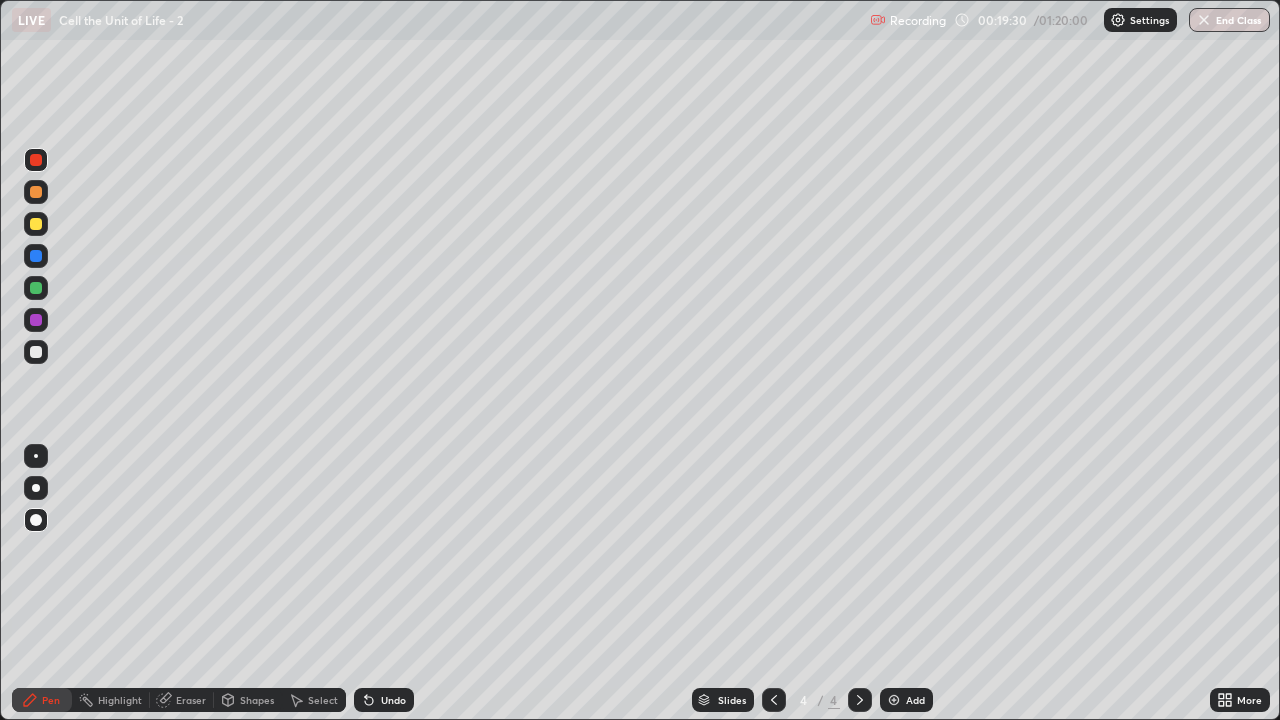 click on "Undo" at bounding box center (393, 700) 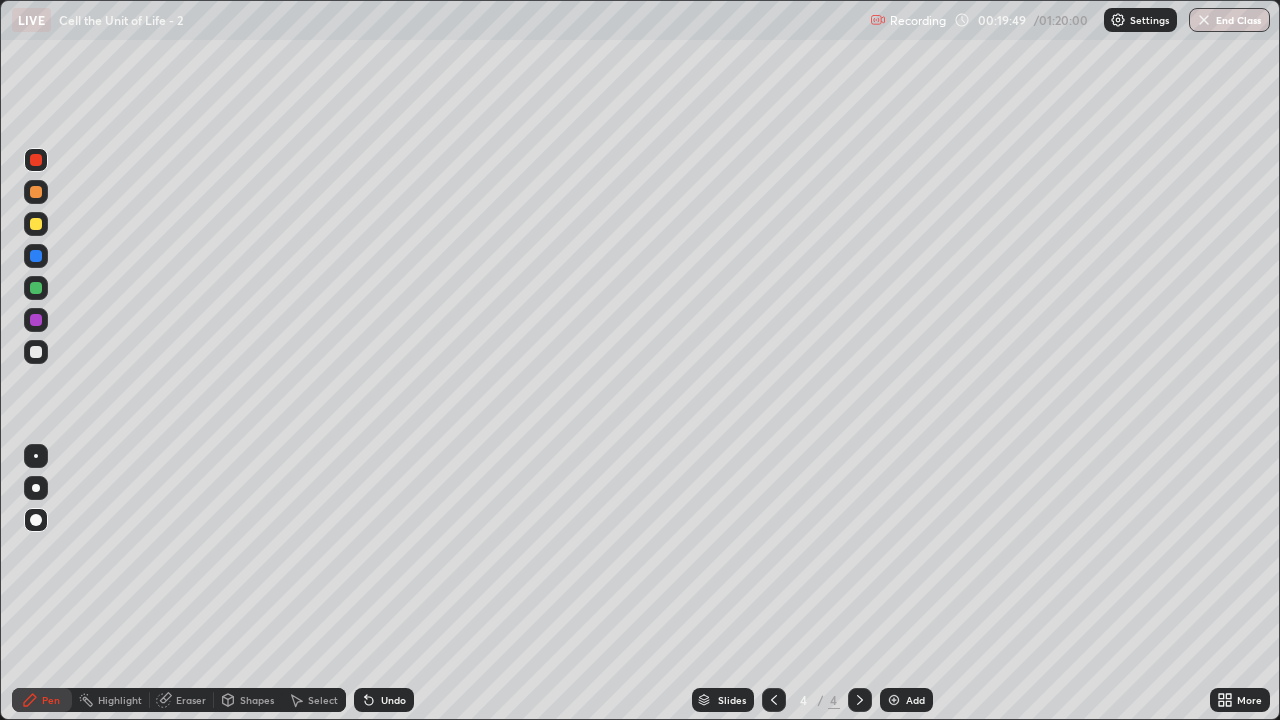 click at bounding box center [36, 352] 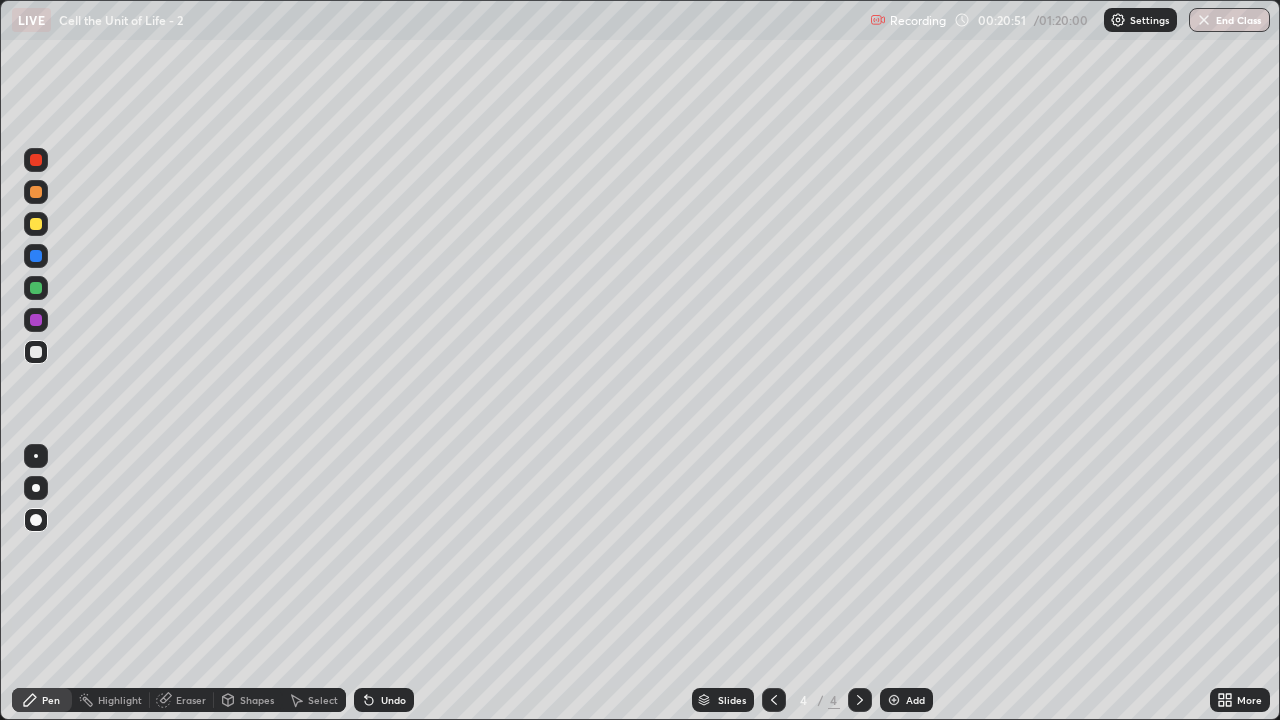 click on "Undo" at bounding box center [393, 700] 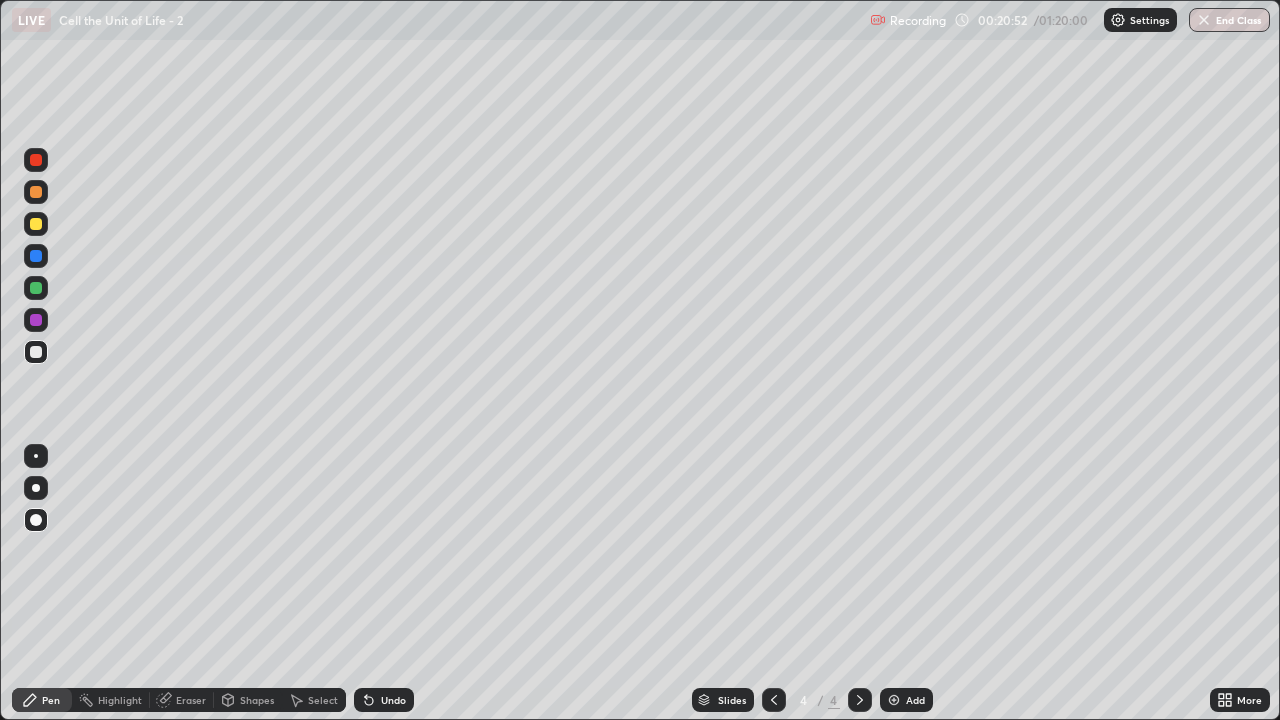 click on "Undo" at bounding box center [393, 700] 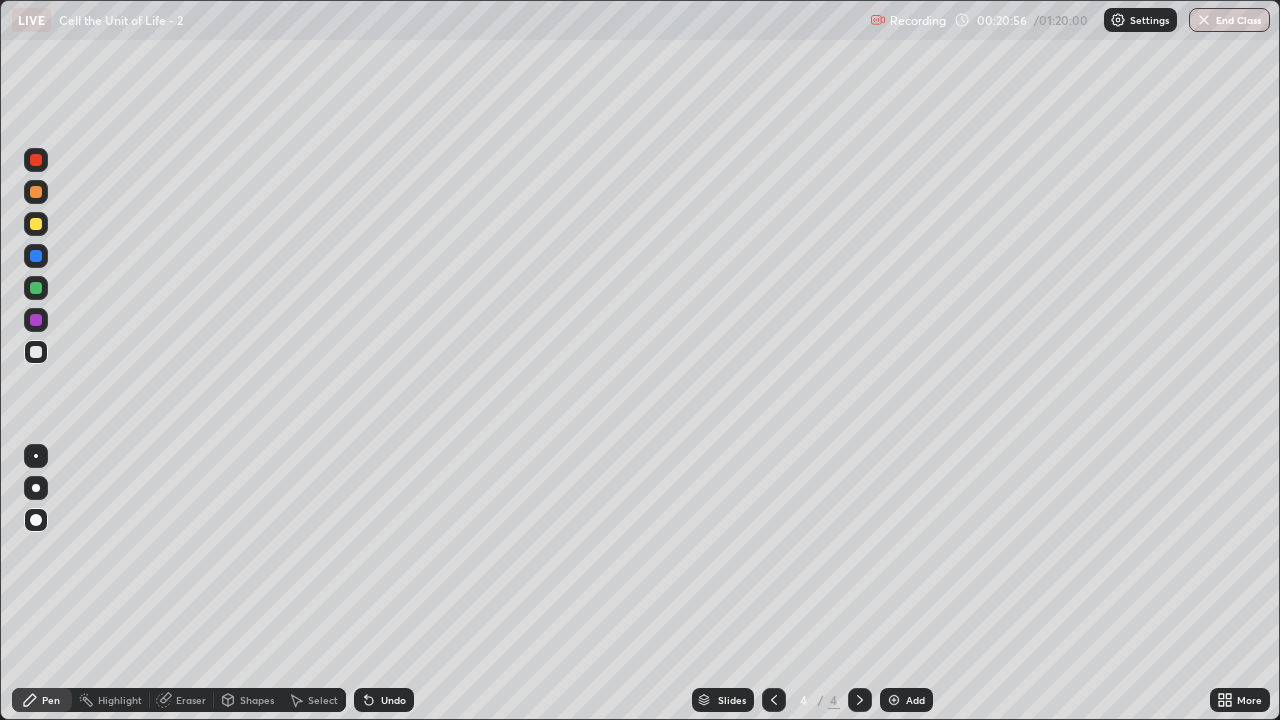 click at bounding box center [36, 288] 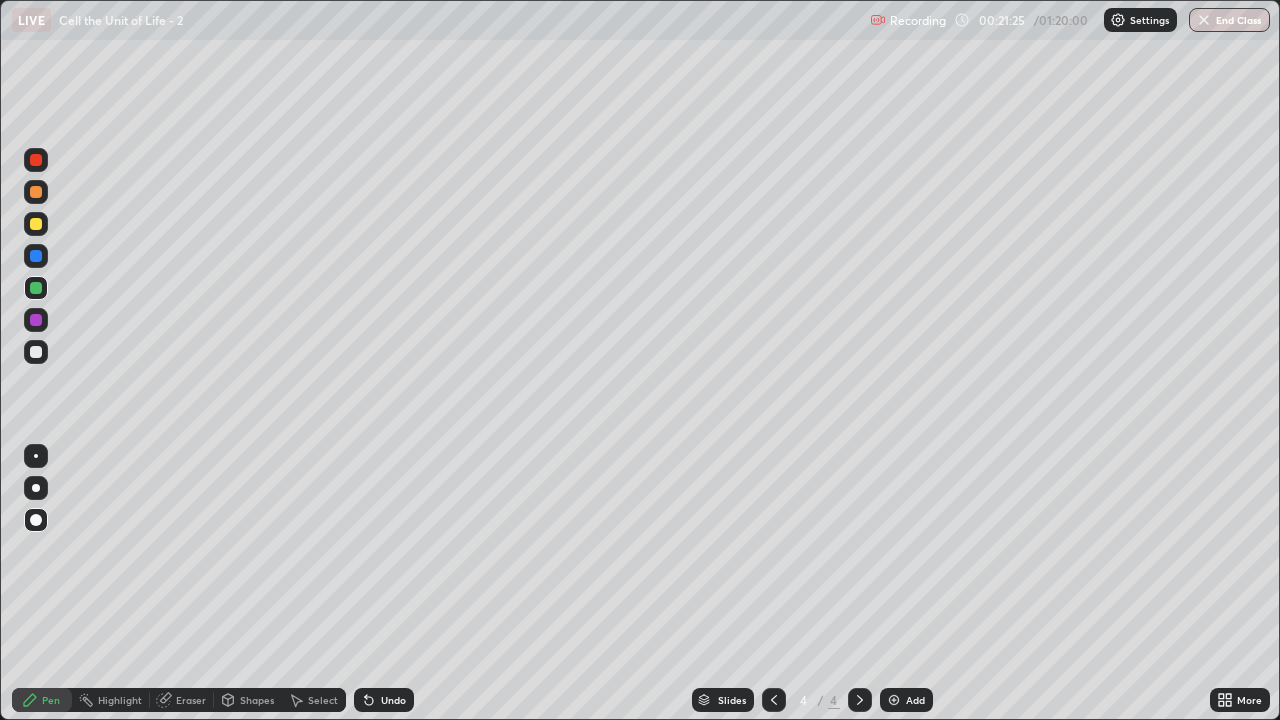 click at bounding box center (36, 352) 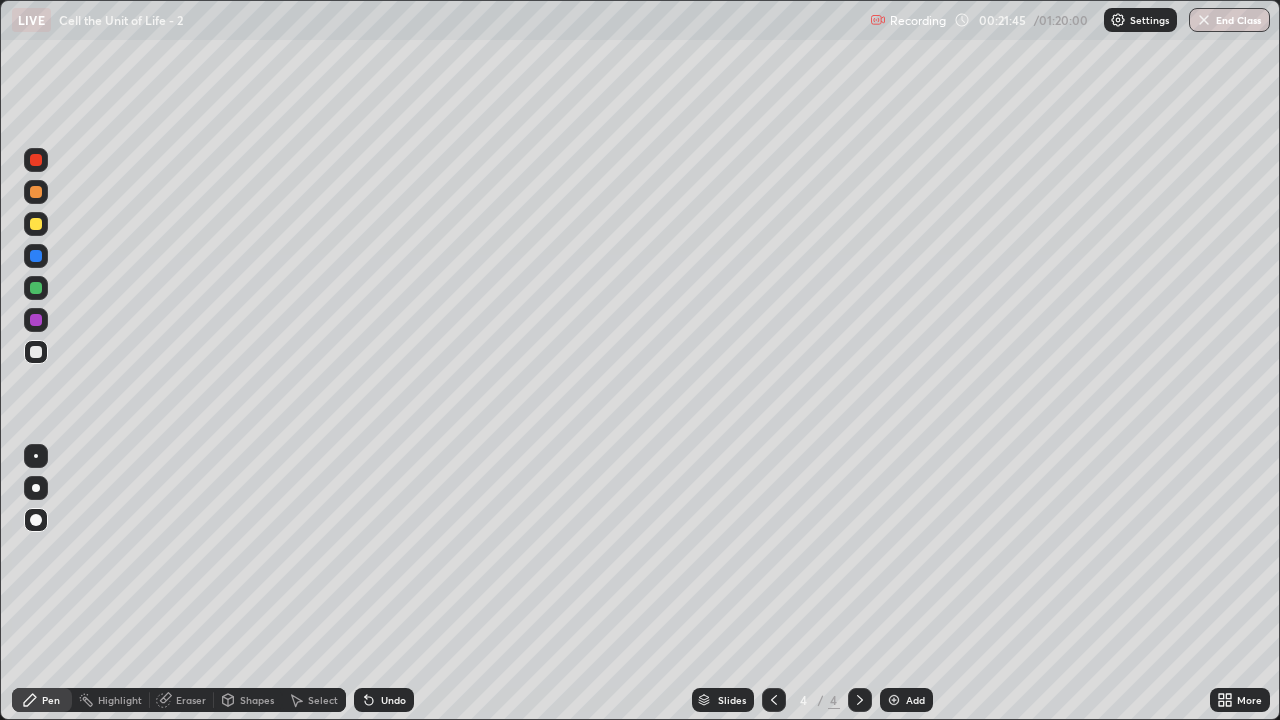 click at bounding box center [36, 288] 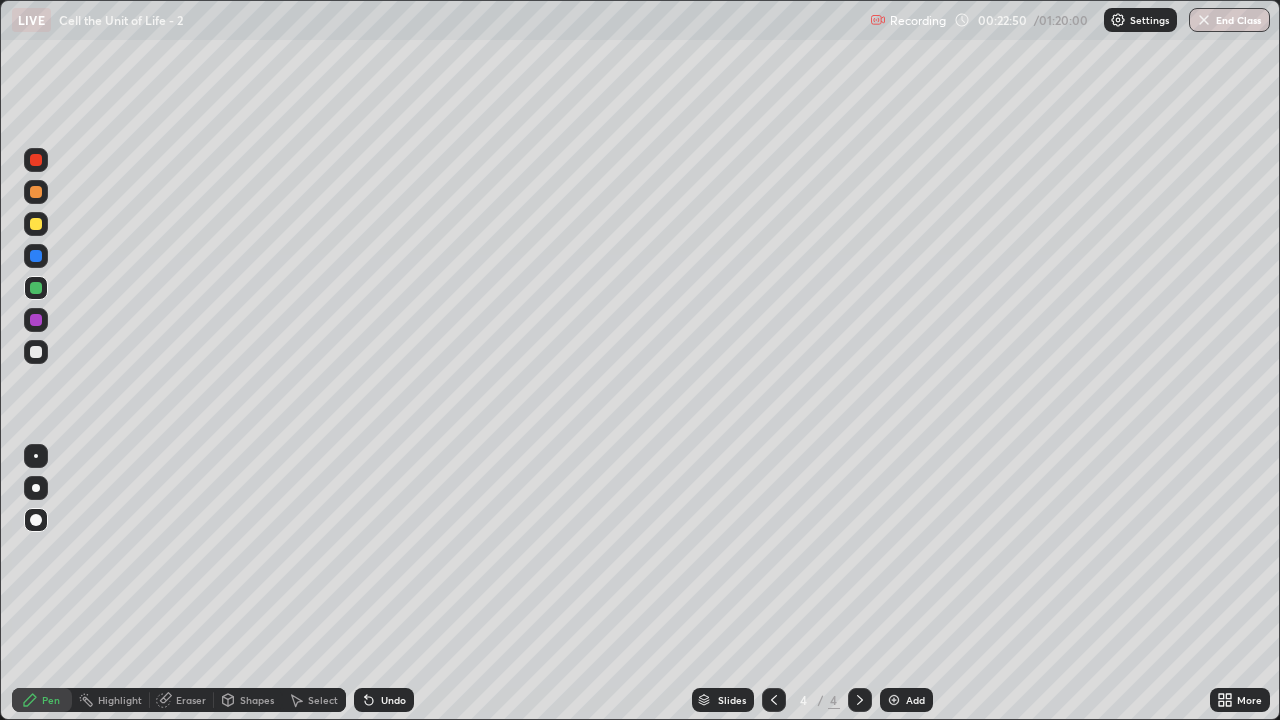 click at bounding box center [36, 352] 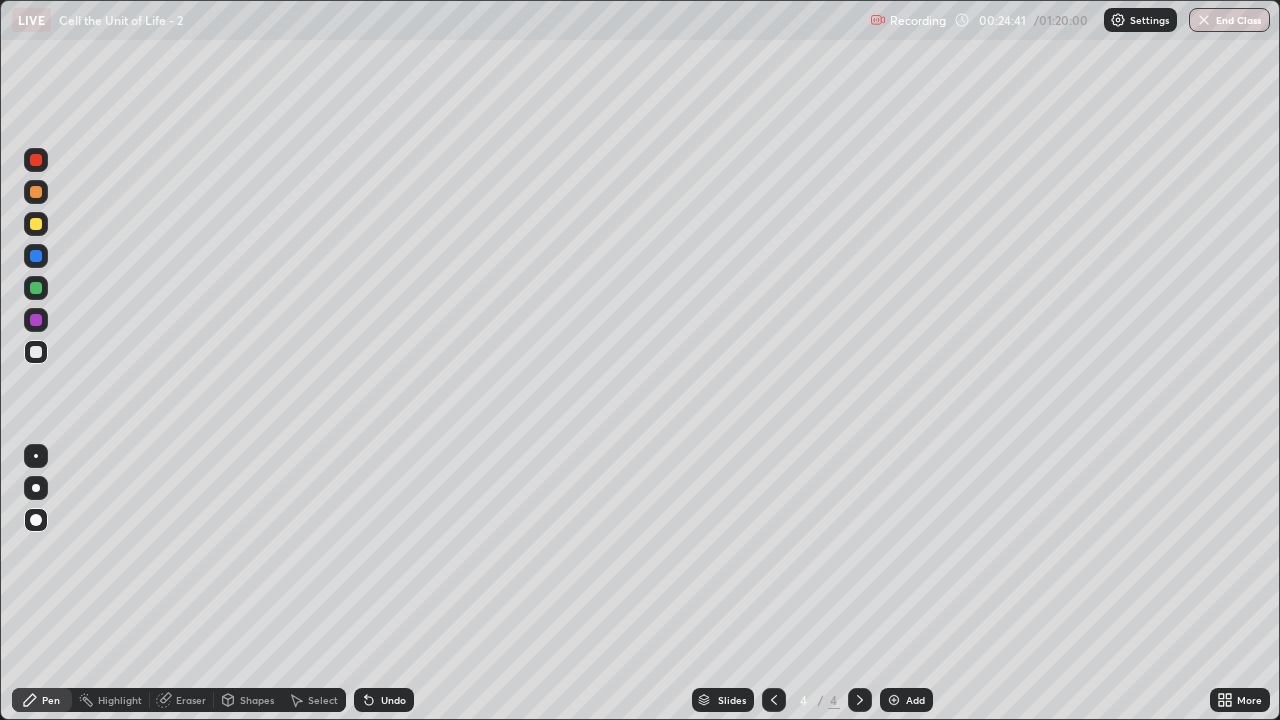 click on "Add" at bounding box center [906, 700] 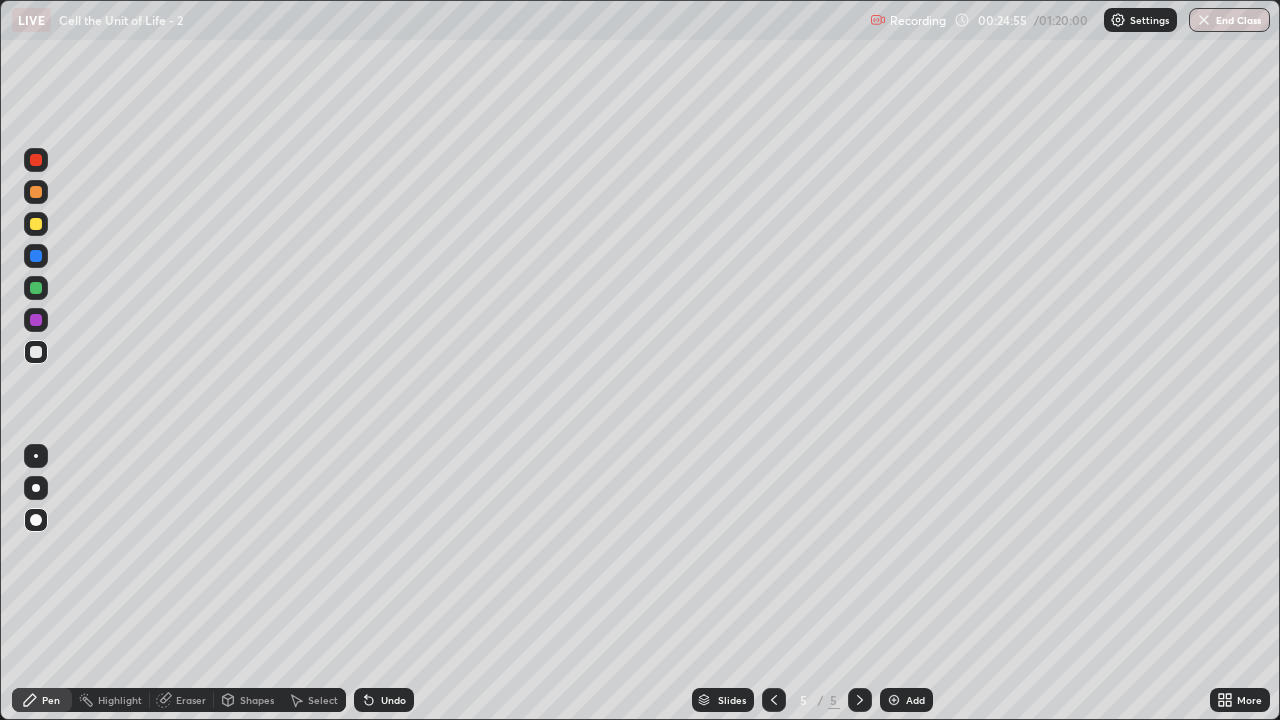 click at bounding box center [36, 288] 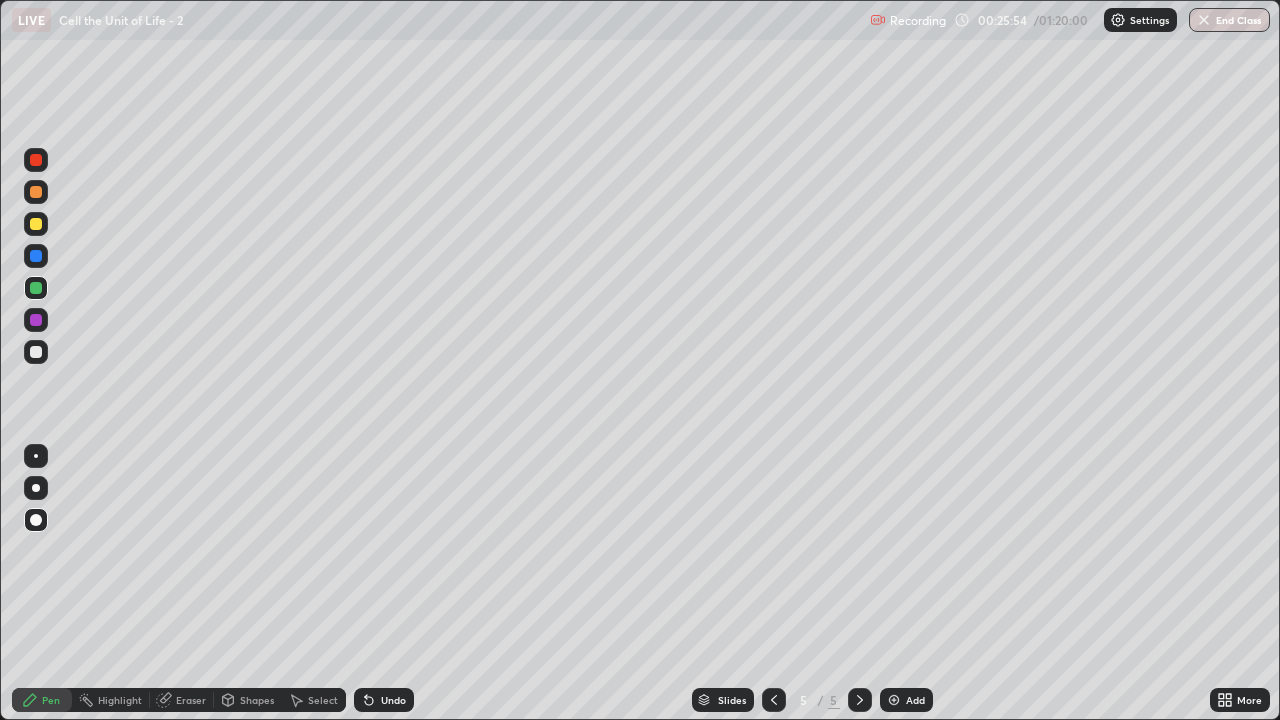 click 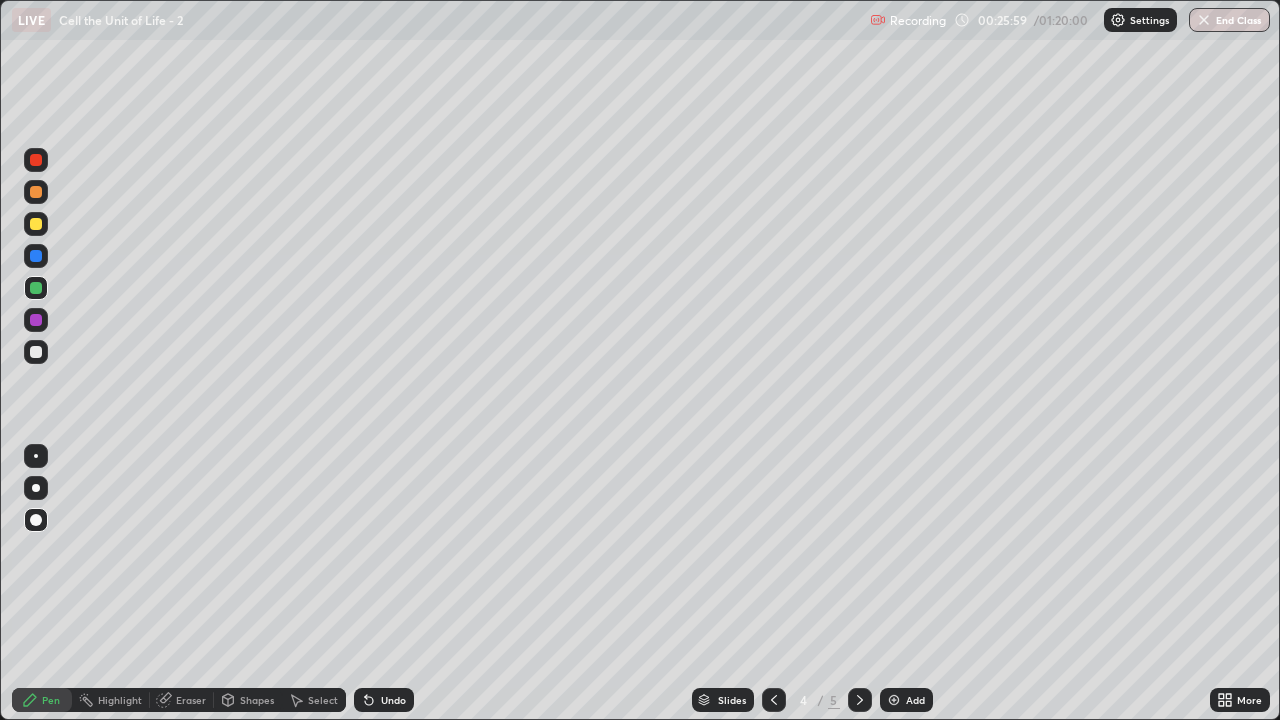 click on "Highlight" at bounding box center [120, 700] 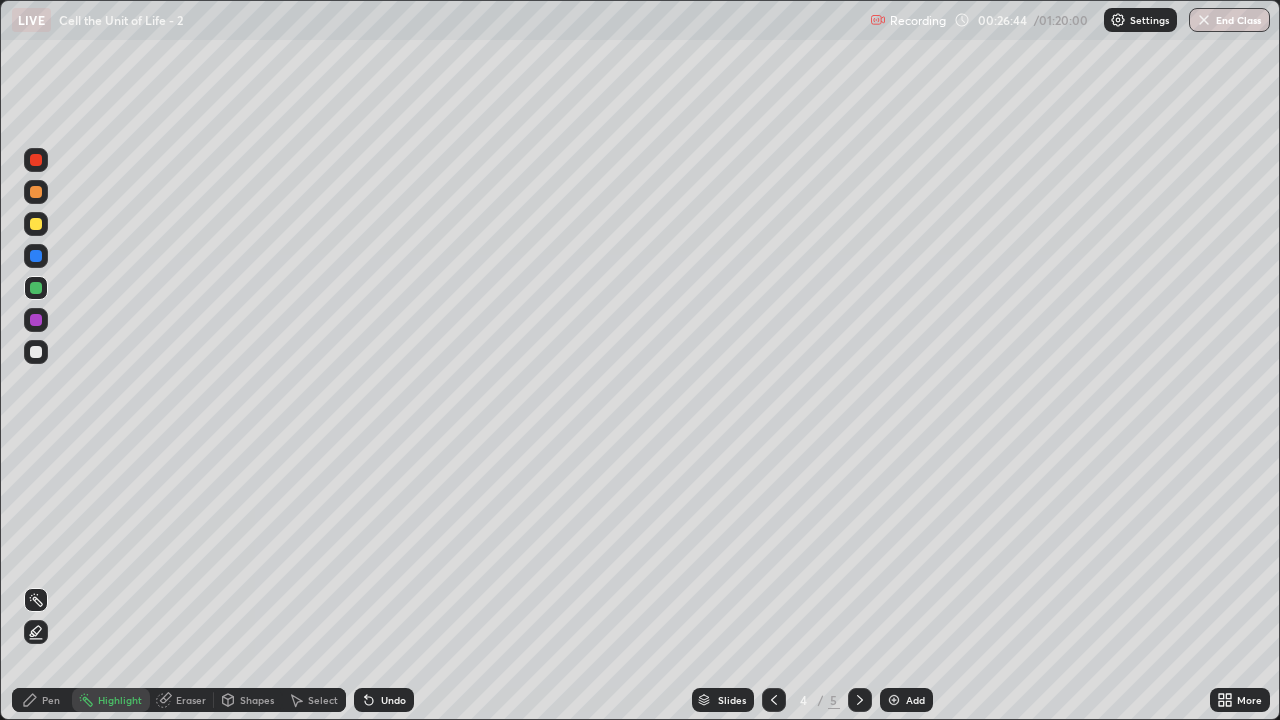 click 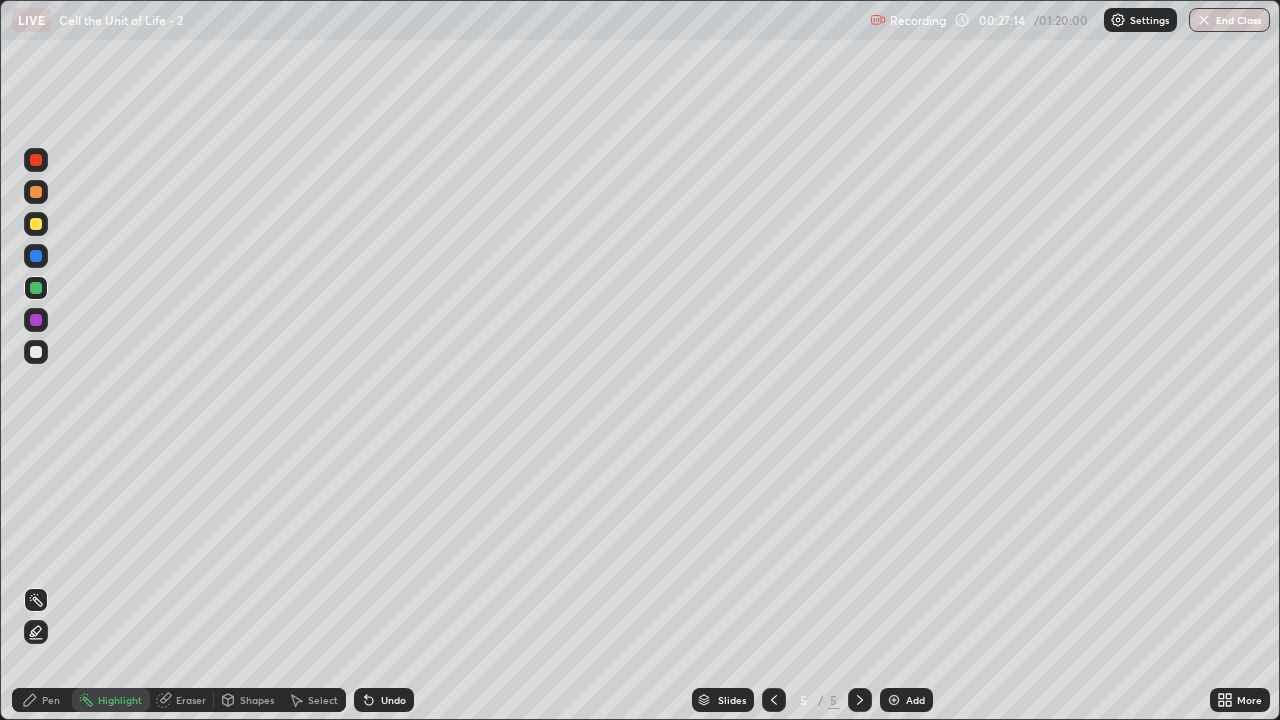 click 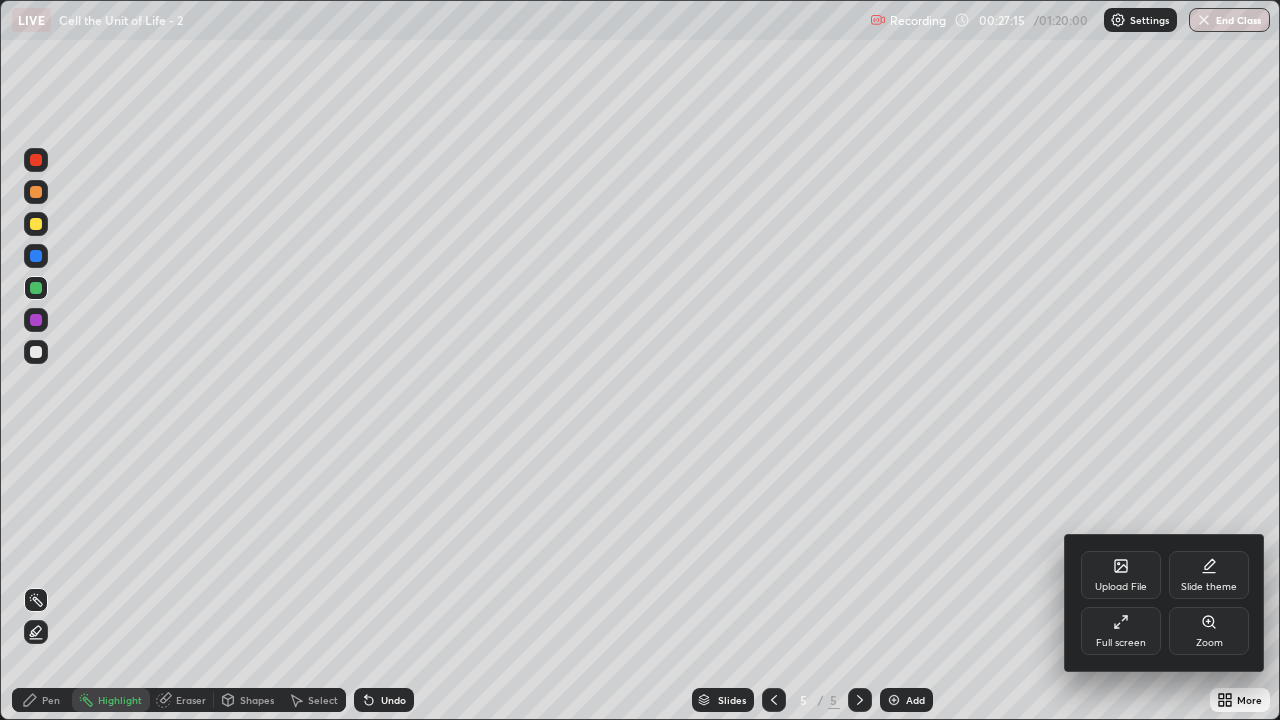 click on "Full screen" at bounding box center [1121, 631] 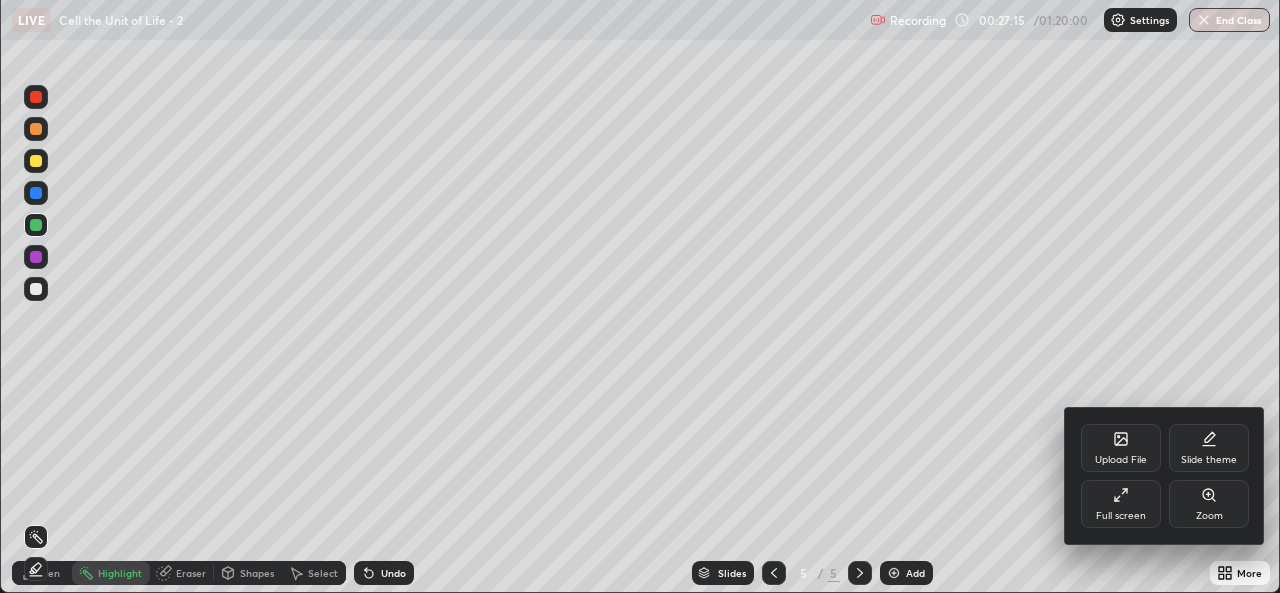 scroll, scrollTop: 593, scrollLeft: 1280, axis: both 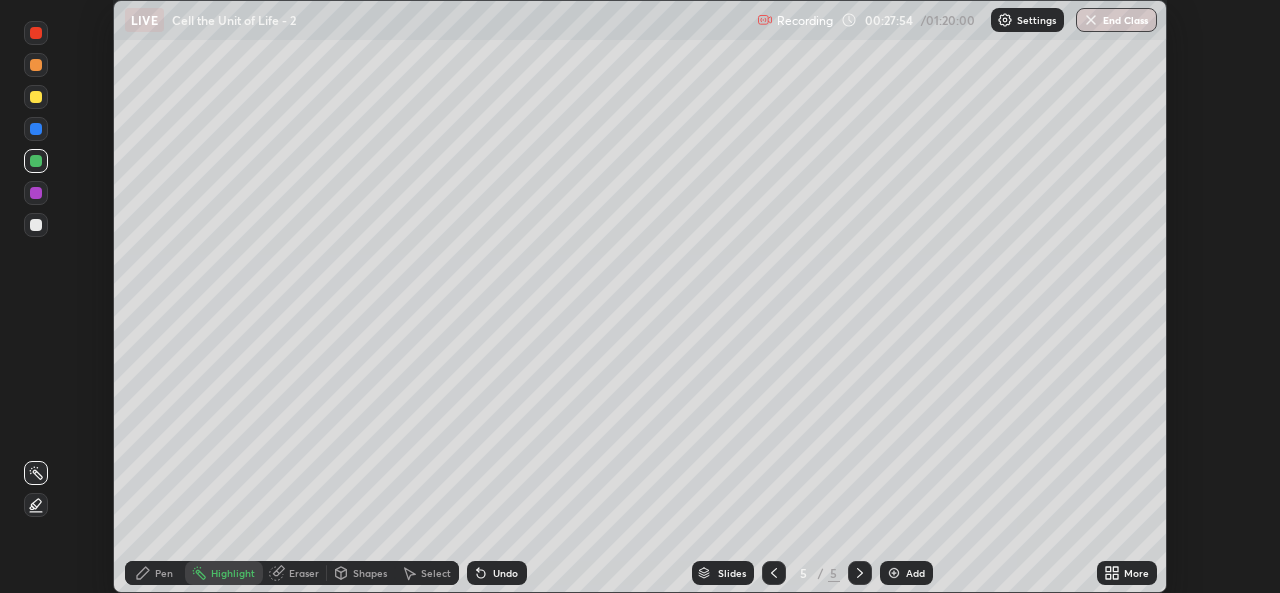 click 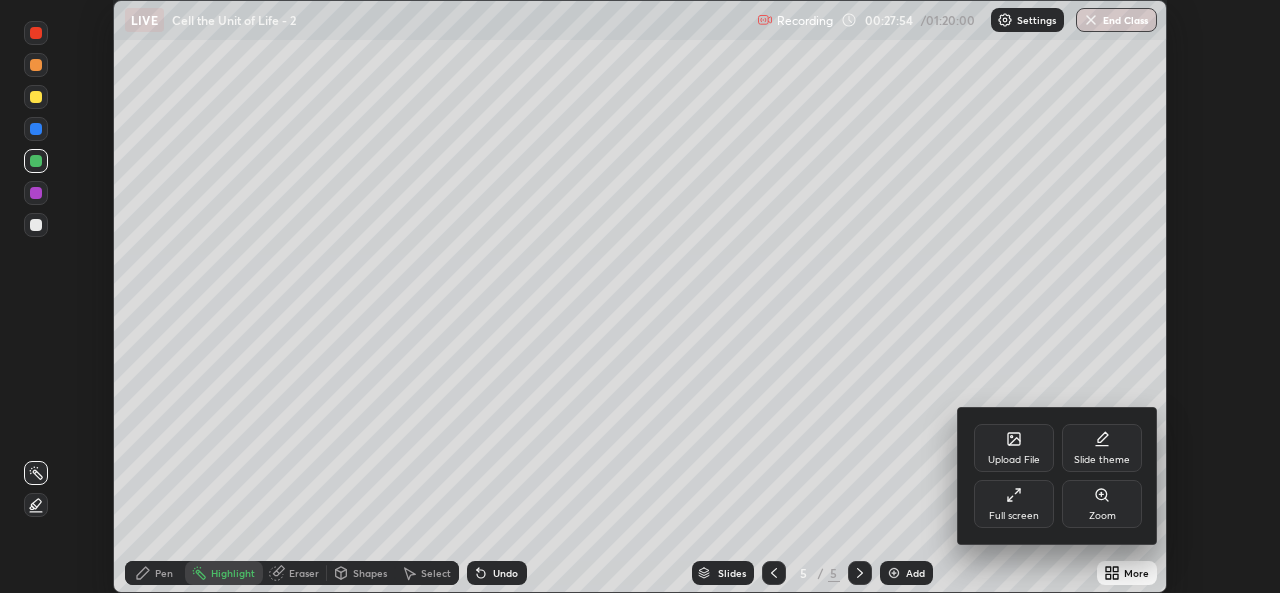 click 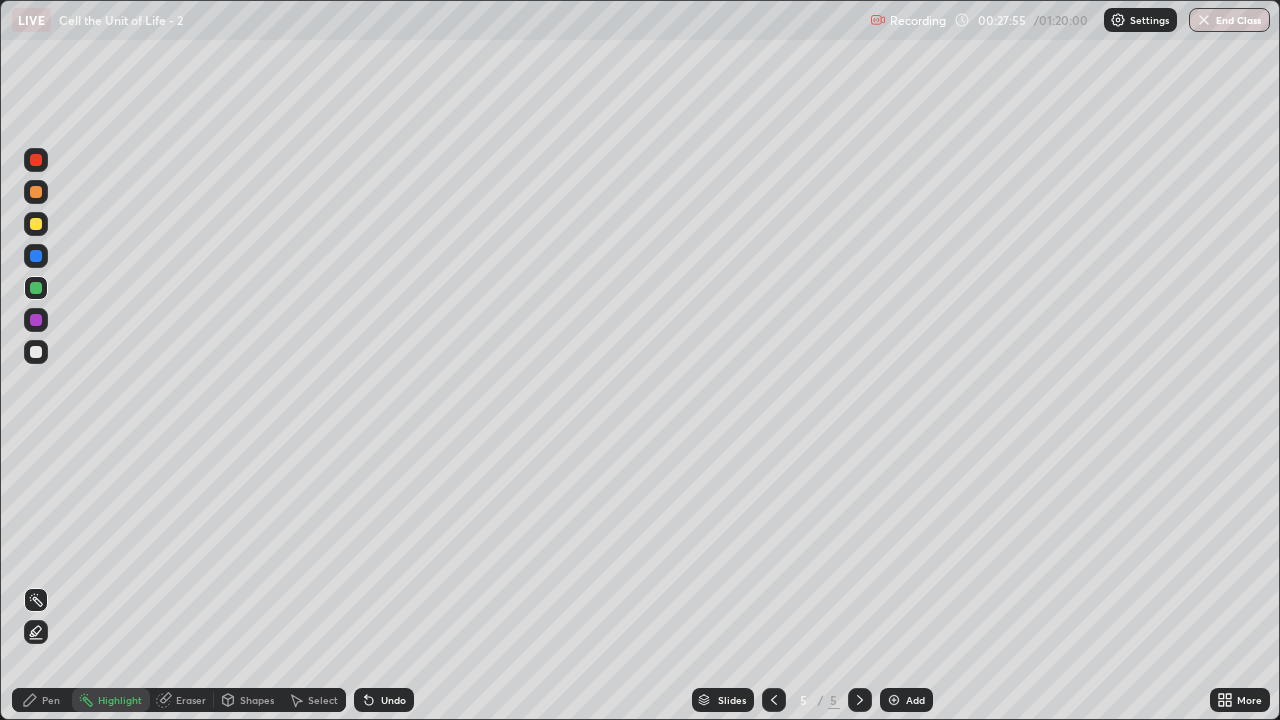scroll, scrollTop: 99280, scrollLeft: 98720, axis: both 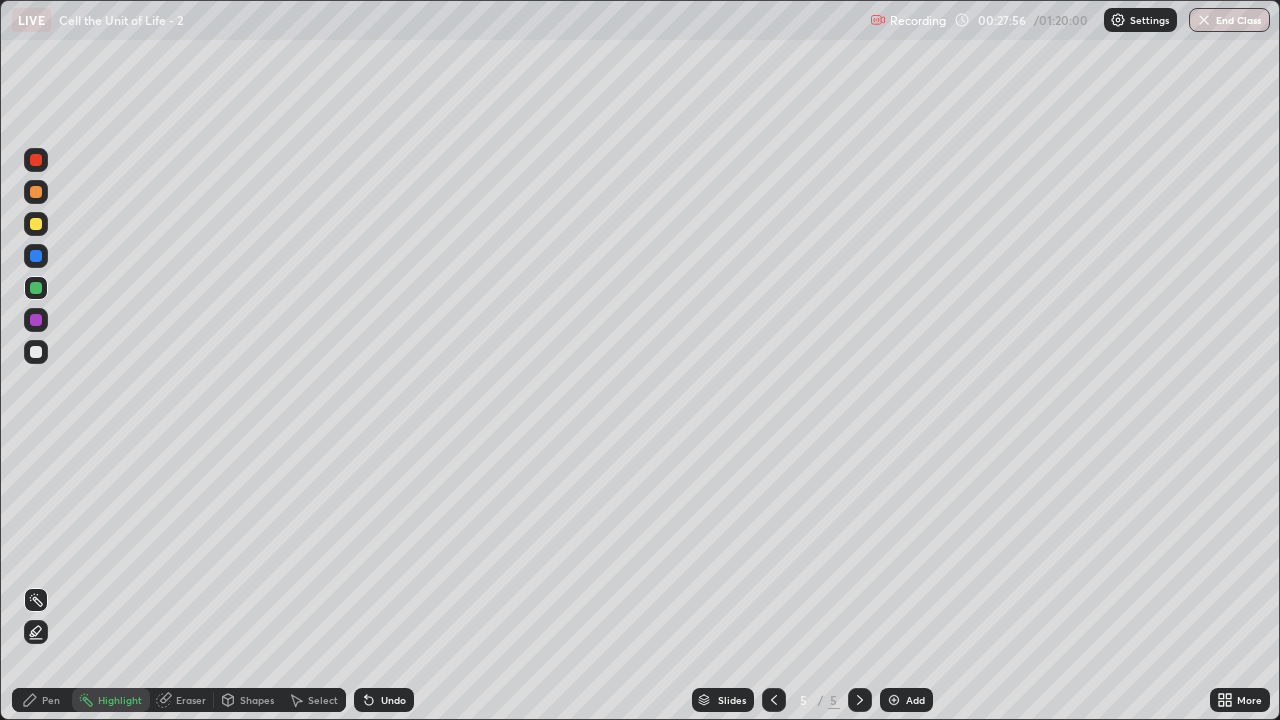 click on "Add" at bounding box center [906, 700] 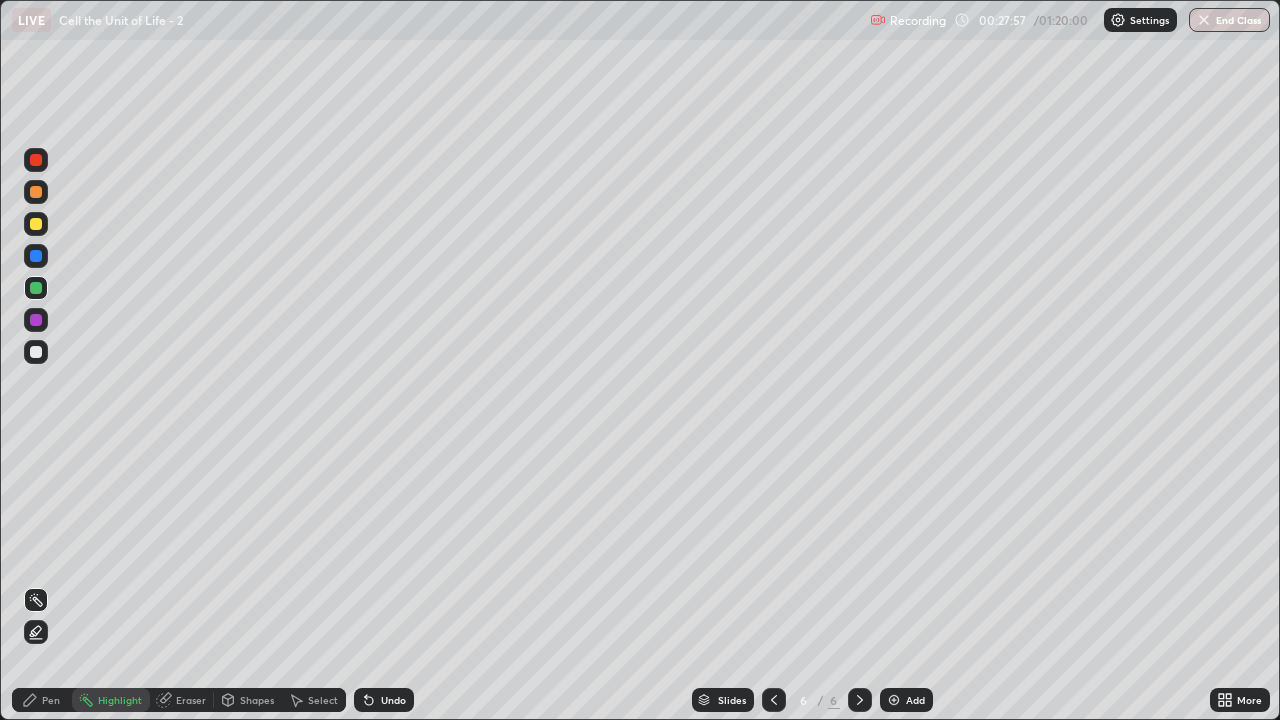 click on "Pen" at bounding box center [42, 700] 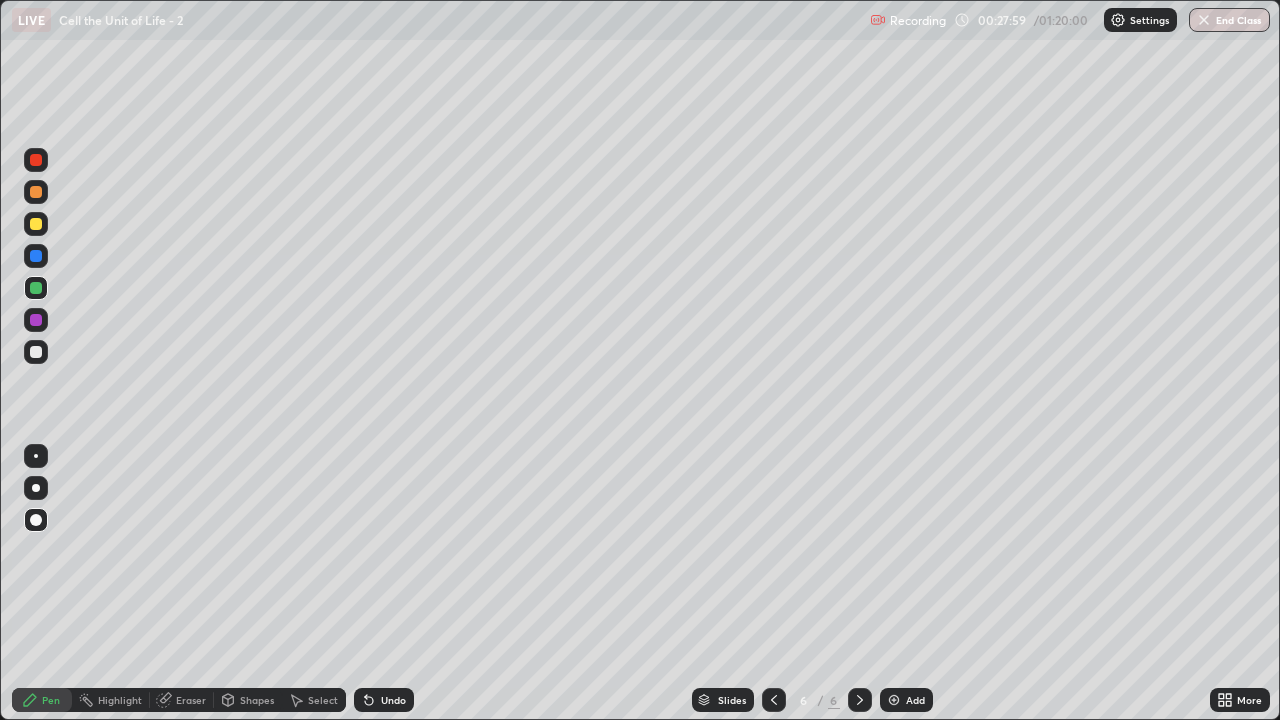 click at bounding box center [36, 192] 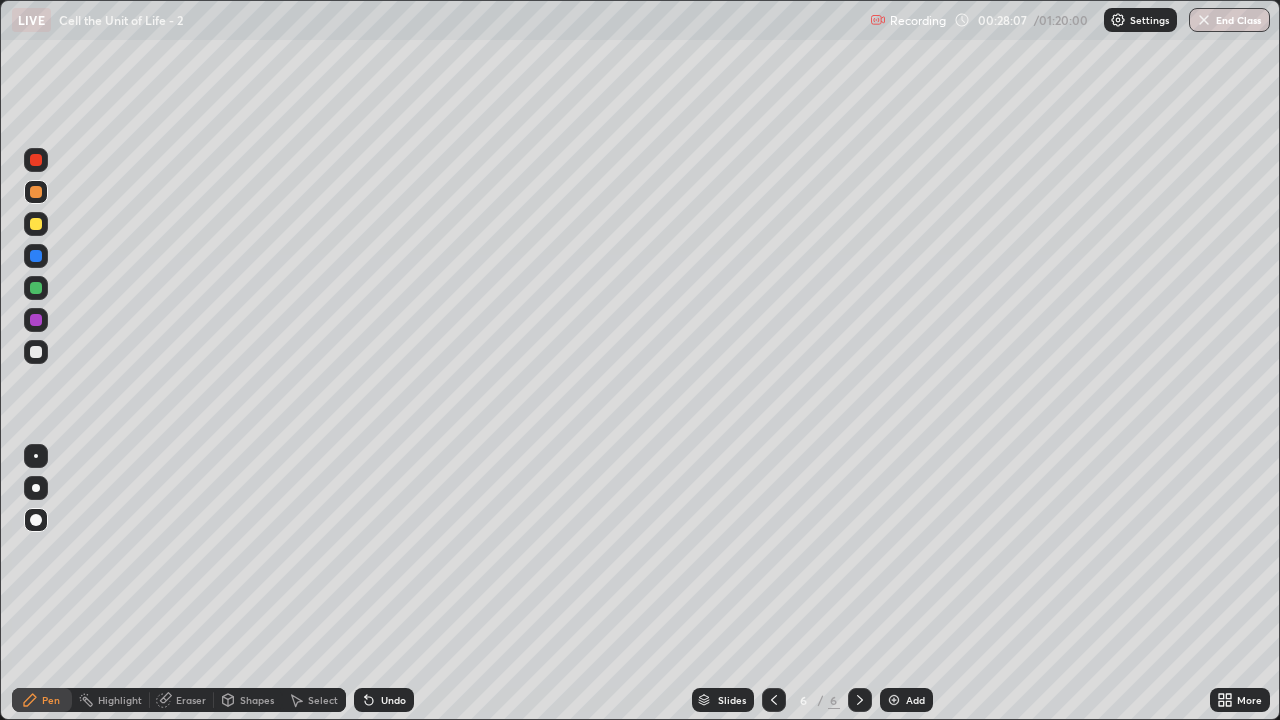 click at bounding box center [36, 288] 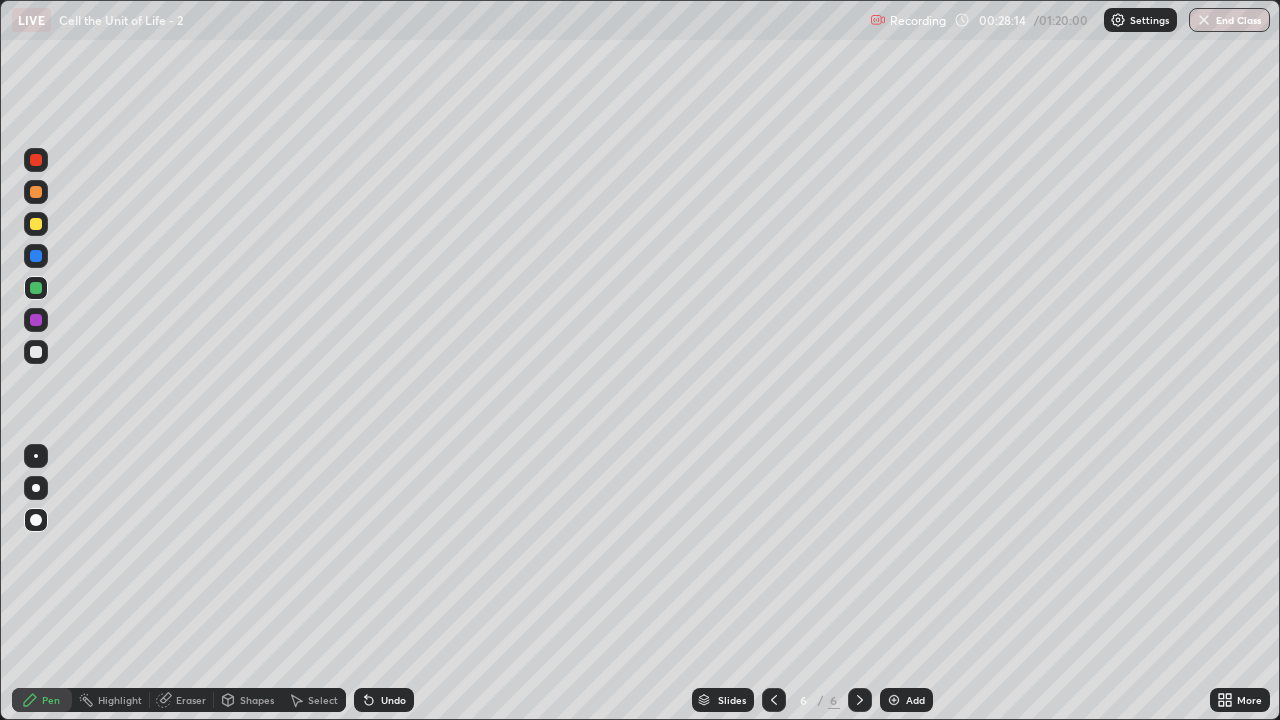 click at bounding box center (36, 352) 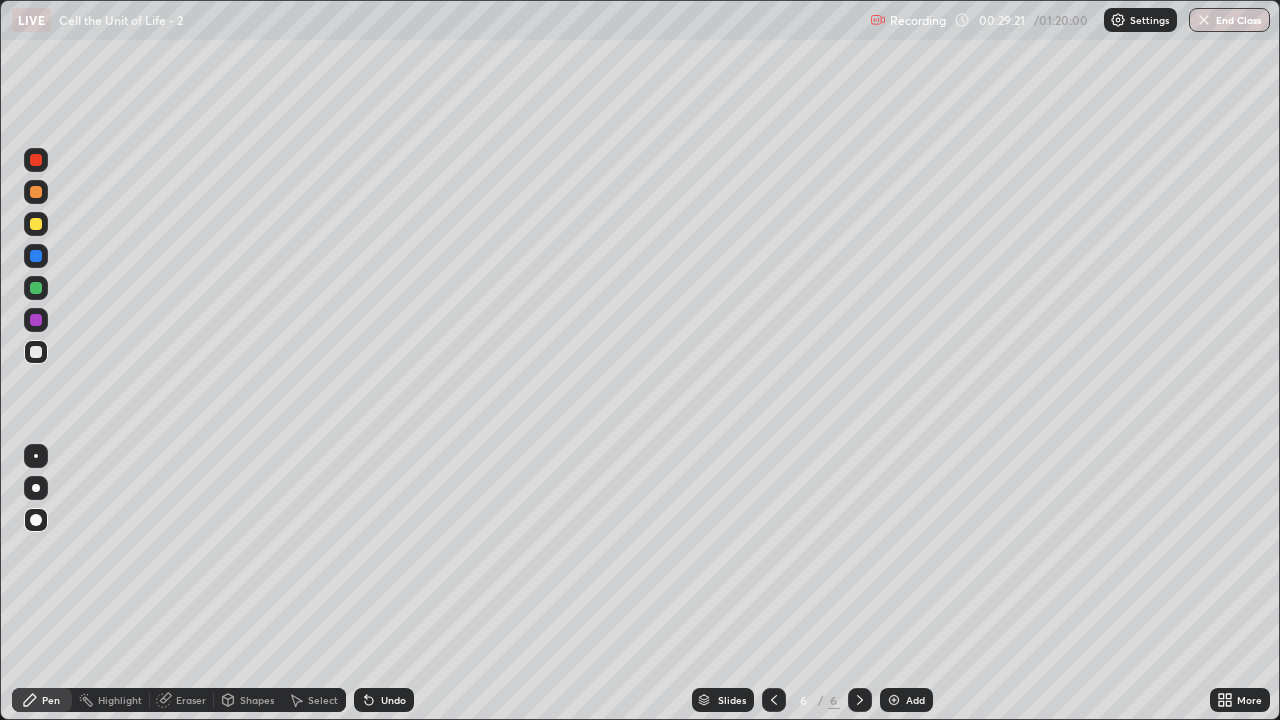 click on "Undo" at bounding box center (393, 700) 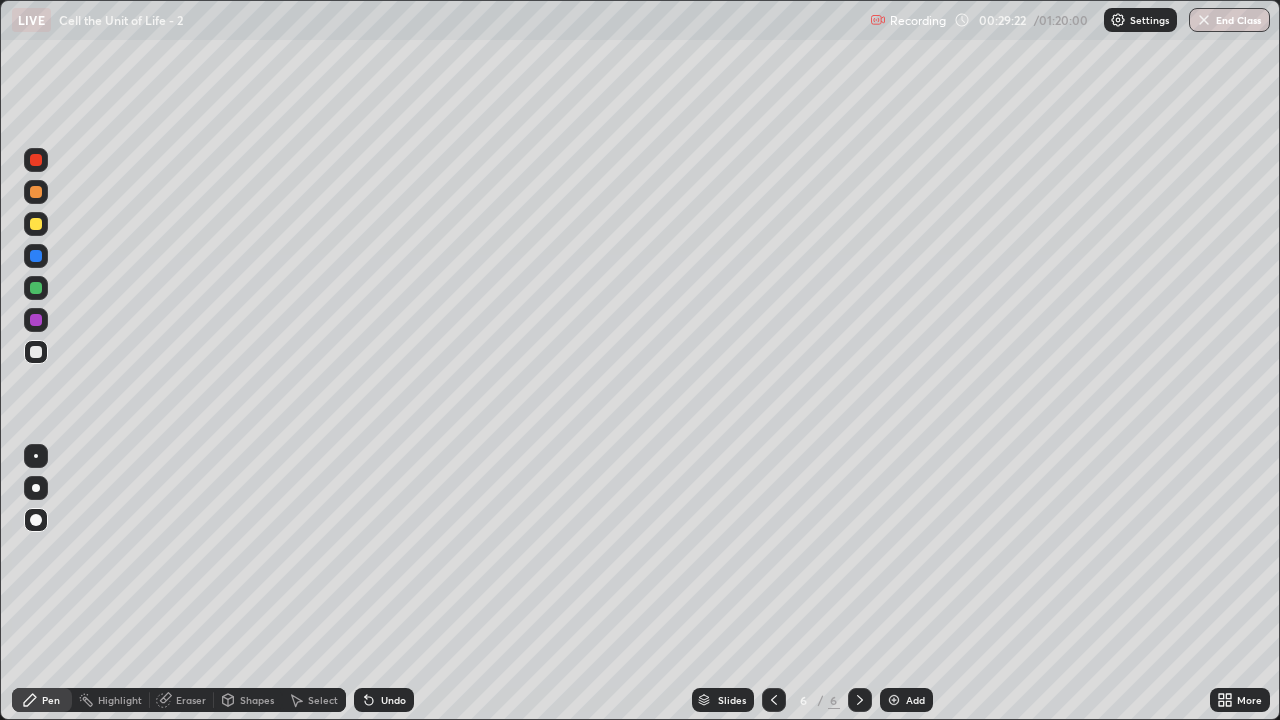 click on "Undo" at bounding box center (393, 700) 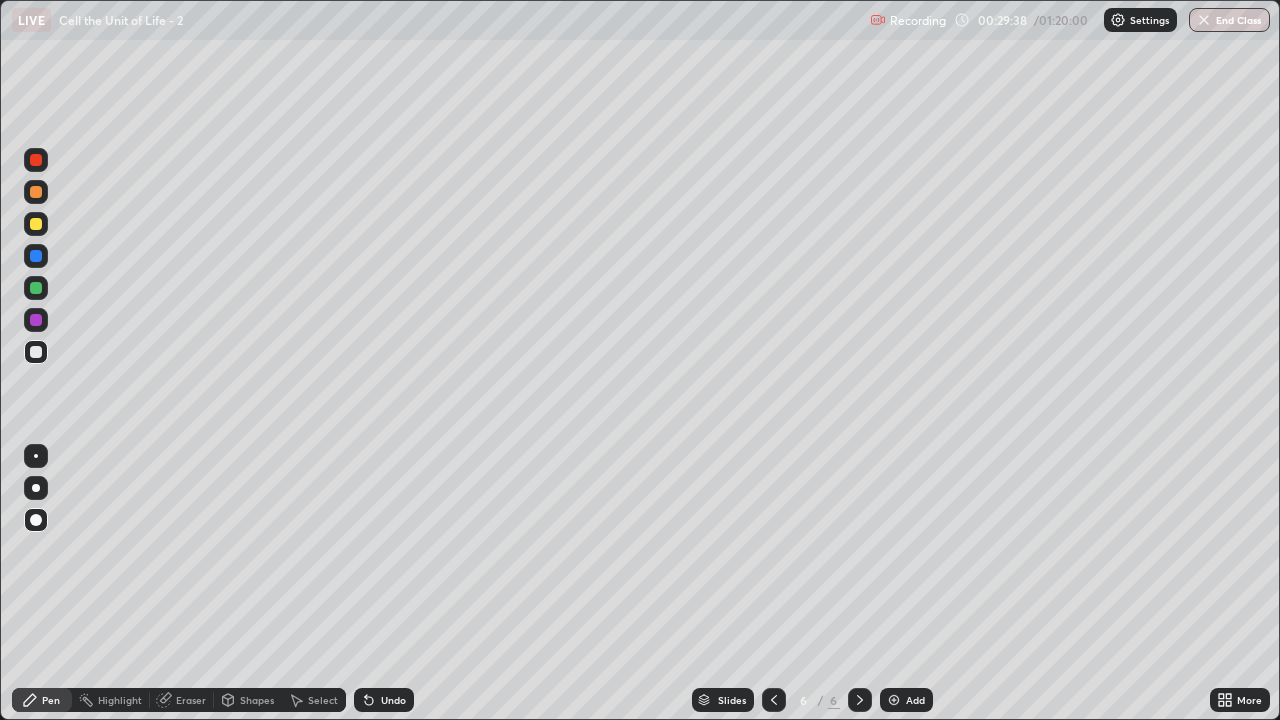 click at bounding box center [36, 288] 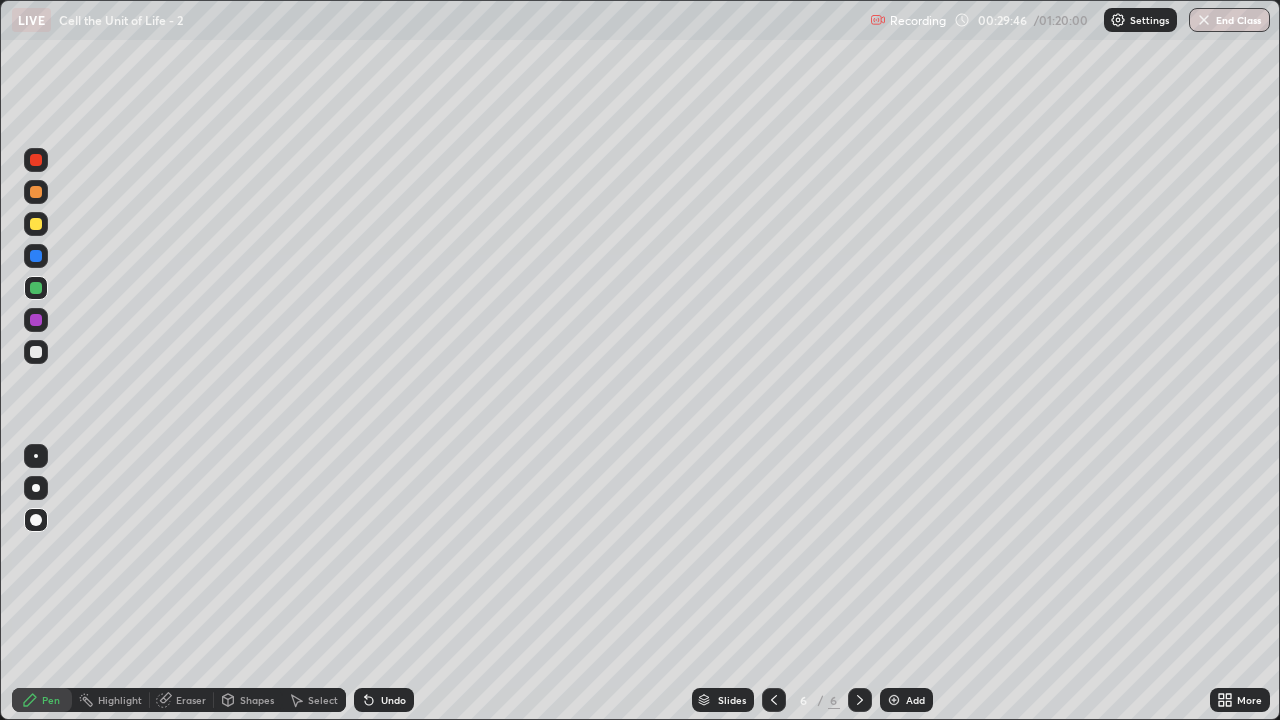 click at bounding box center (36, 352) 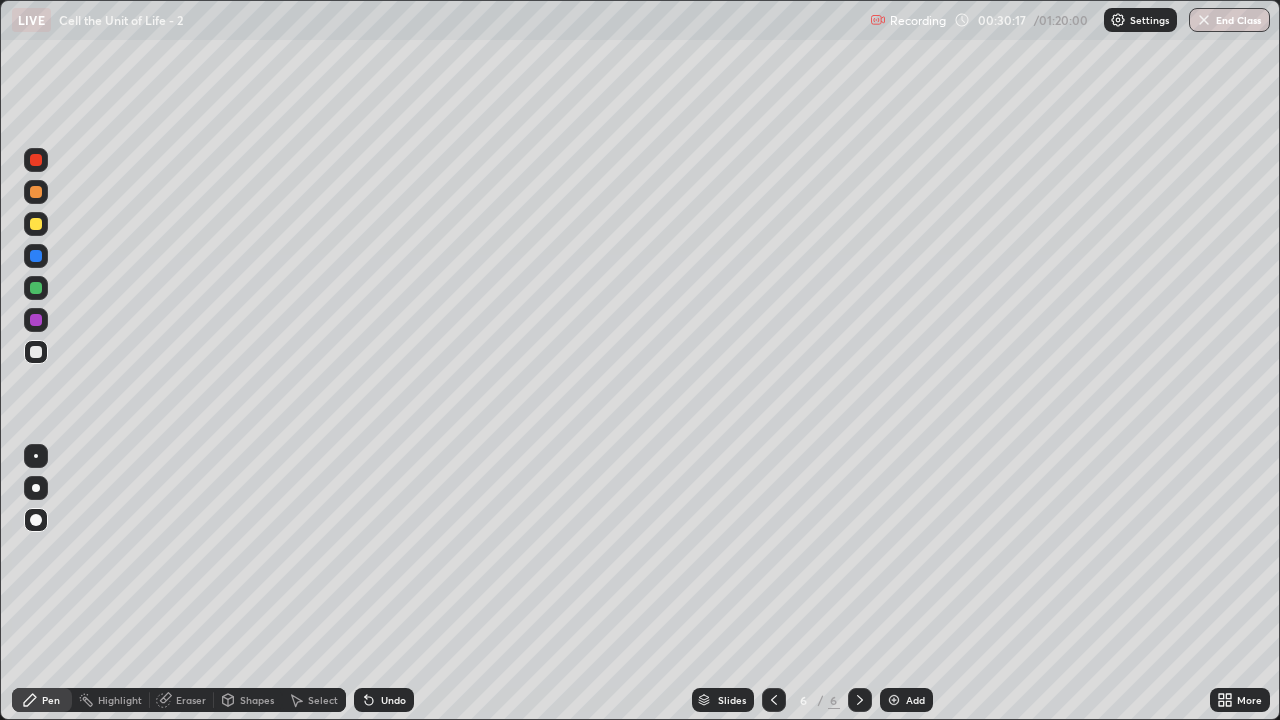 click at bounding box center [36, 288] 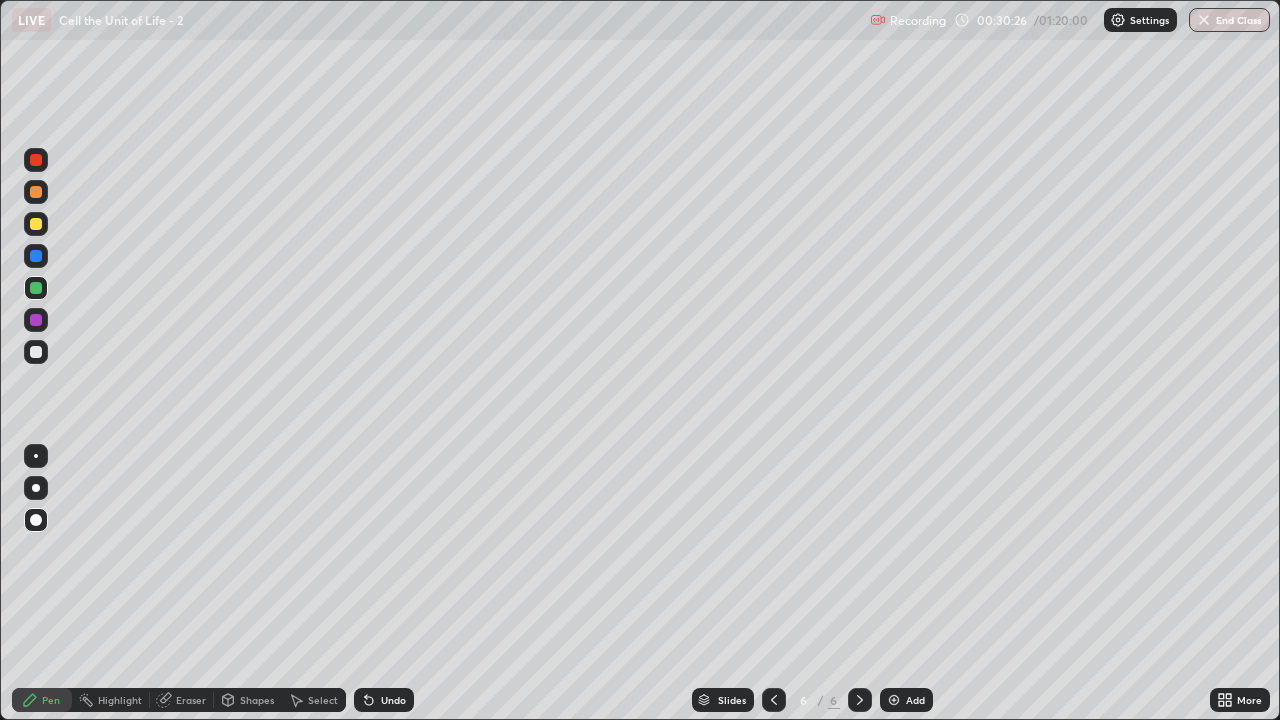 click at bounding box center [36, 352] 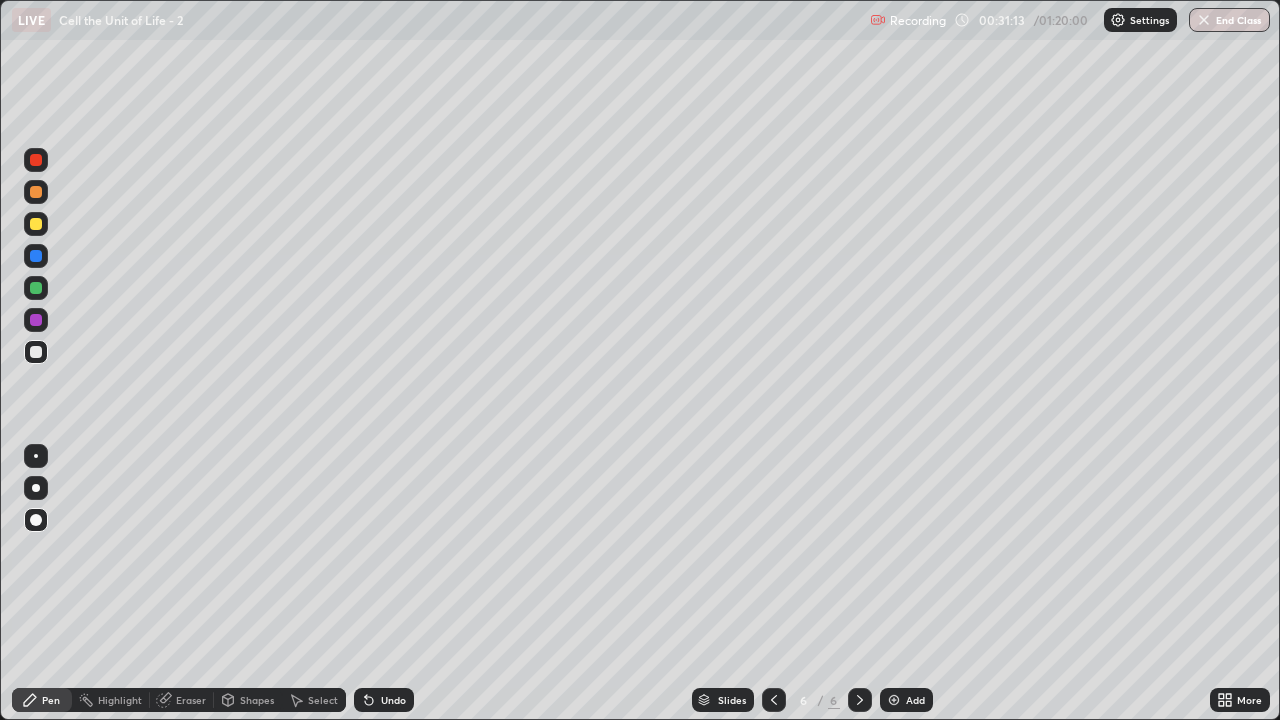 click on "Add" at bounding box center (906, 700) 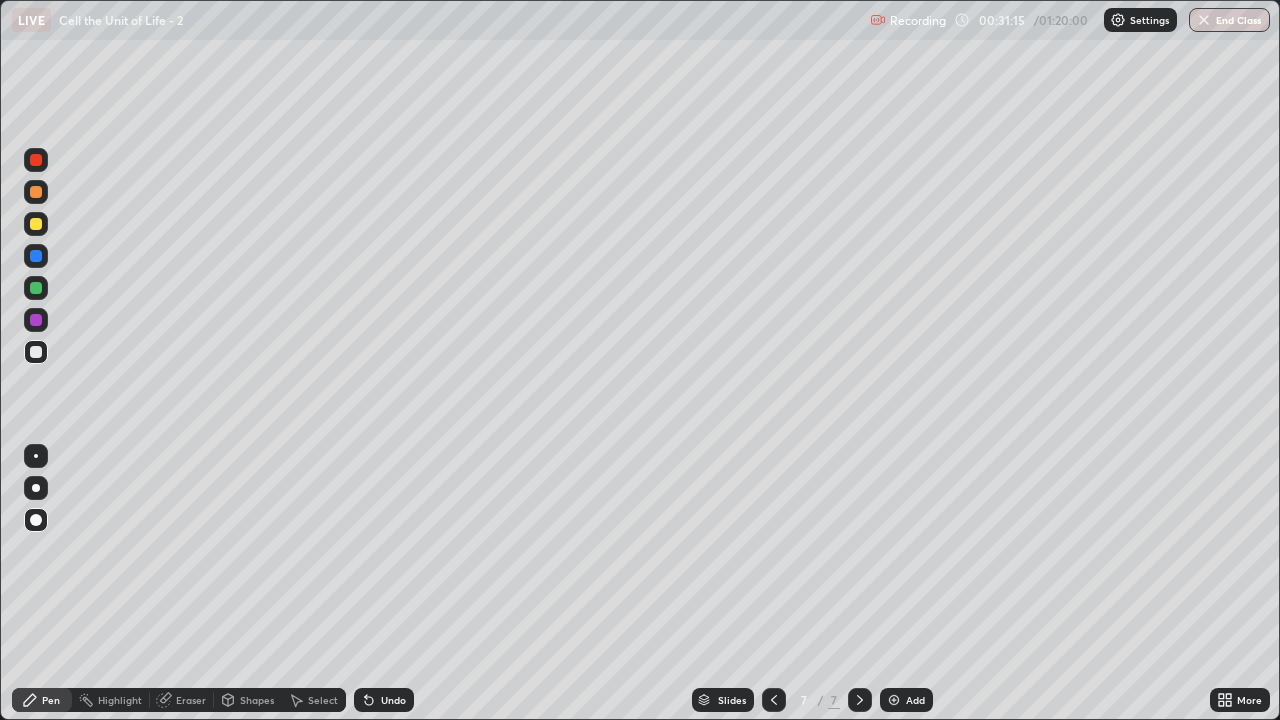 click at bounding box center [36, 288] 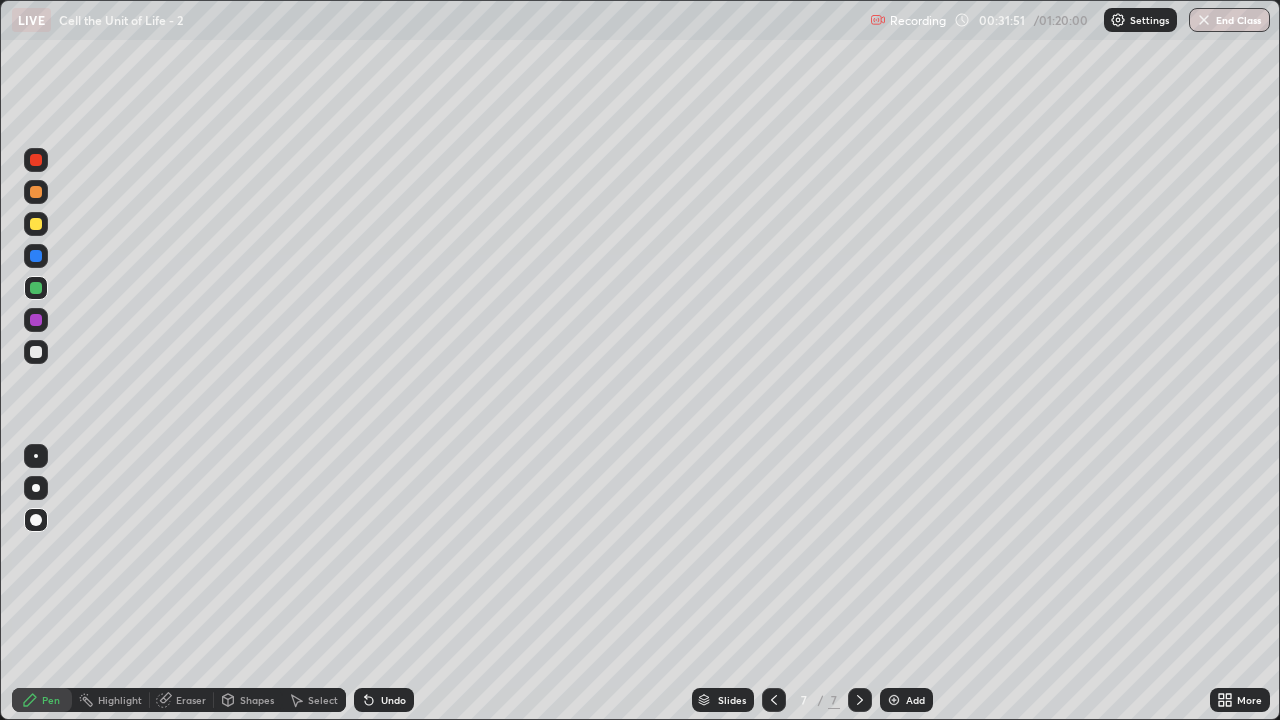 click at bounding box center (36, 352) 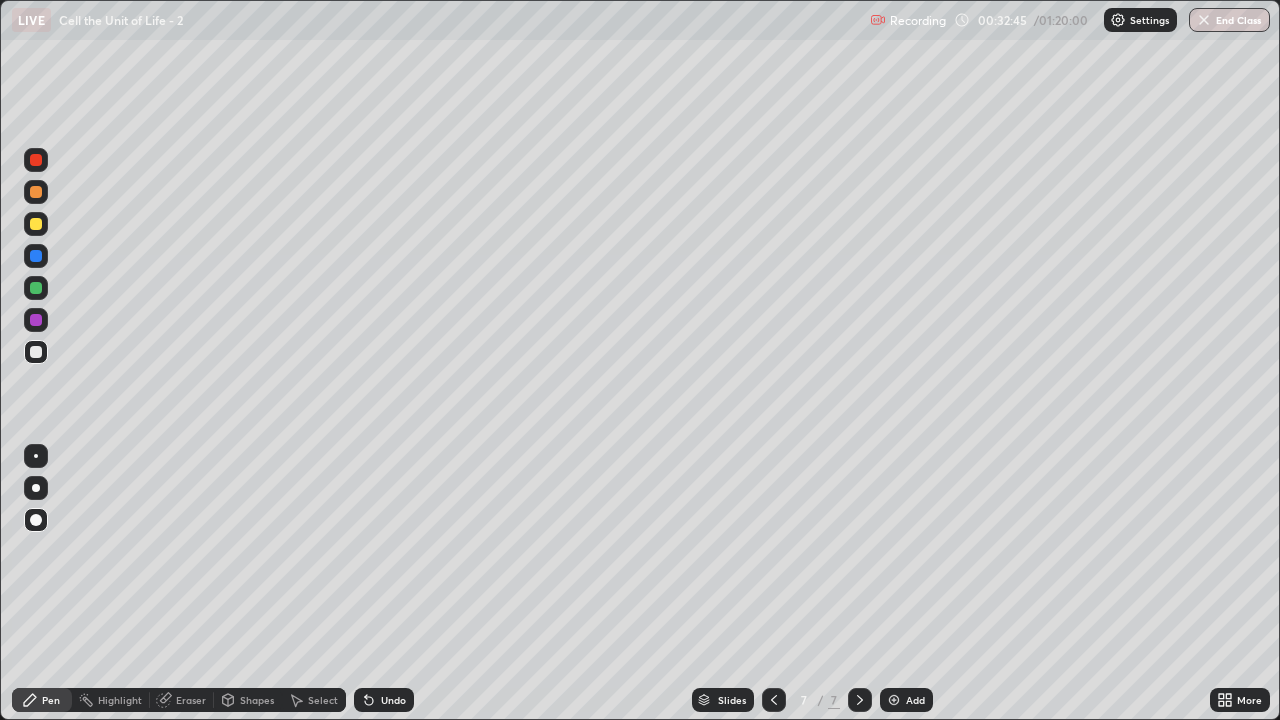click on "Add" at bounding box center [906, 700] 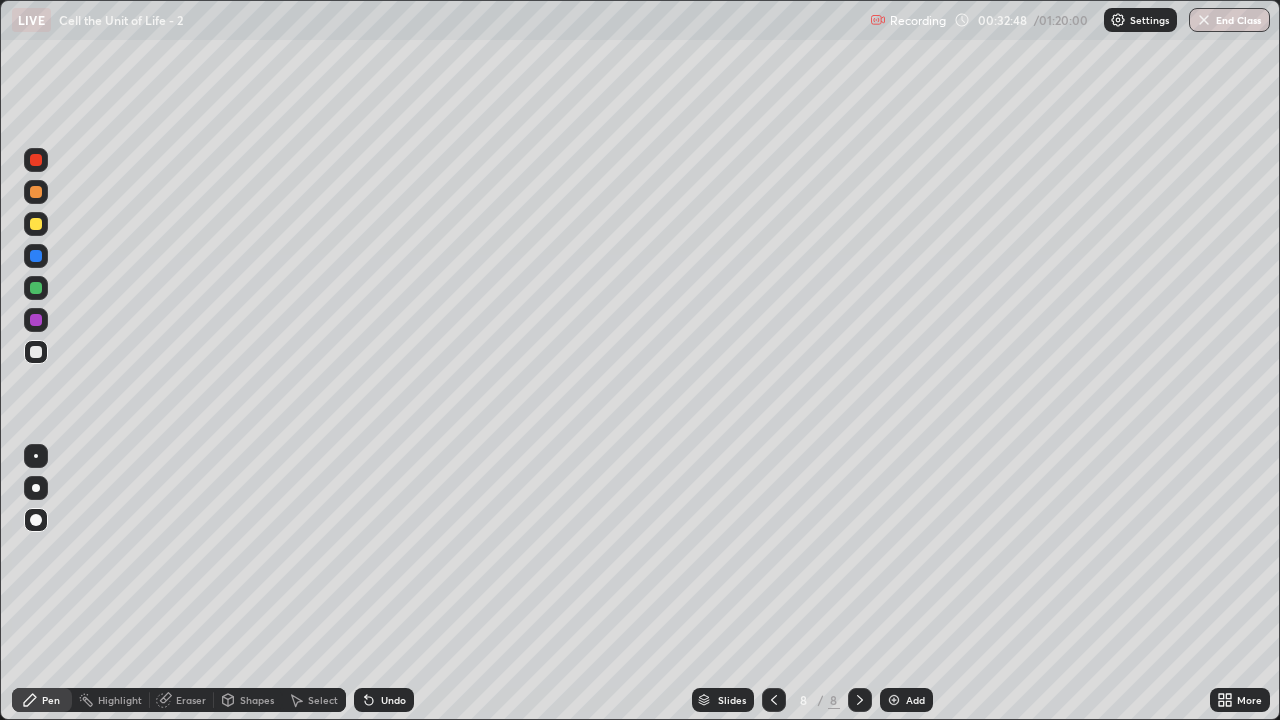 click at bounding box center (36, 224) 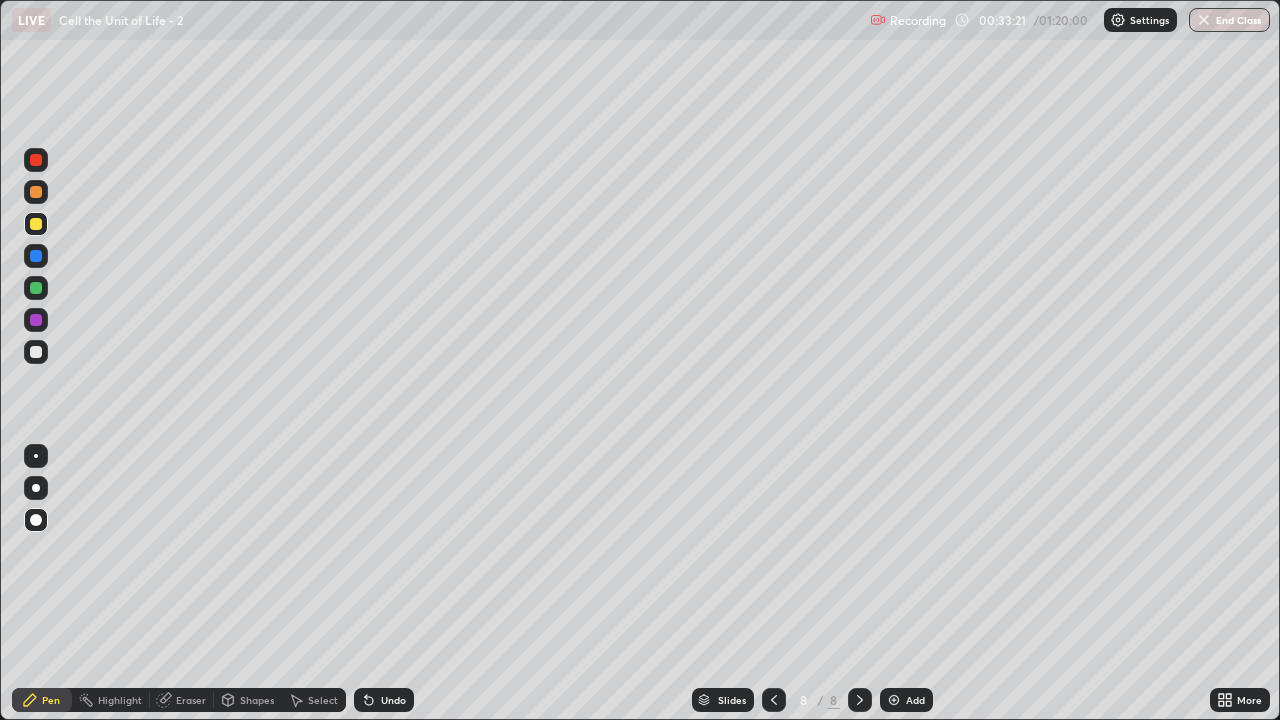 click at bounding box center [36, 352] 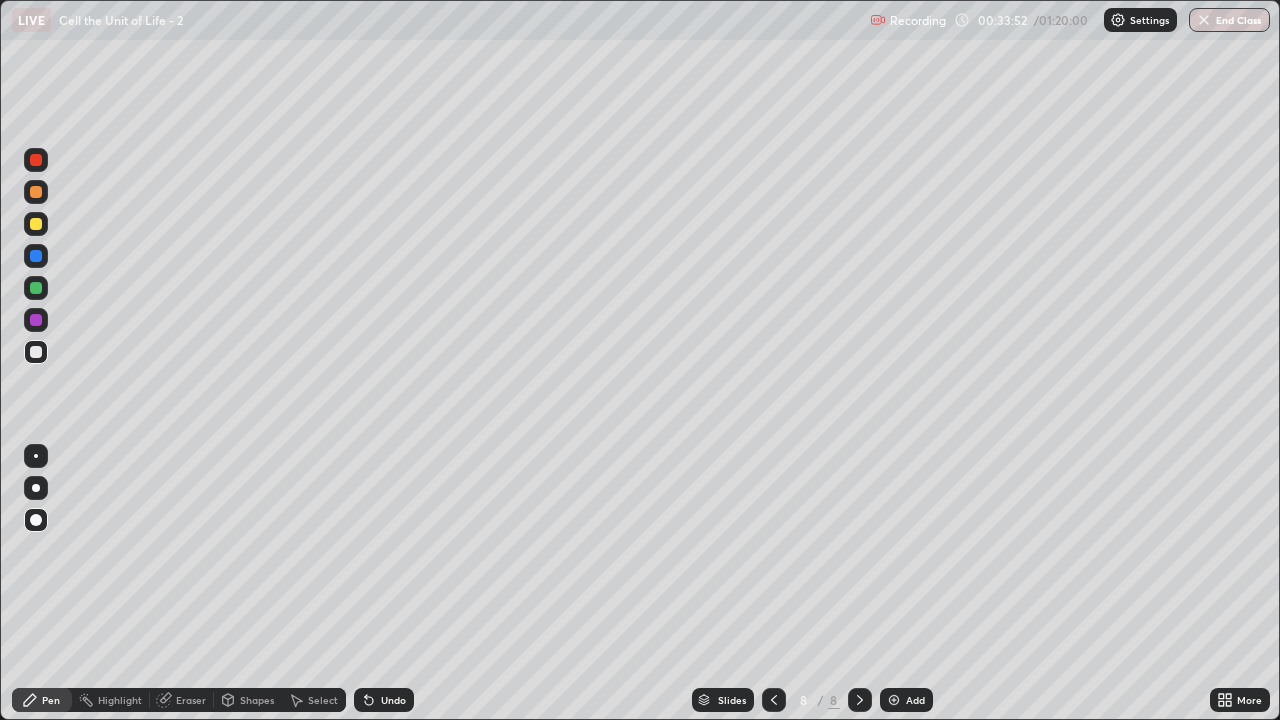 click on "Add" at bounding box center [906, 700] 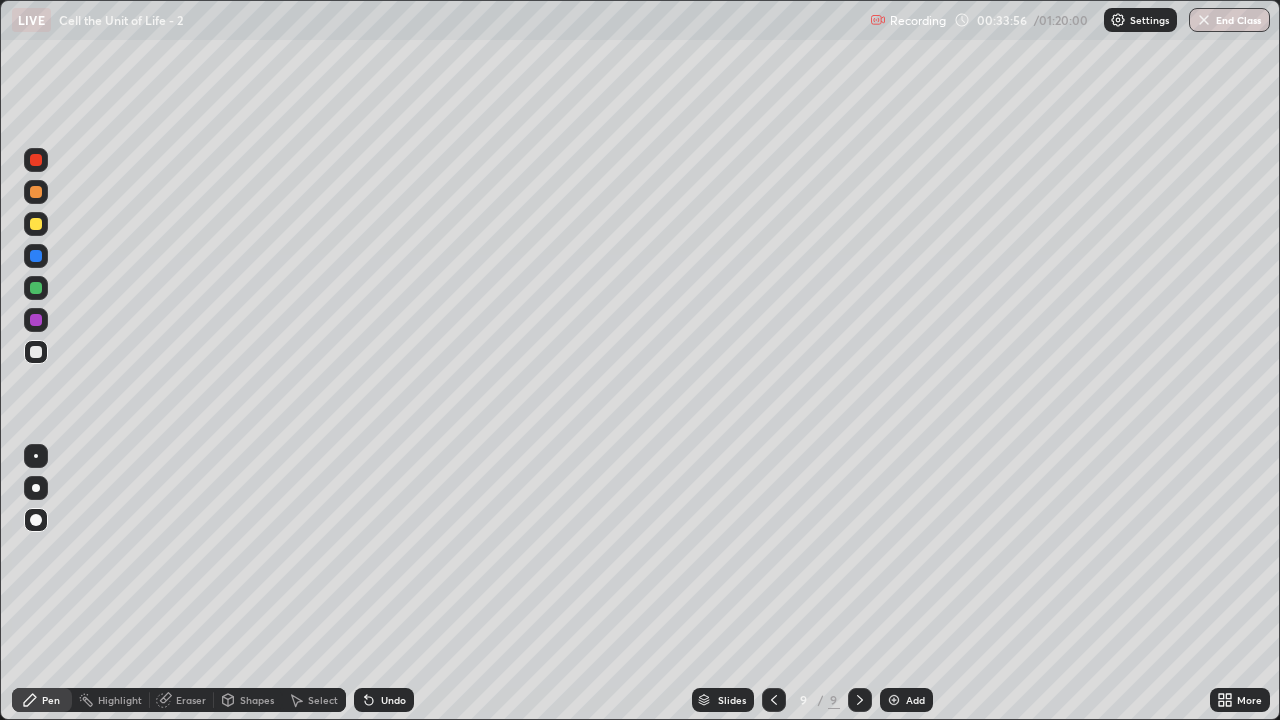 click on "Shapes" at bounding box center (257, 700) 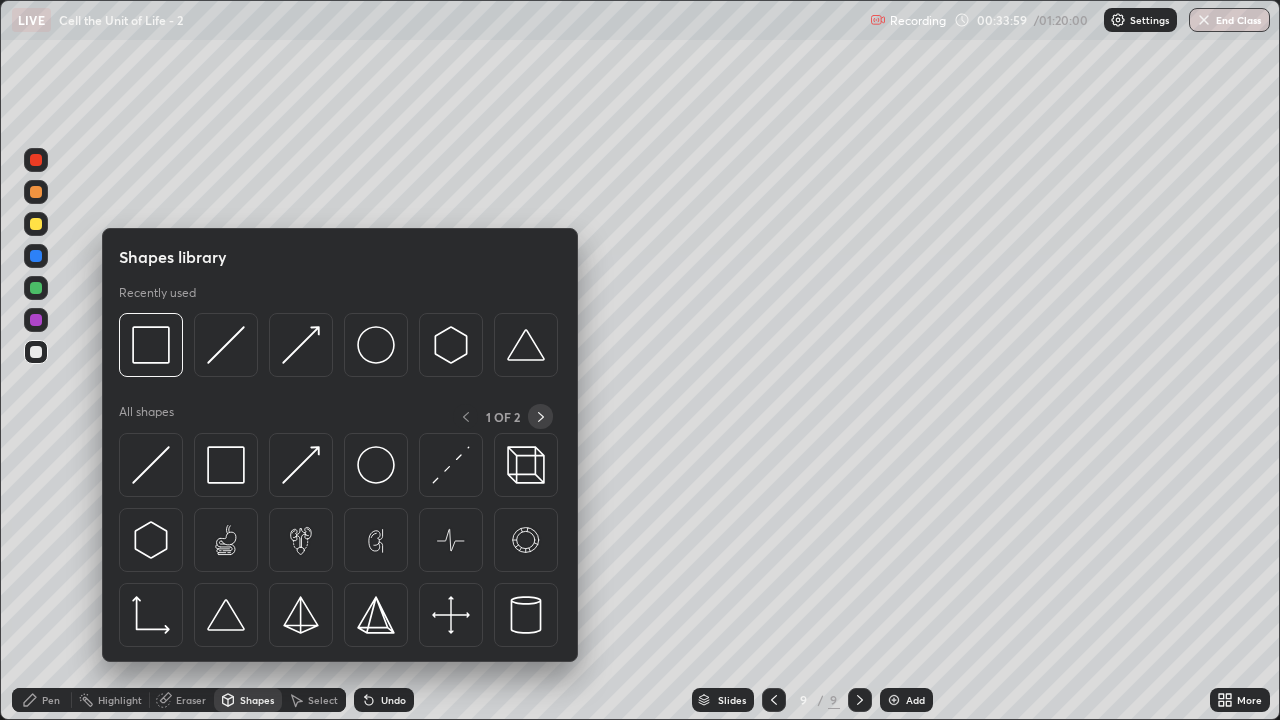 click 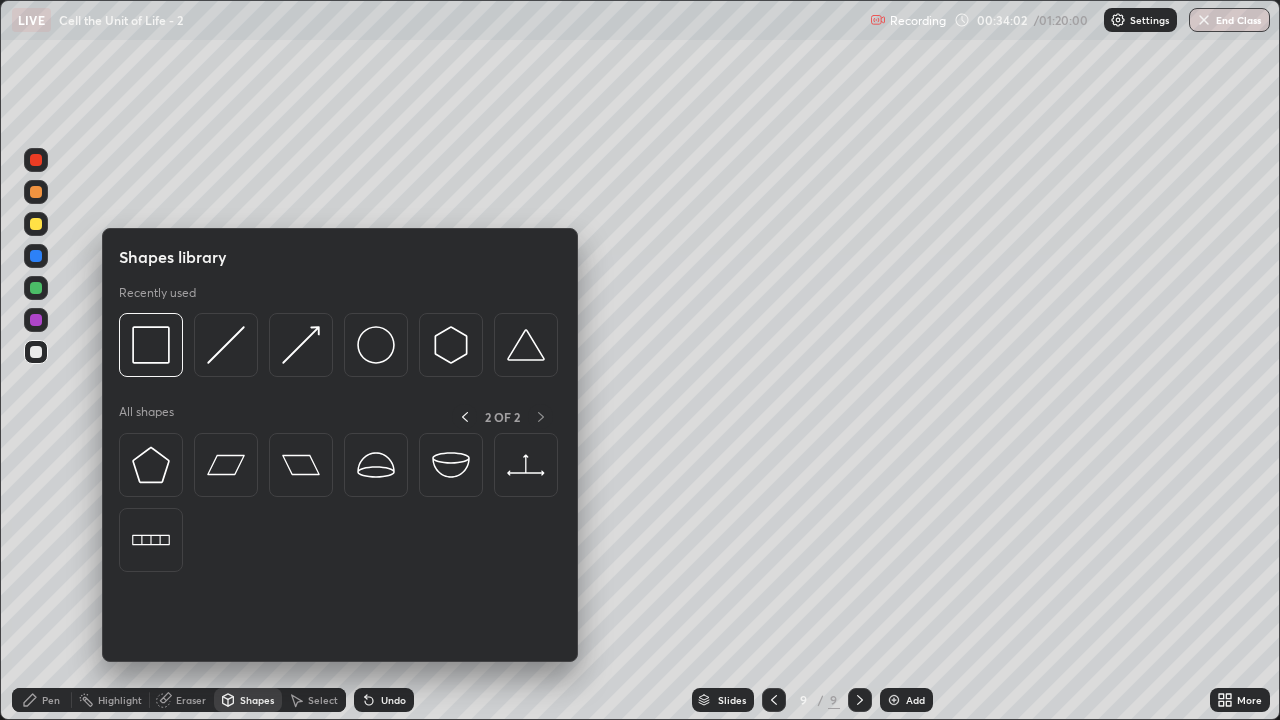click on "Pen" at bounding box center [51, 700] 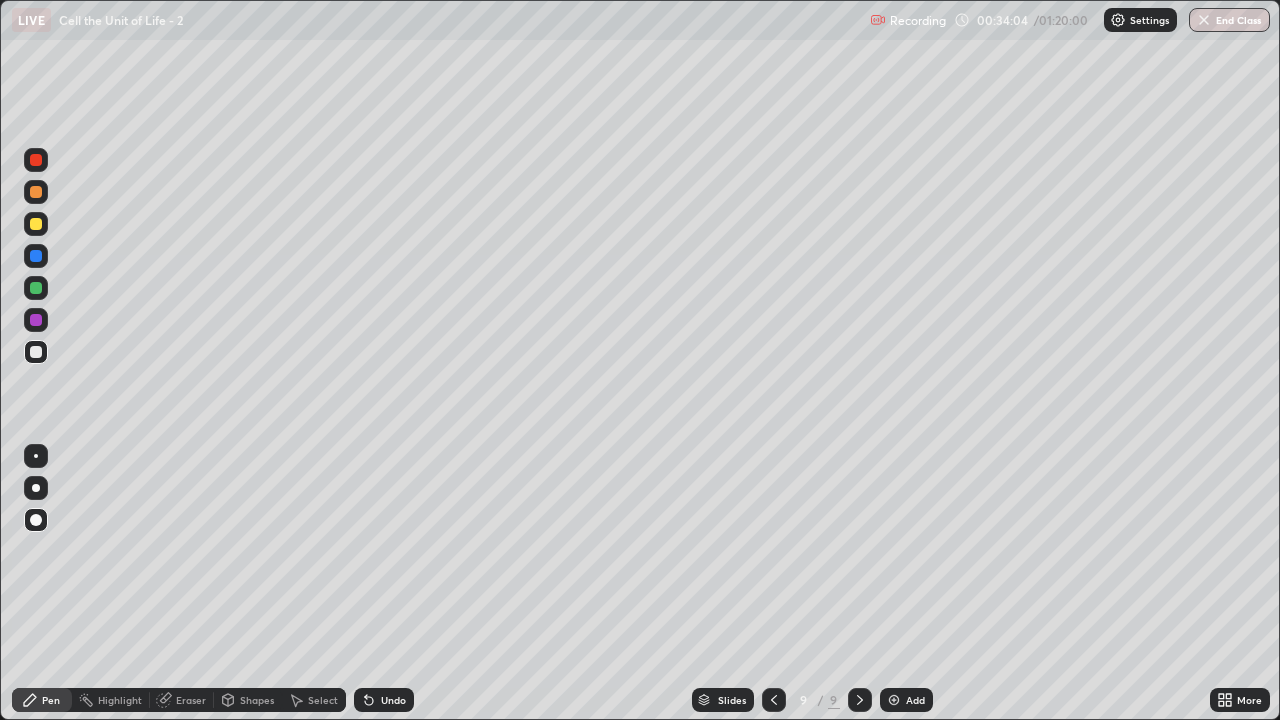 click at bounding box center (36, 224) 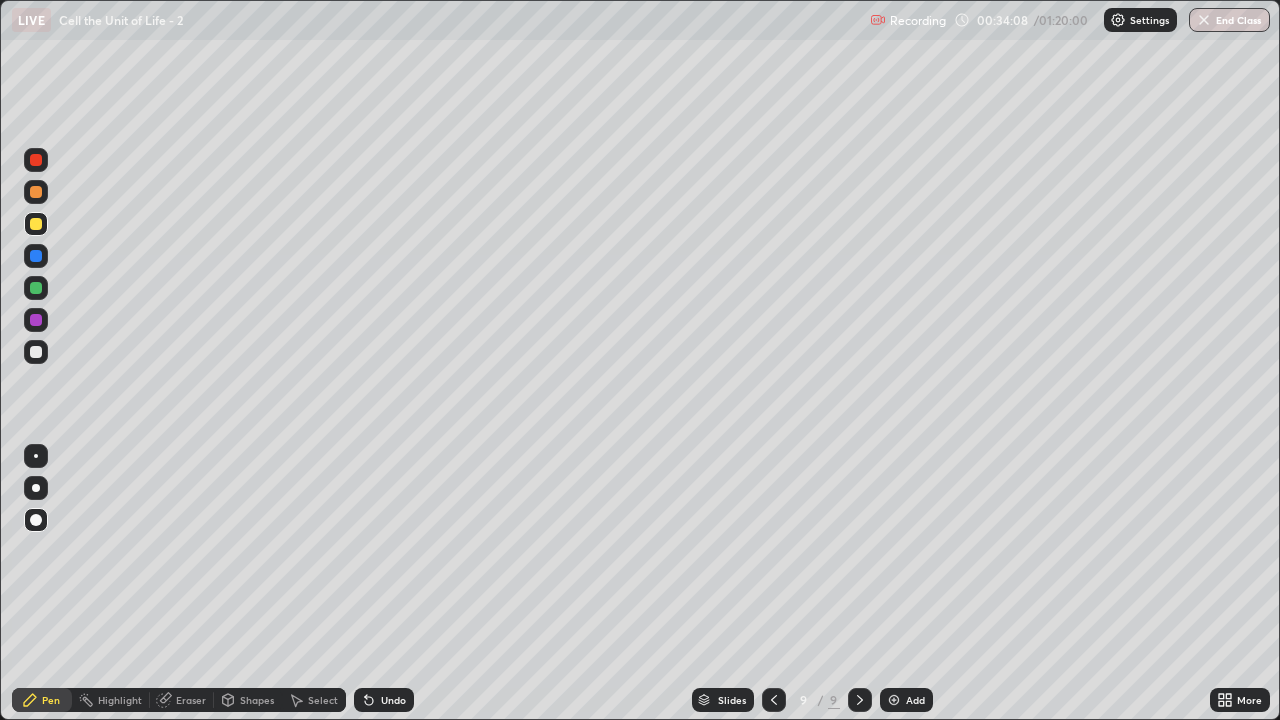 click at bounding box center [36, 288] 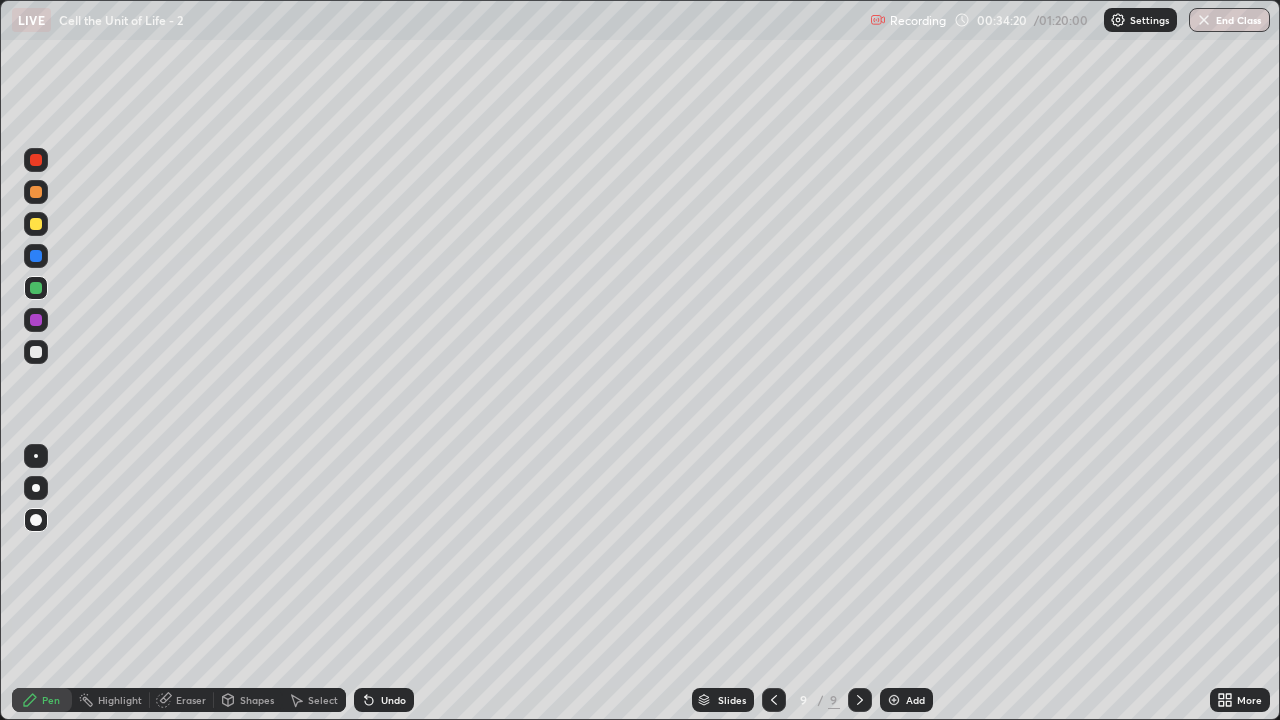 click at bounding box center [36, 320] 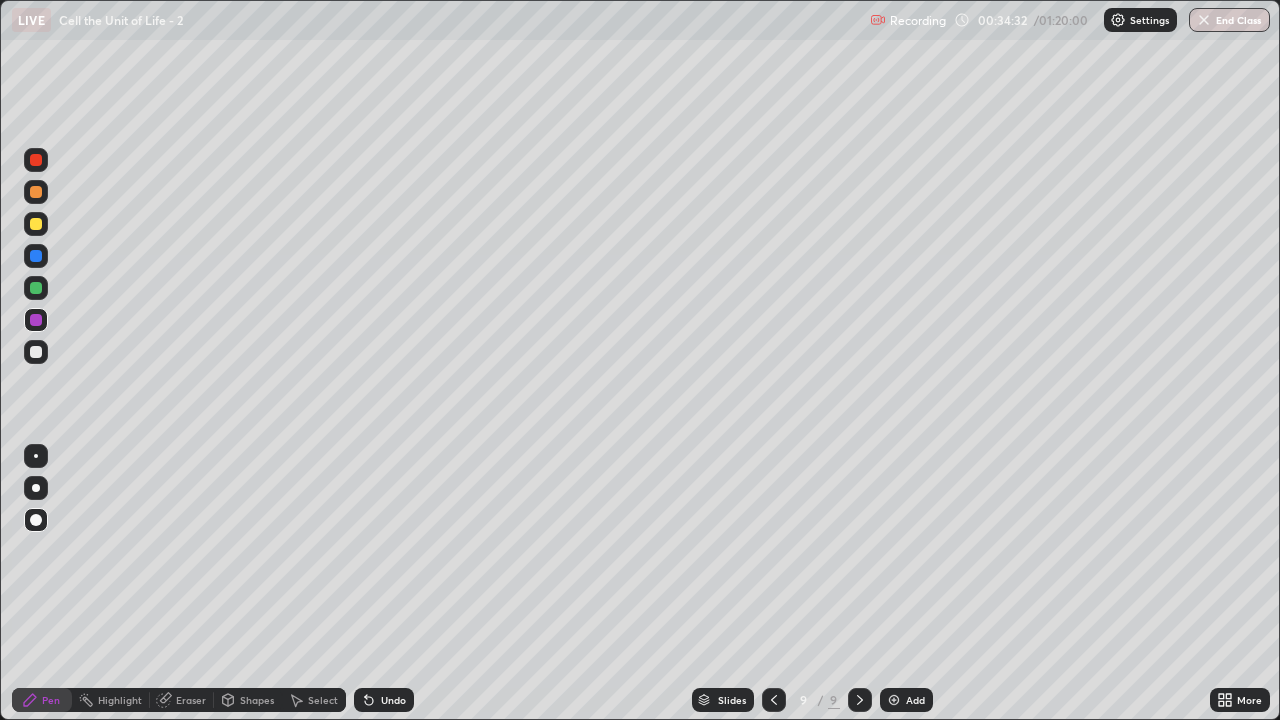 click at bounding box center (894, 700) 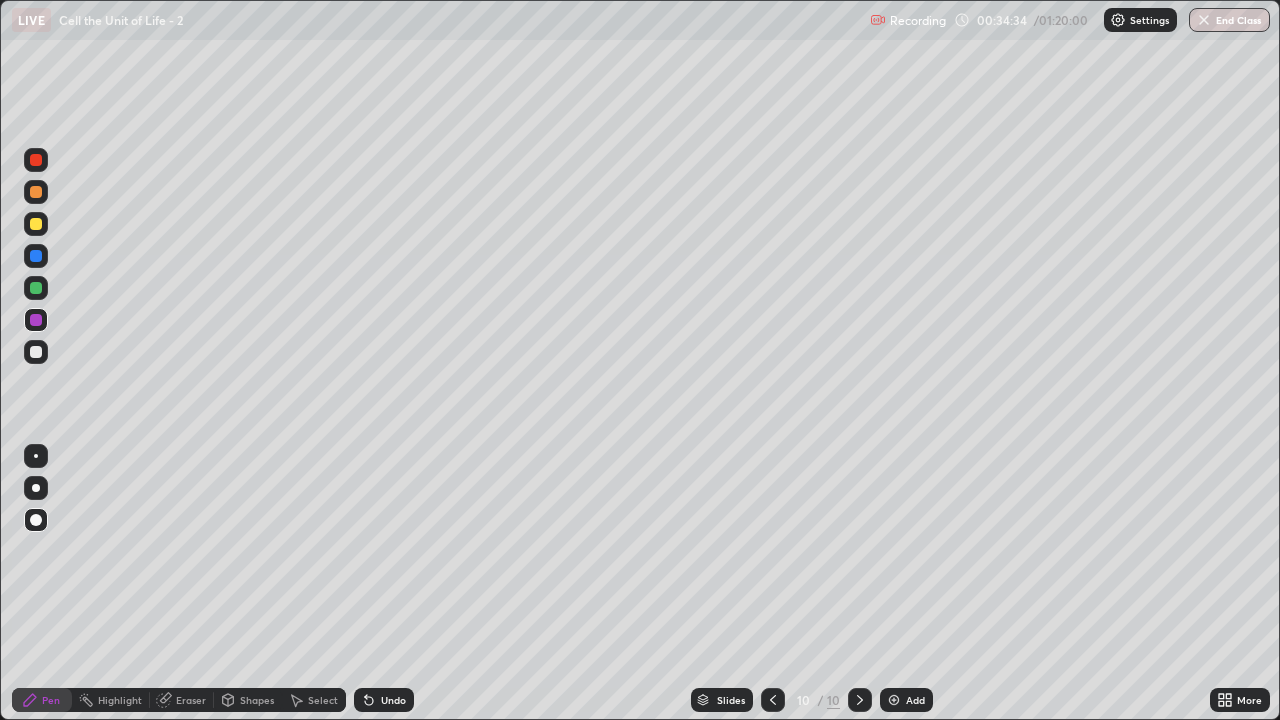 click on "Shapes" at bounding box center [257, 700] 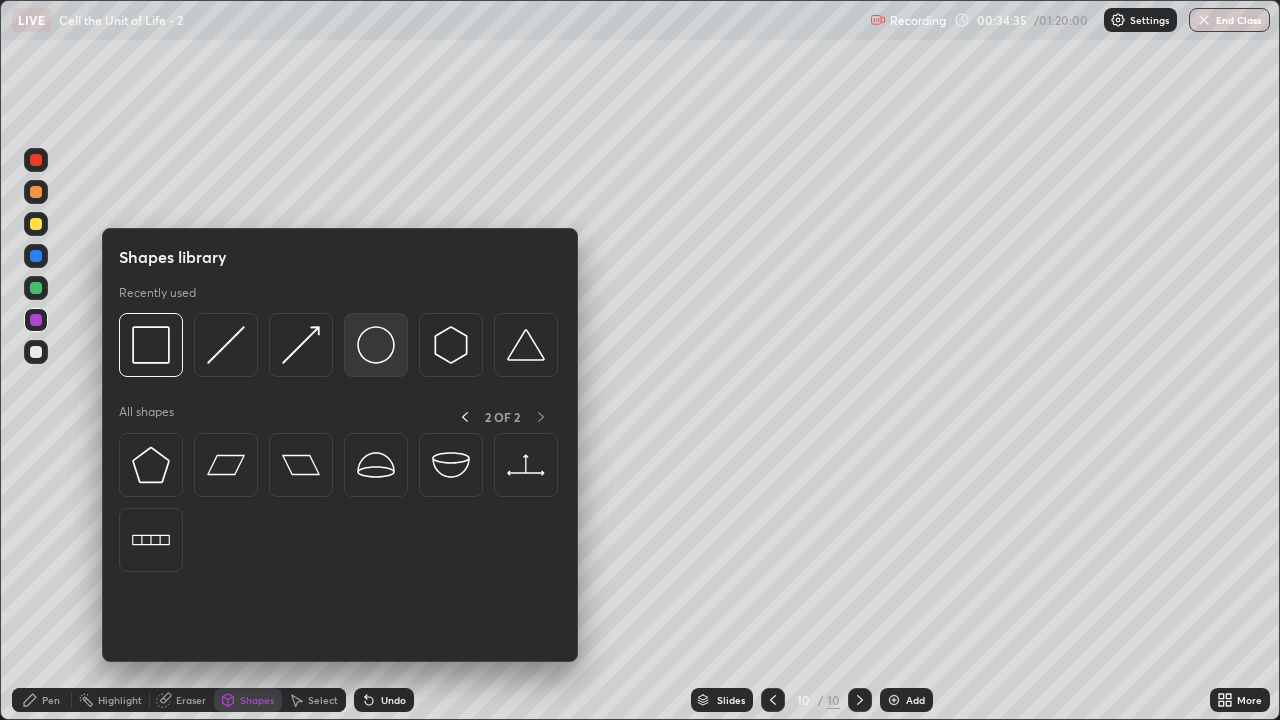 click at bounding box center (376, 345) 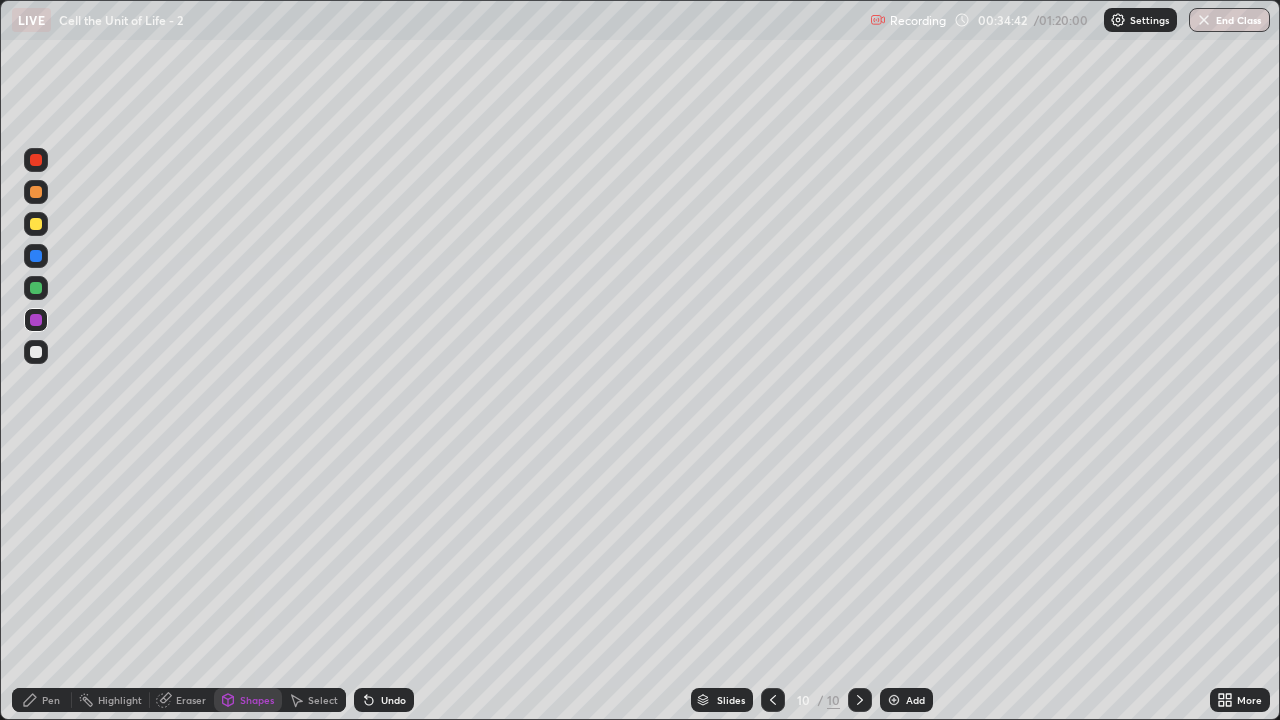 click on "Select" at bounding box center (323, 700) 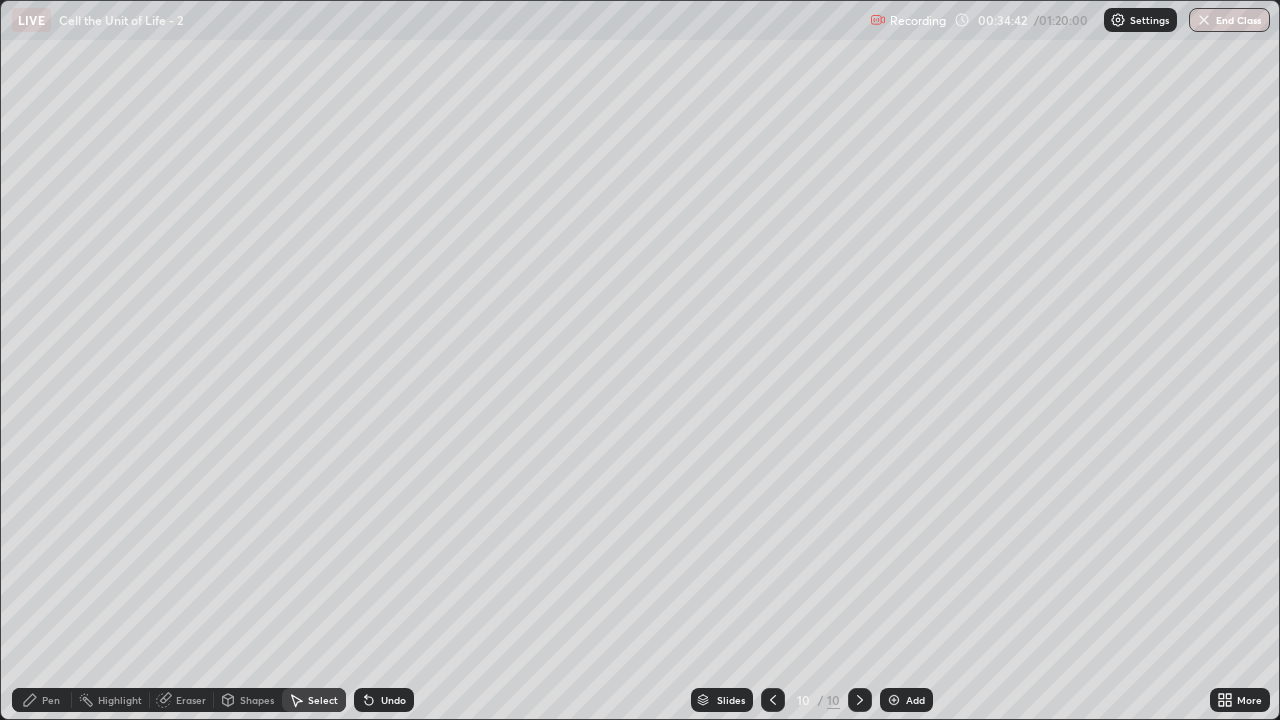 click on "0 ° Undo Copy Duplicate Duplicate to new slide Delete" at bounding box center (640, 360) 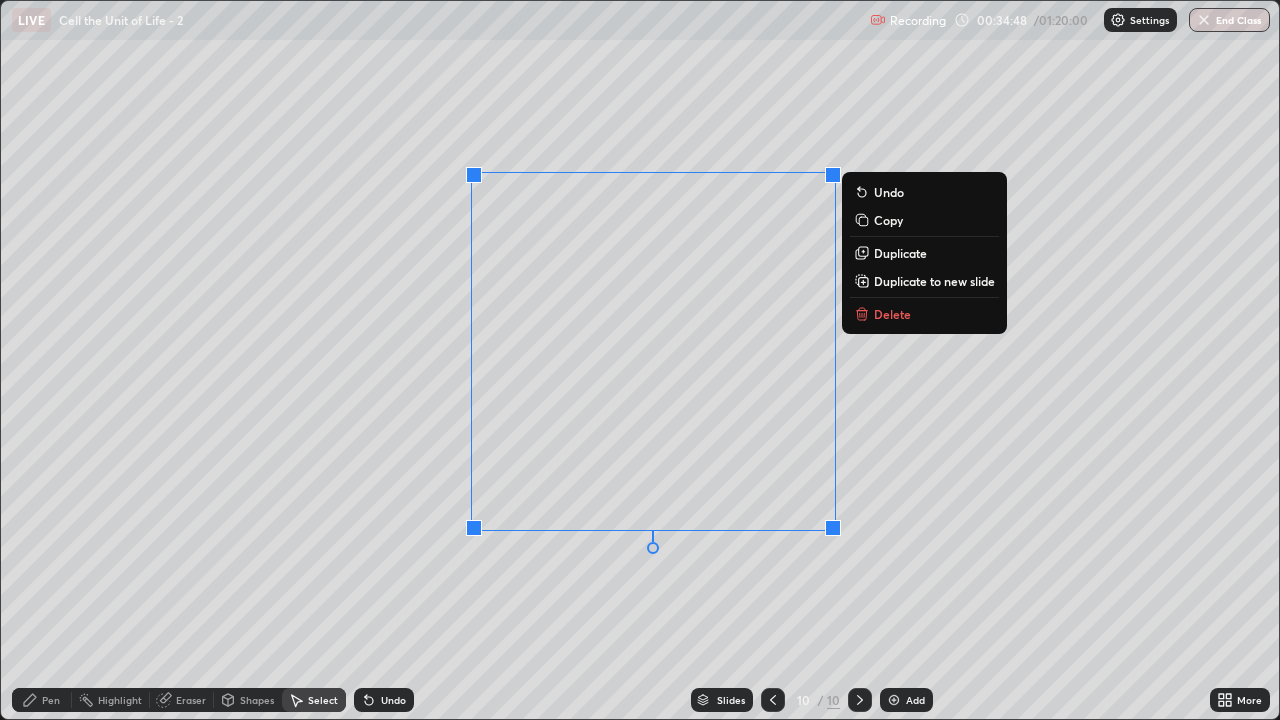 click on "Eraser" at bounding box center [191, 700] 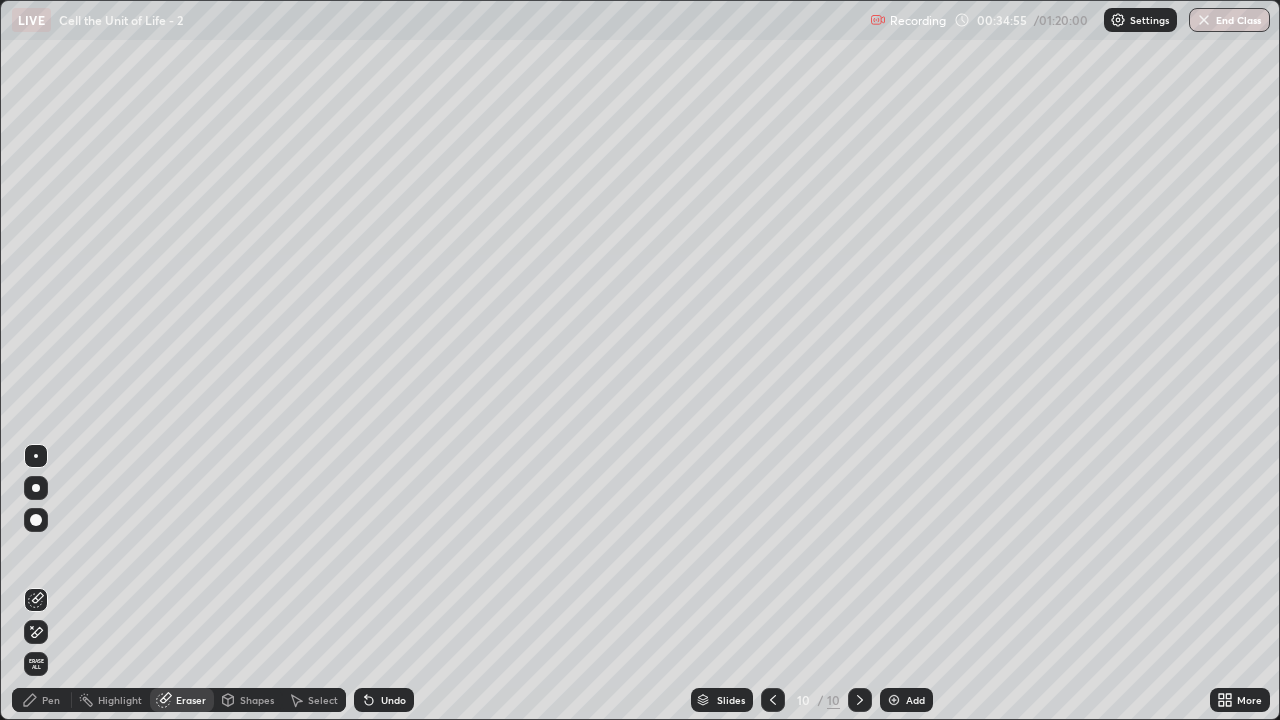 click on "Pen" at bounding box center (42, 700) 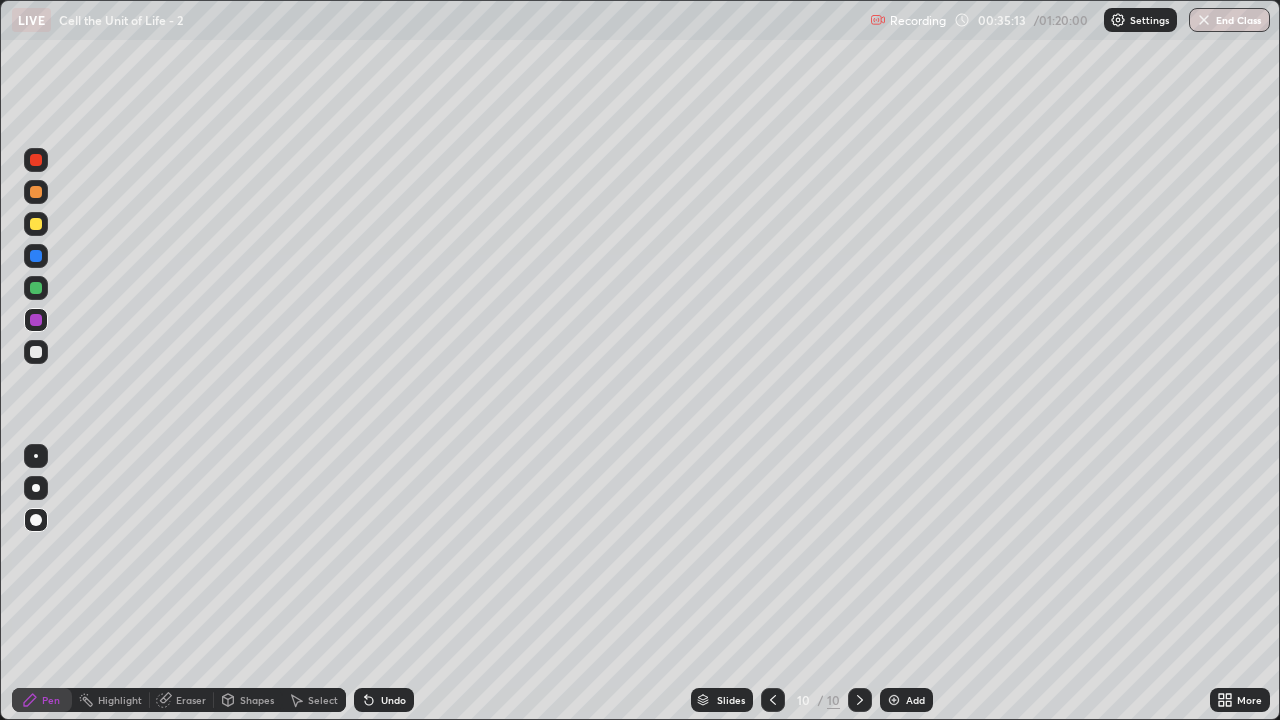 click 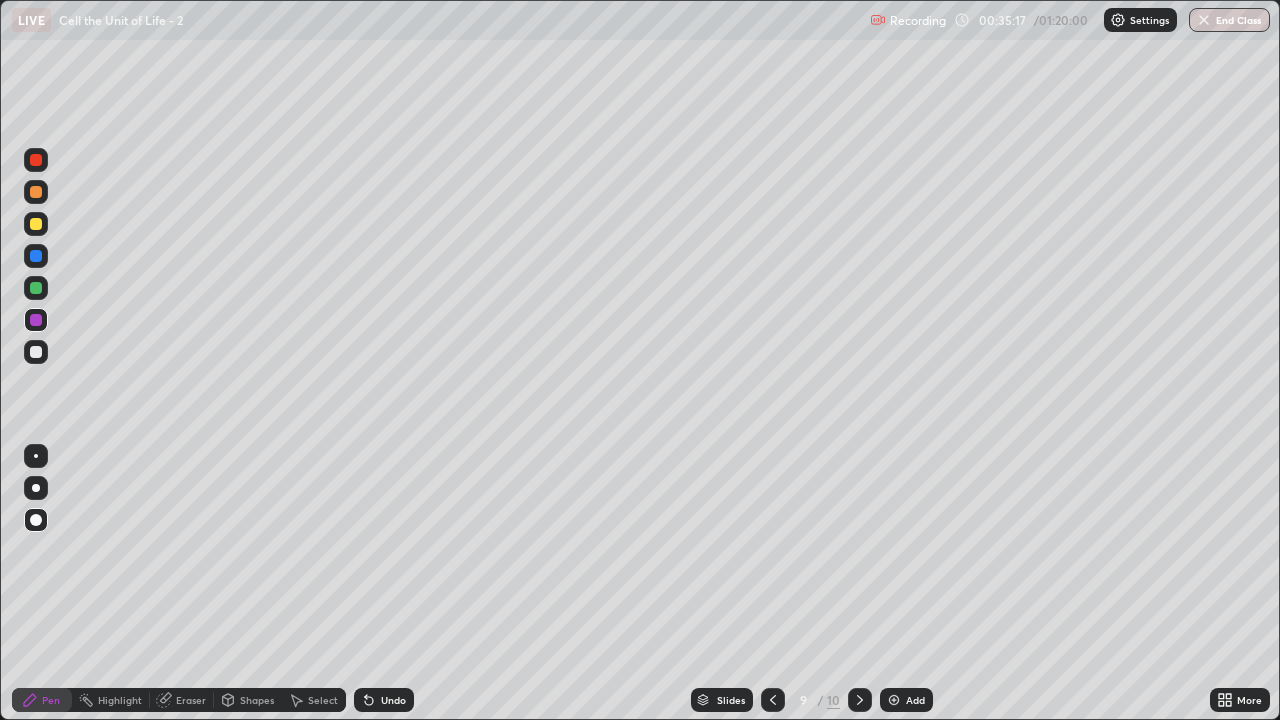 click 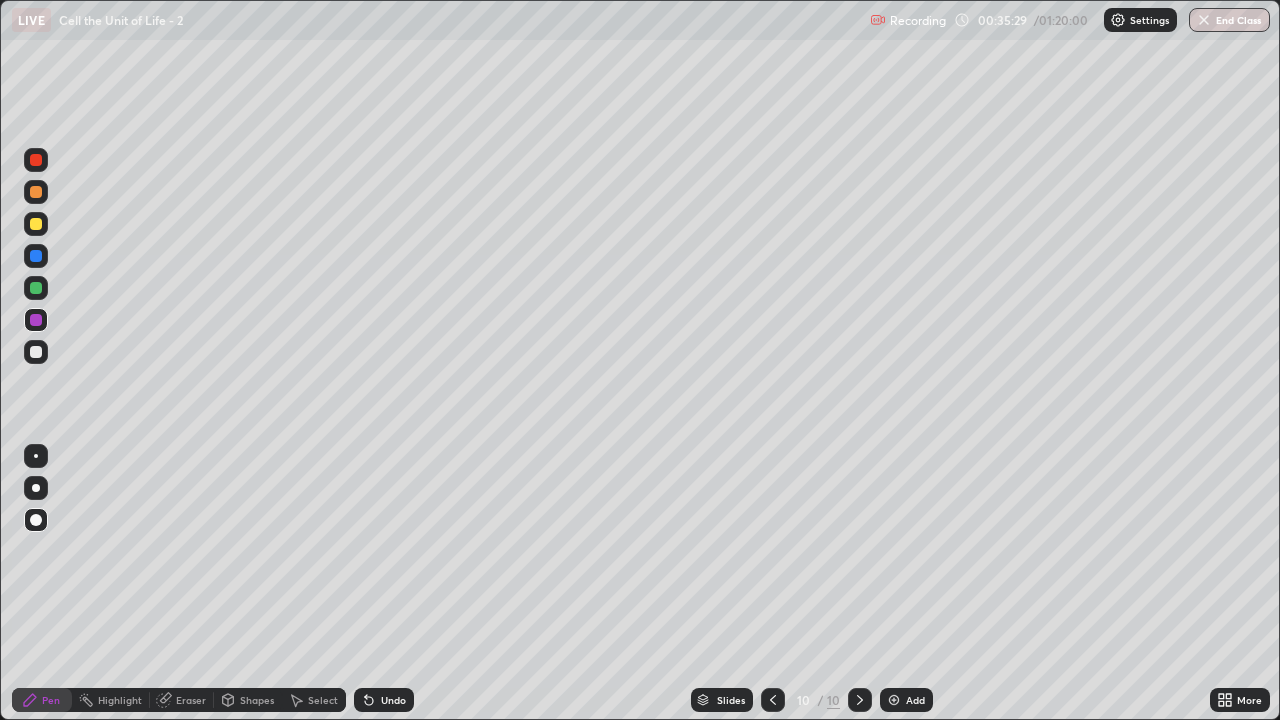click at bounding box center [36, 488] 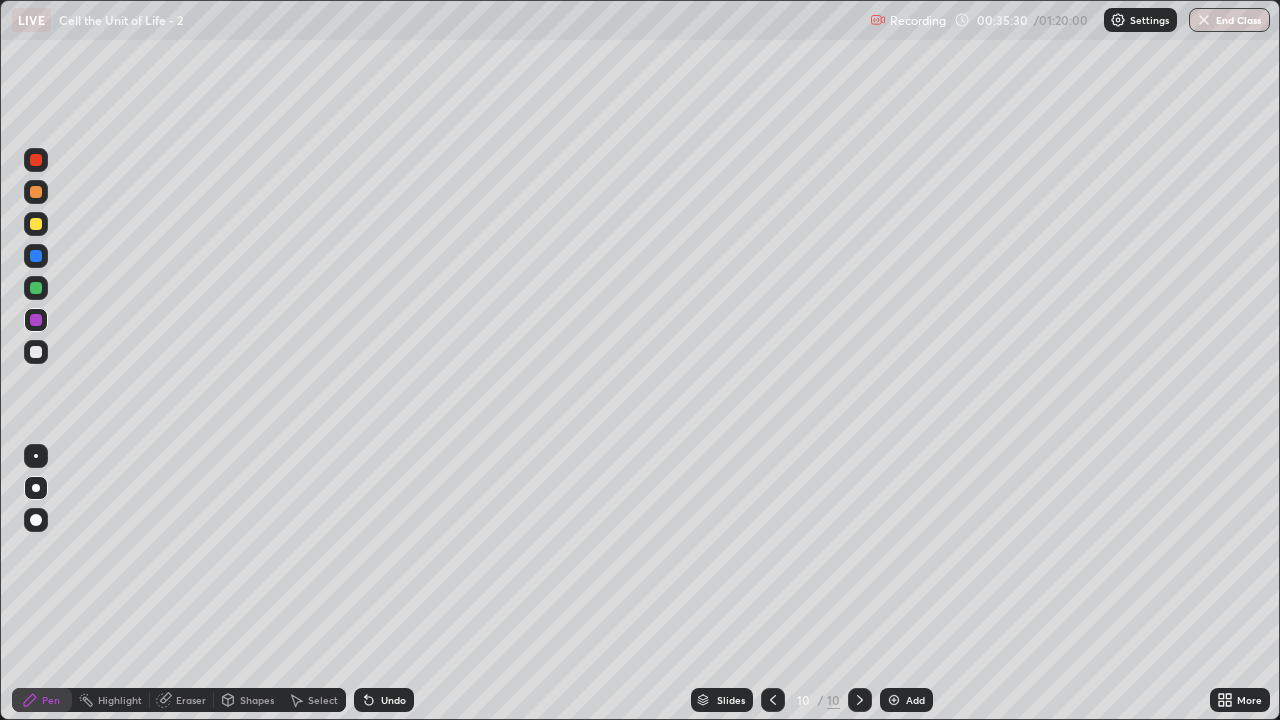 click at bounding box center (36, 352) 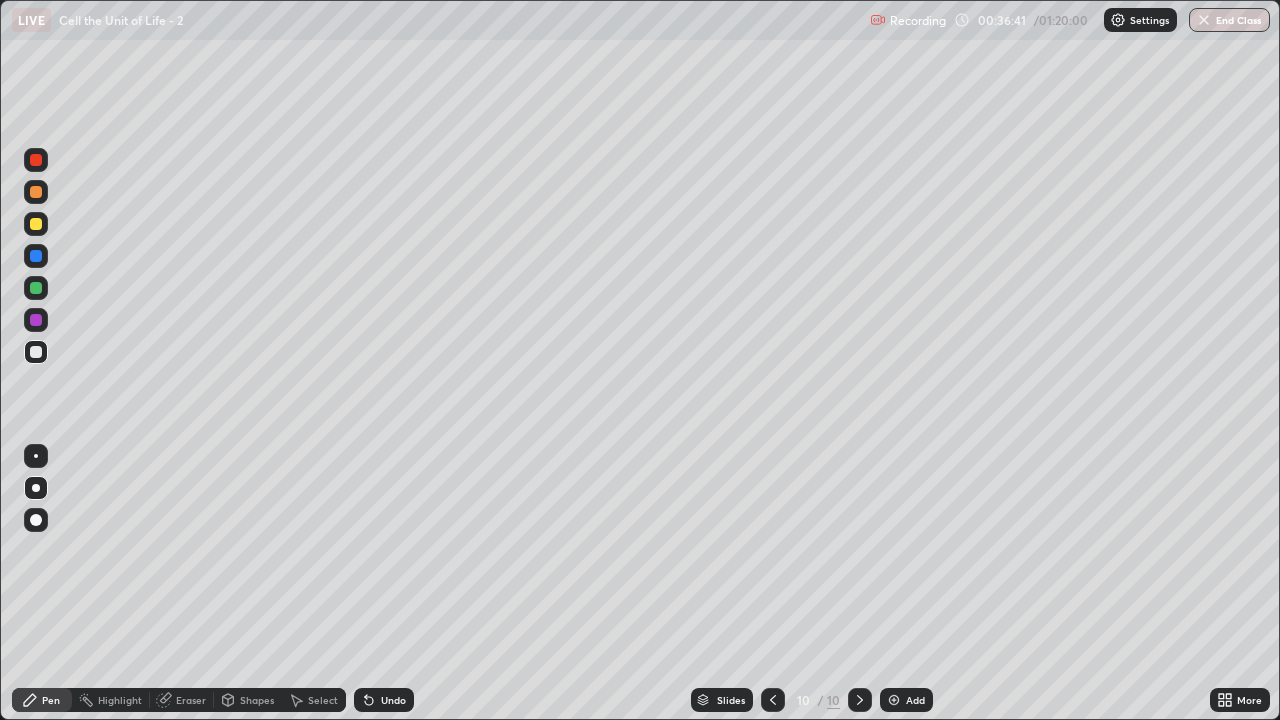 click at bounding box center [36, 288] 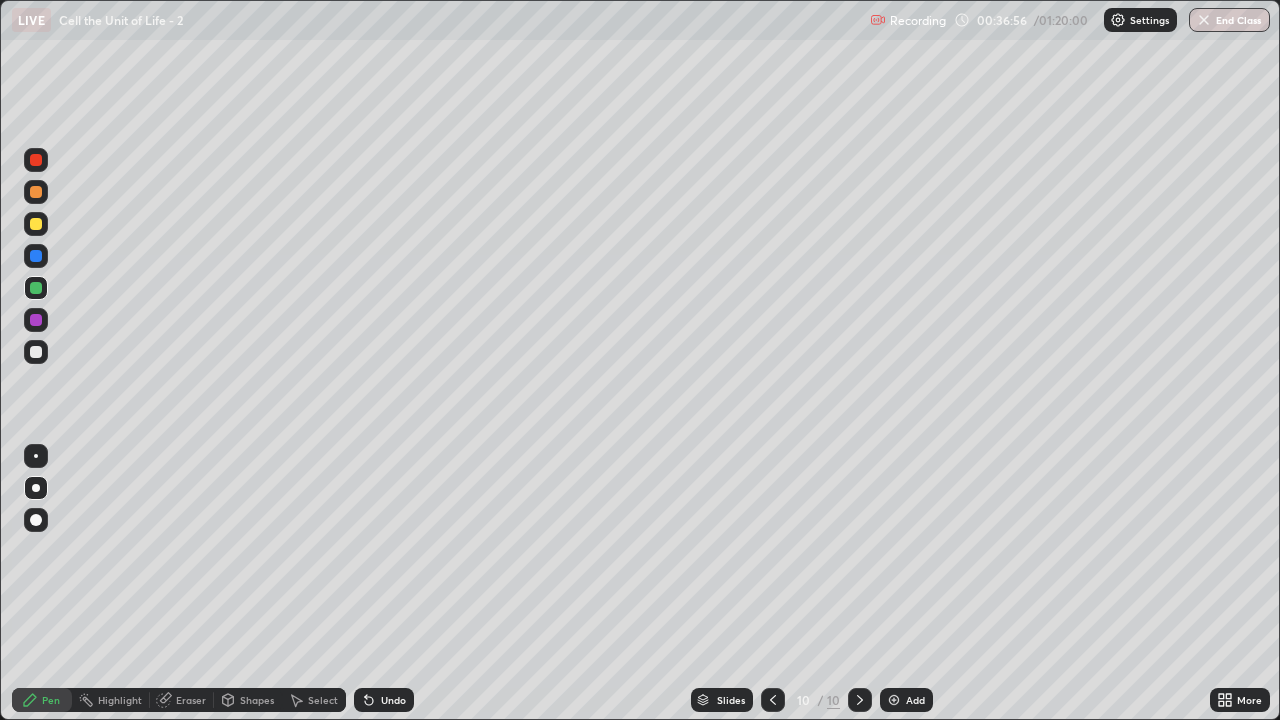 click at bounding box center (36, 224) 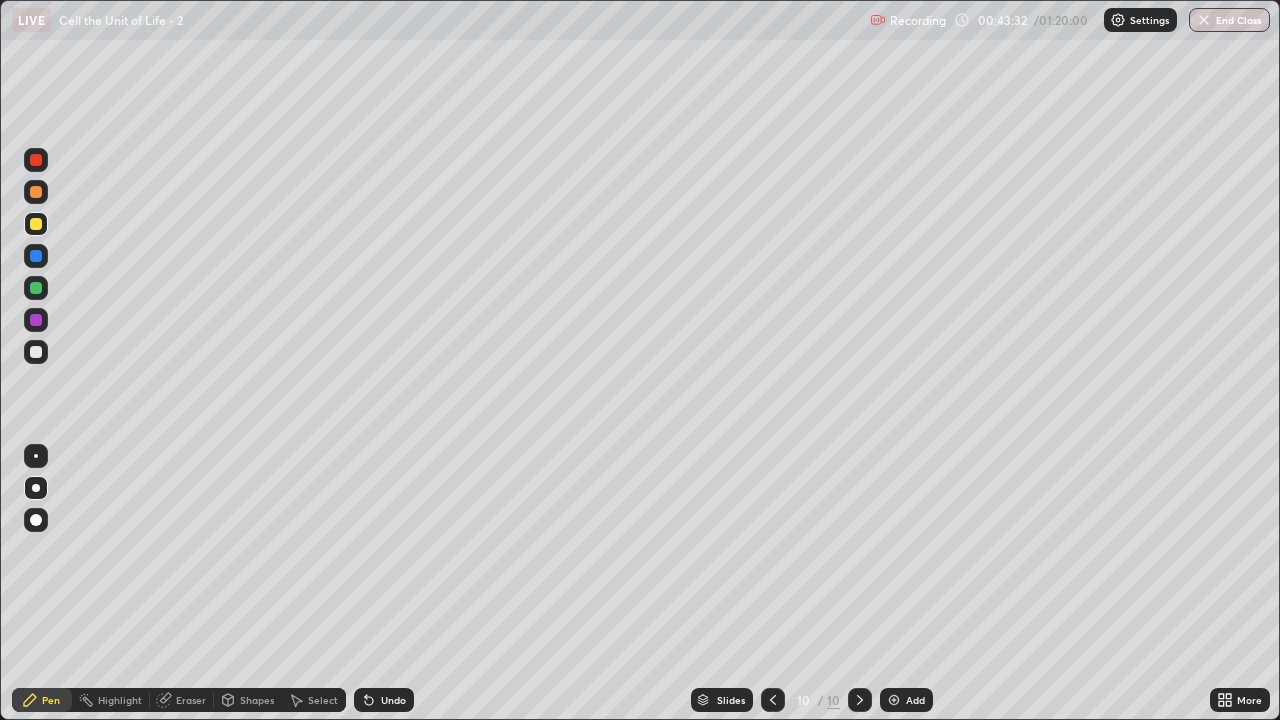 click 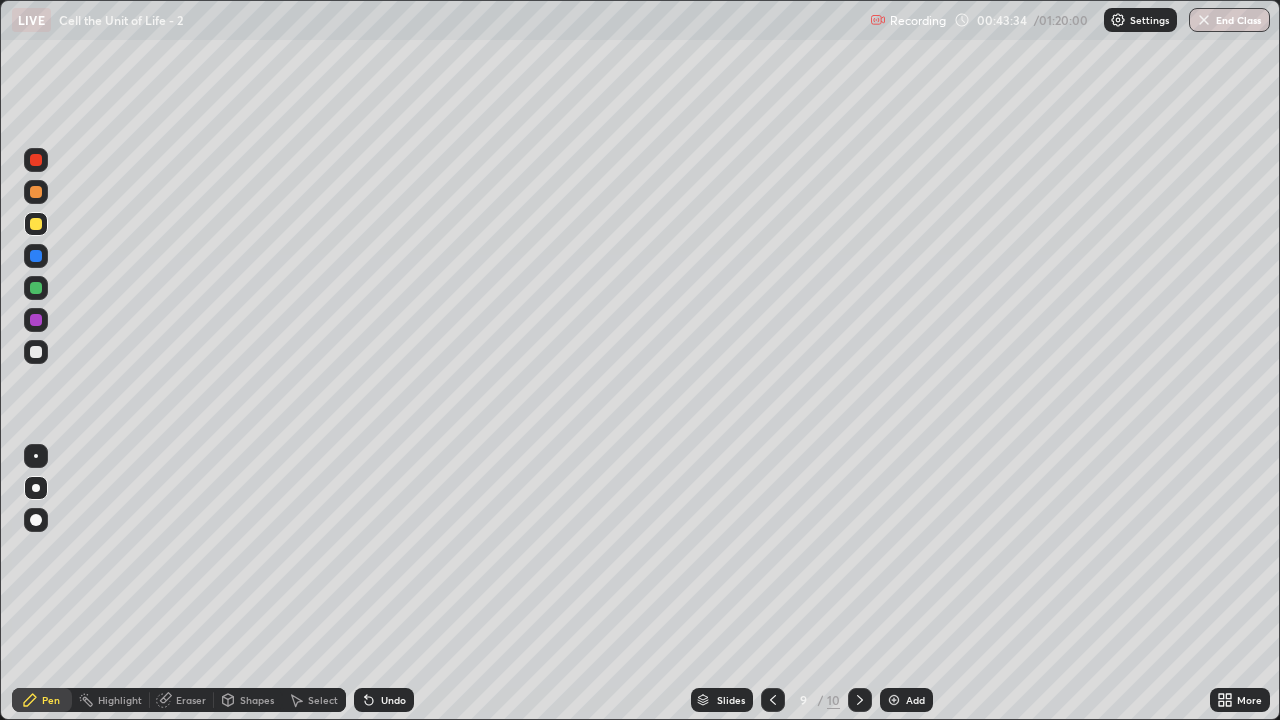 click on "Eraser" at bounding box center (191, 700) 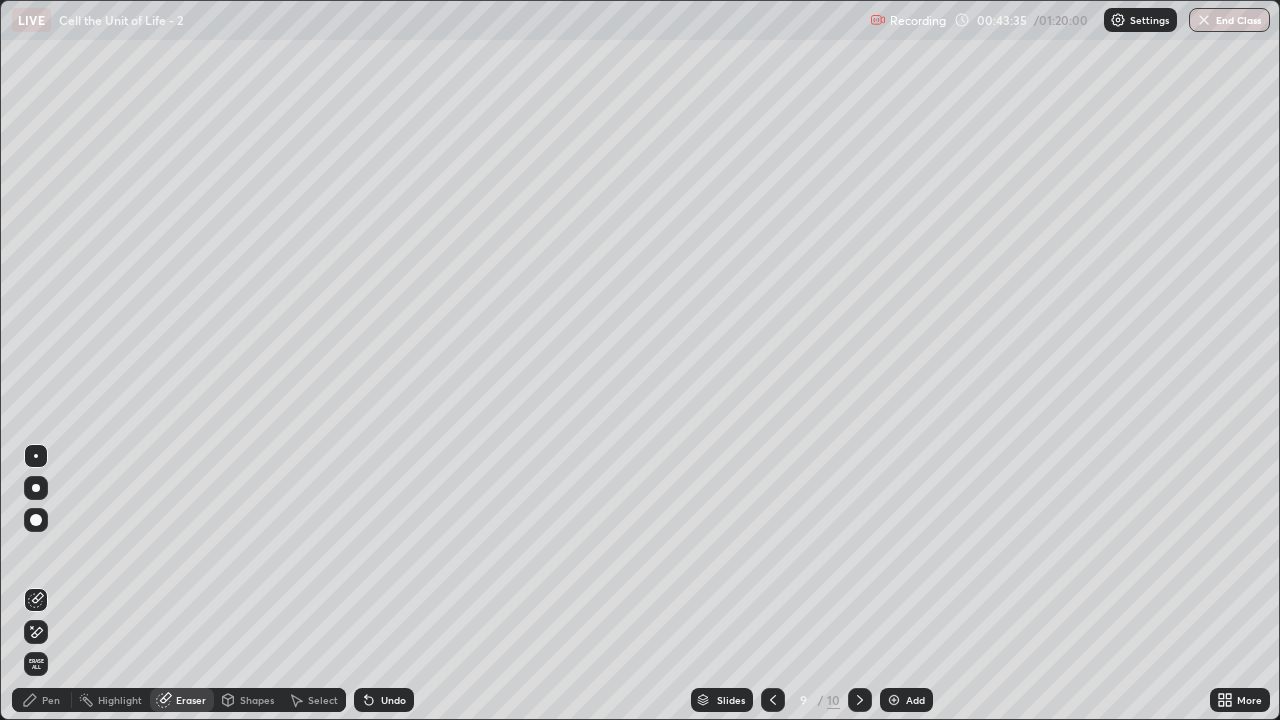 click on "Erase all" at bounding box center [36, 664] 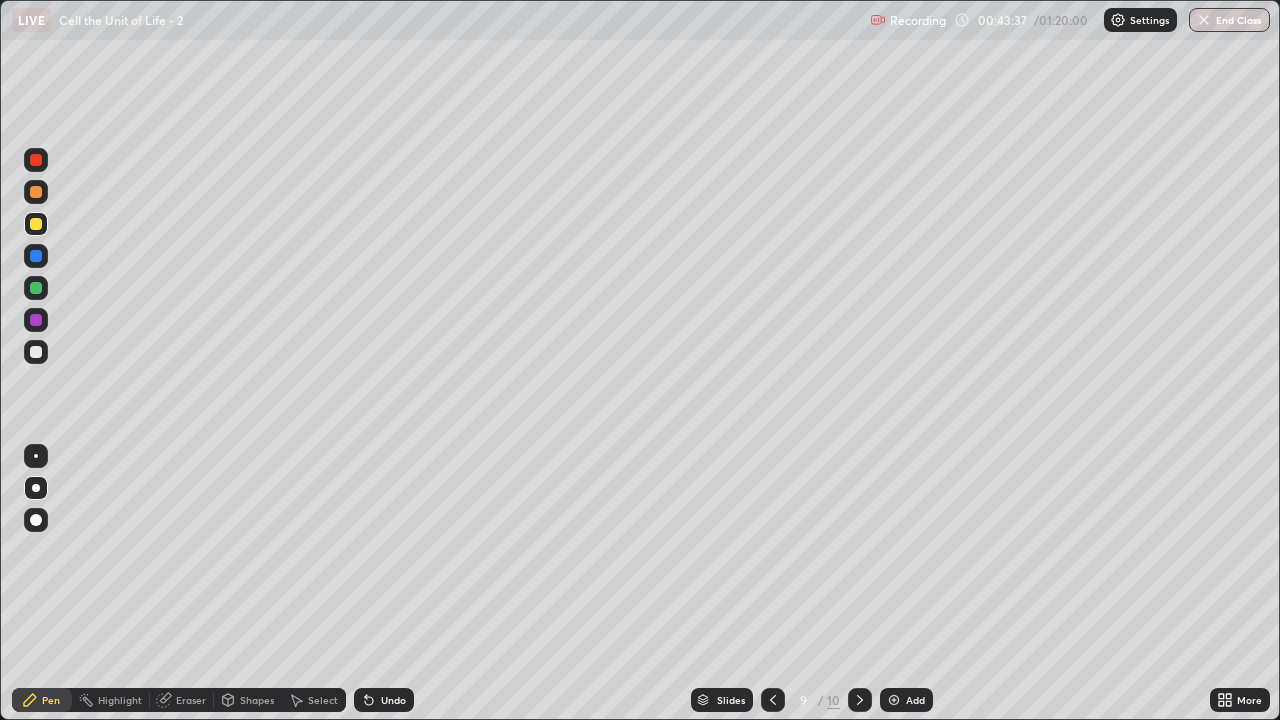 click on "Undo" at bounding box center [393, 700] 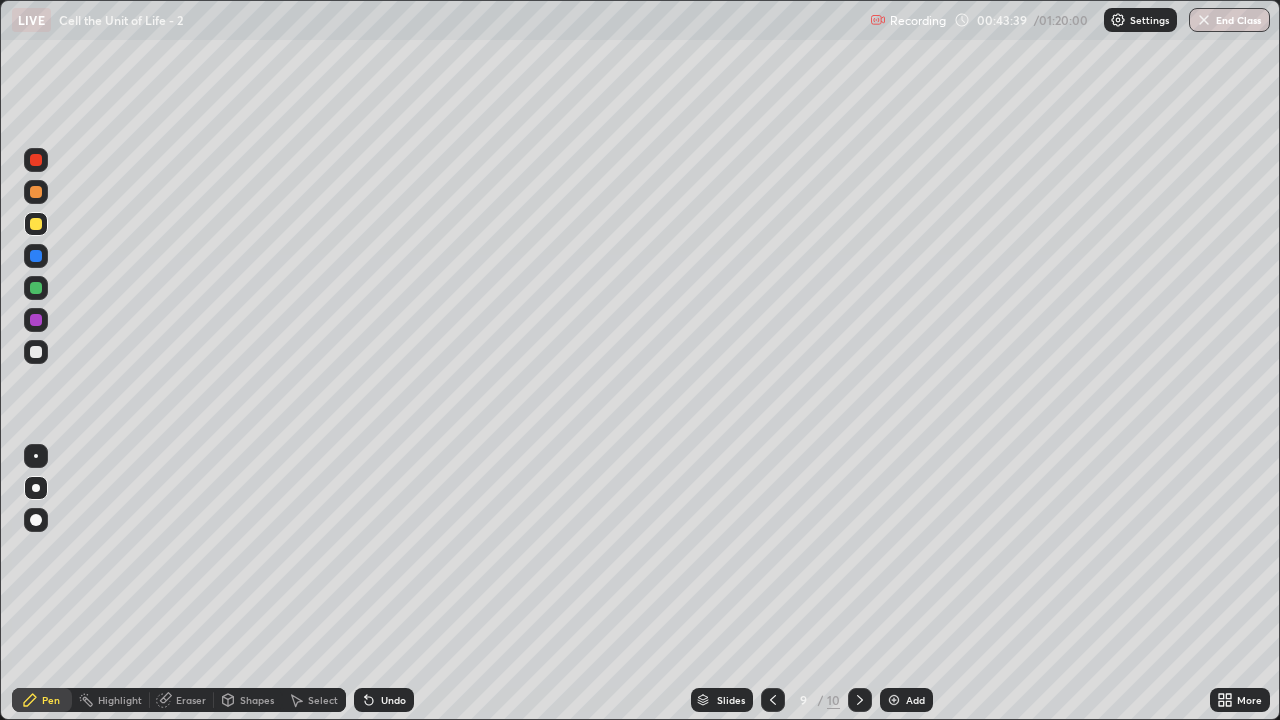 click 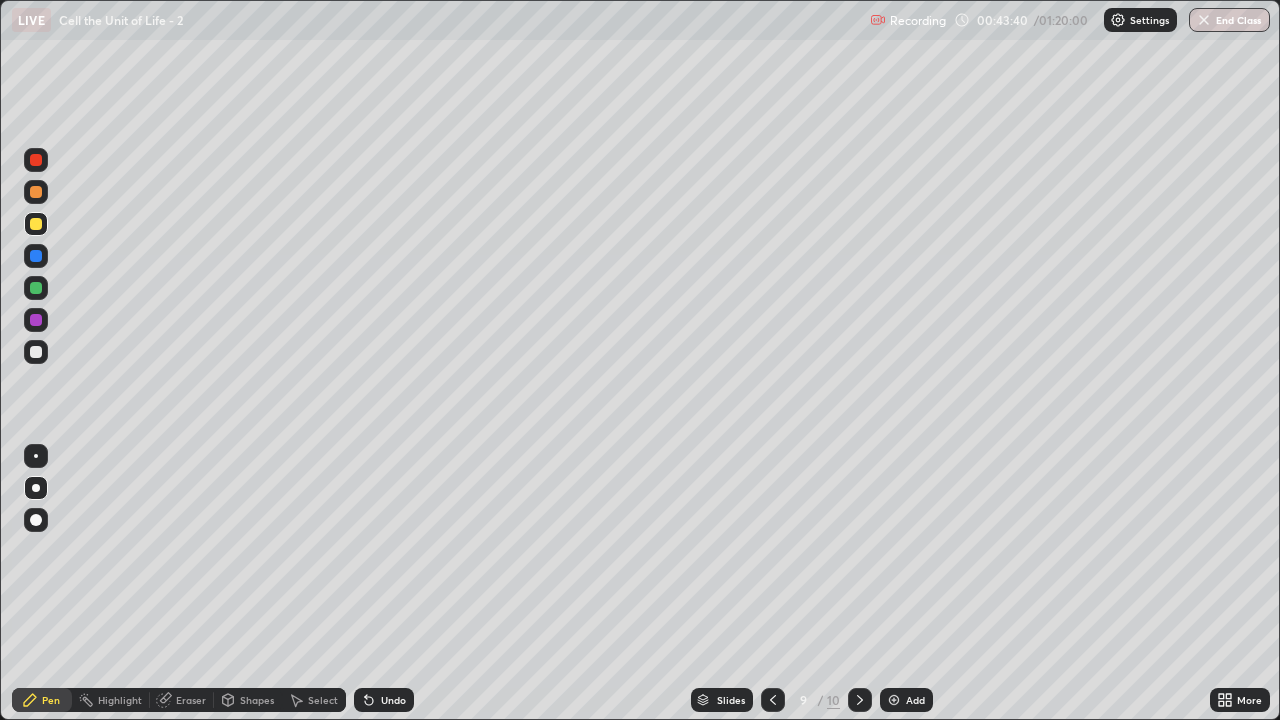 click 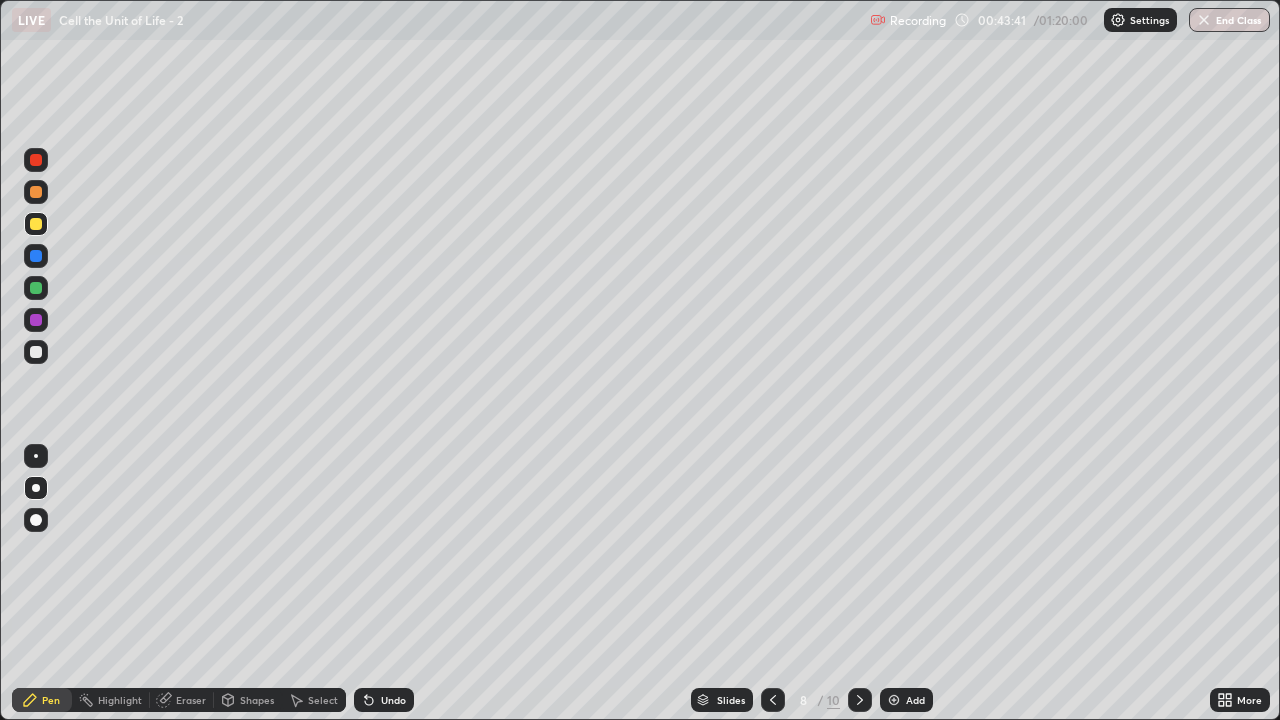 click 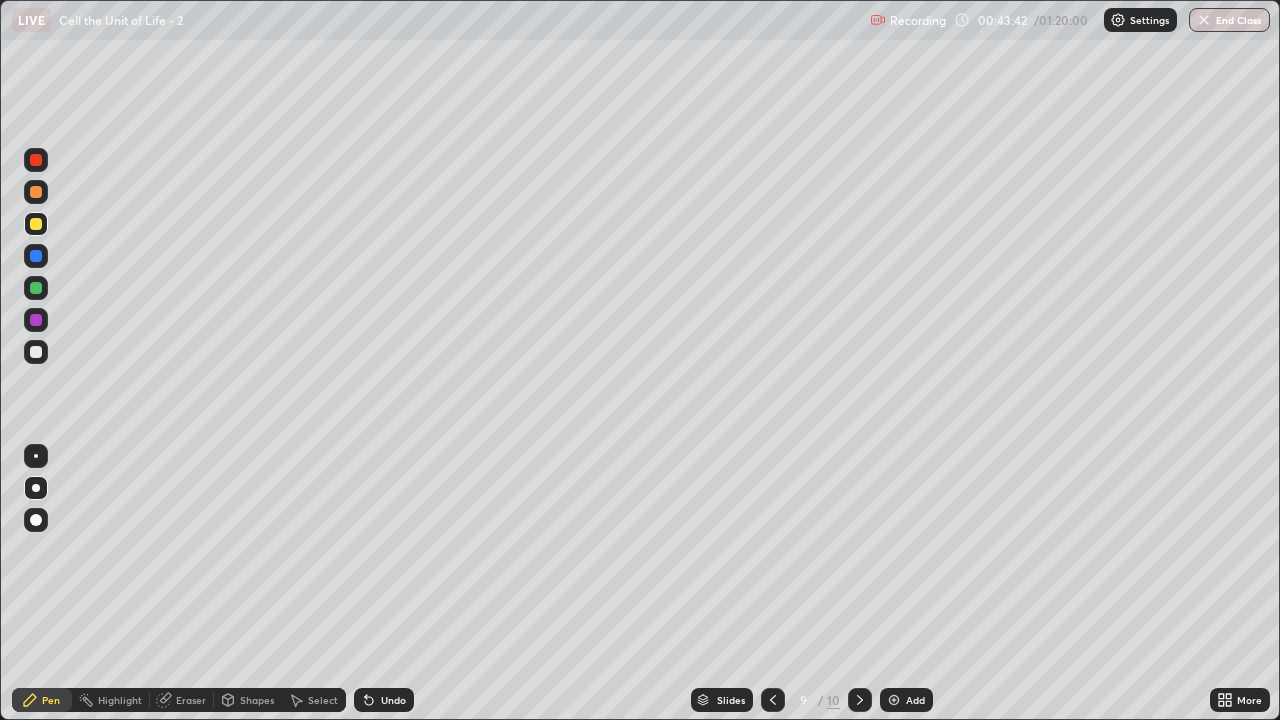 click 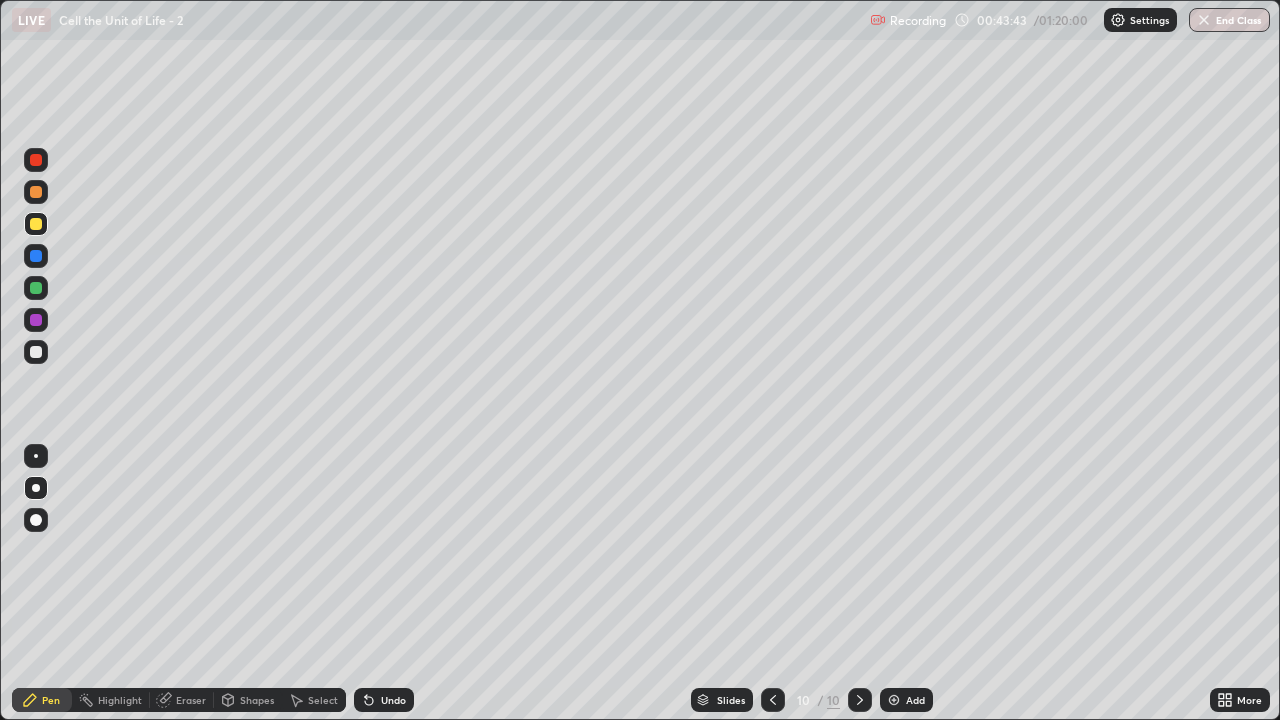 click 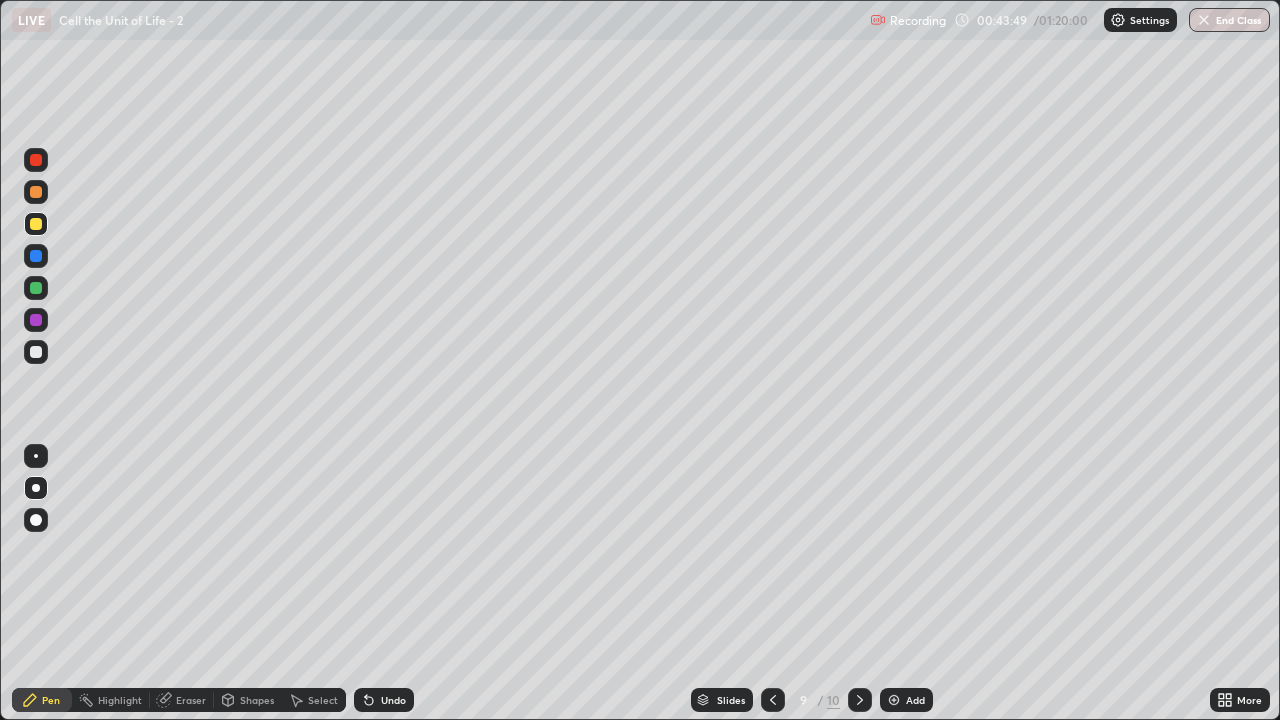 click on "Undo" at bounding box center (384, 700) 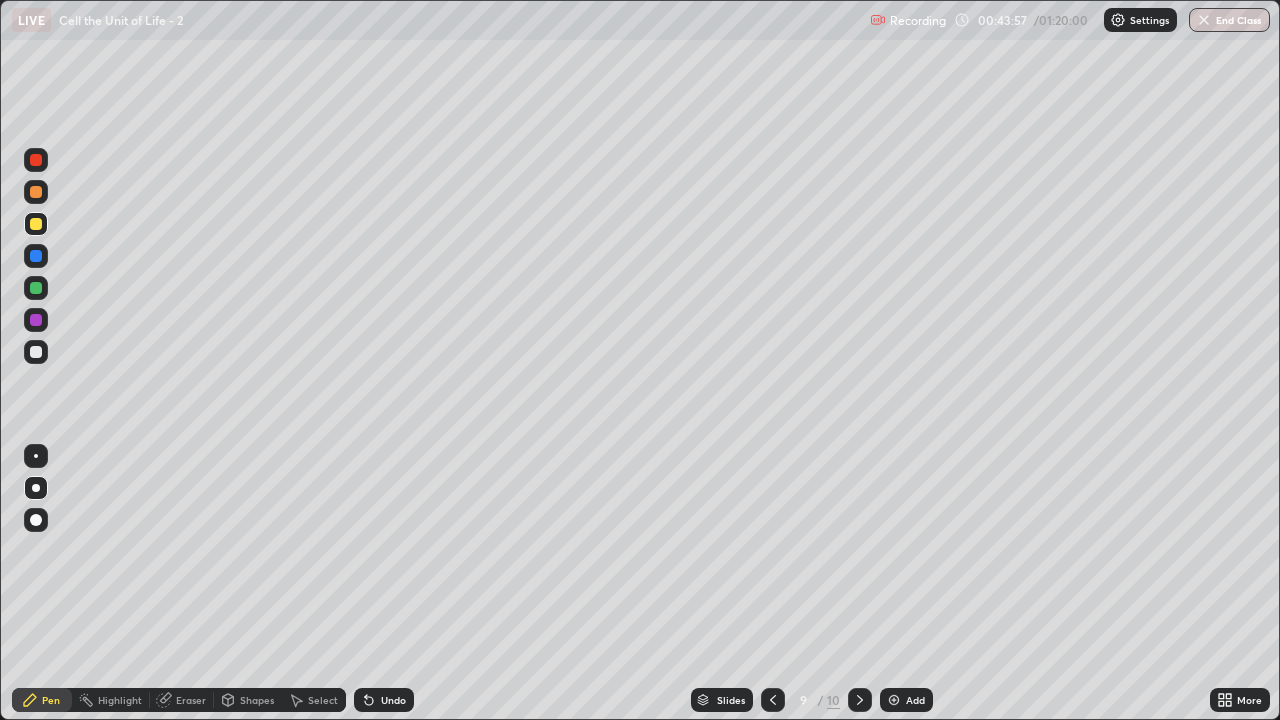 click at bounding box center [36, 520] 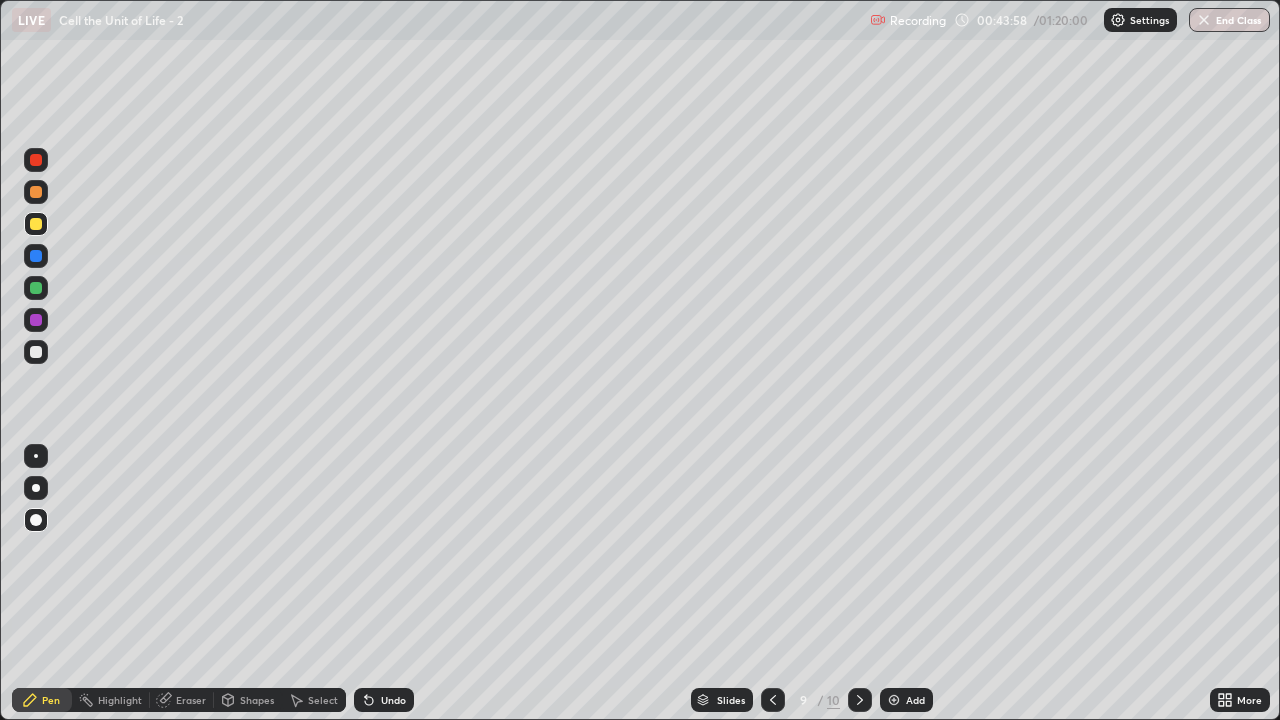 click at bounding box center (36, 320) 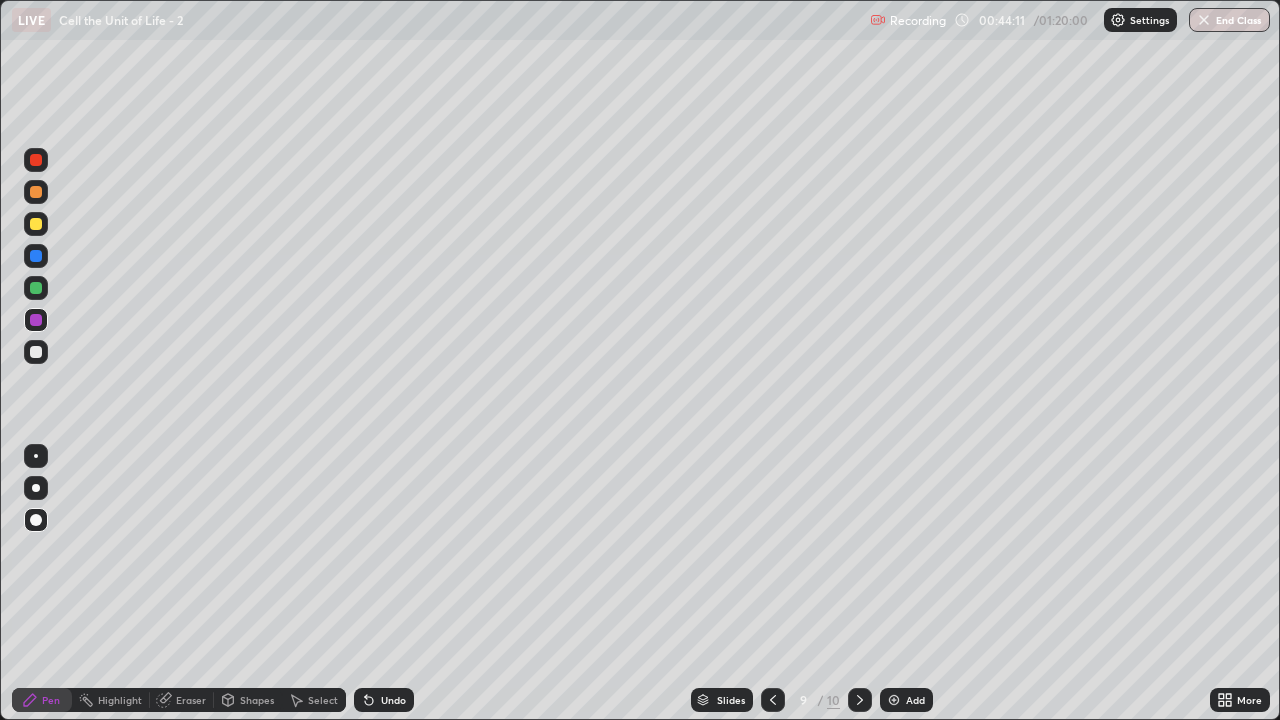 click at bounding box center [36, 288] 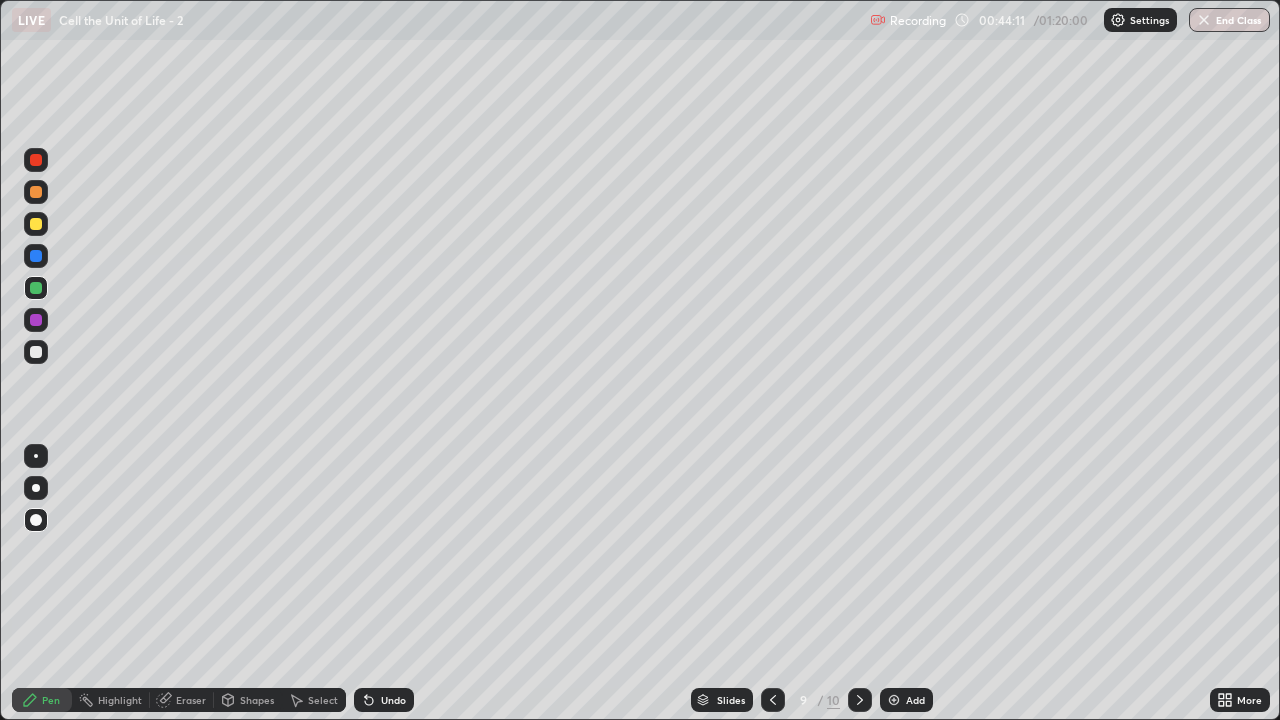 click at bounding box center [36, 256] 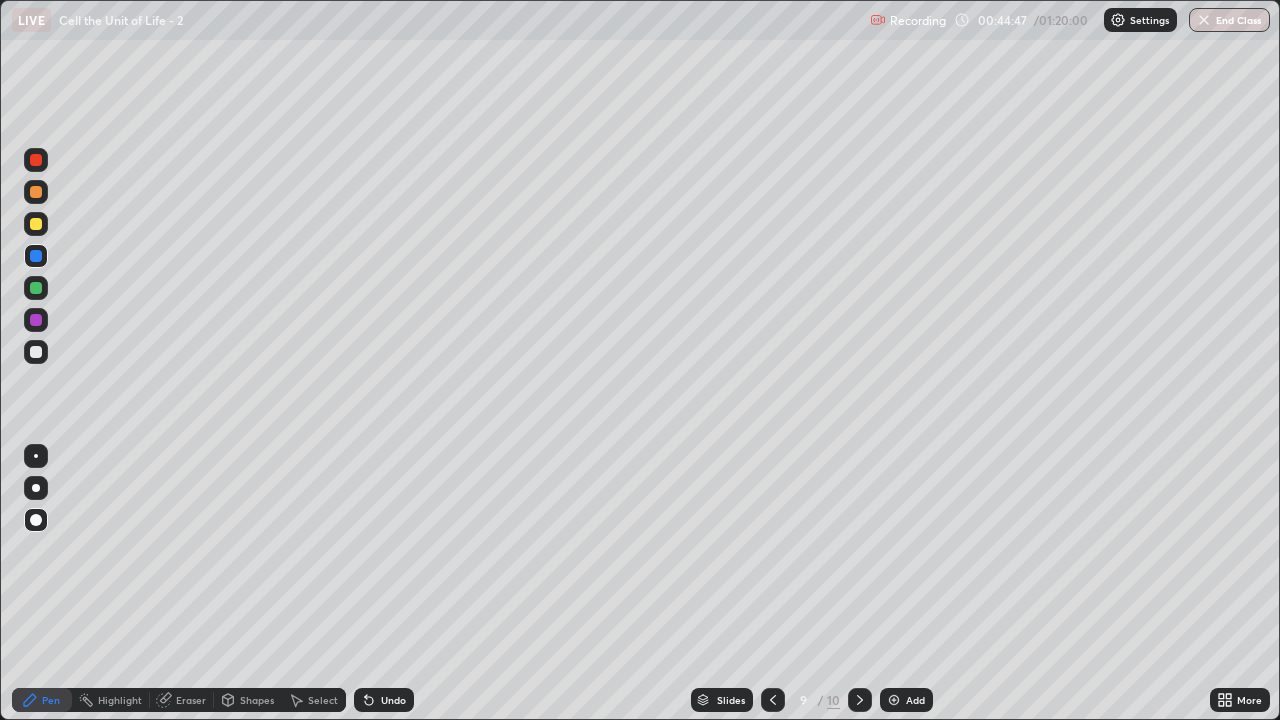 click at bounding box center (36, 488) 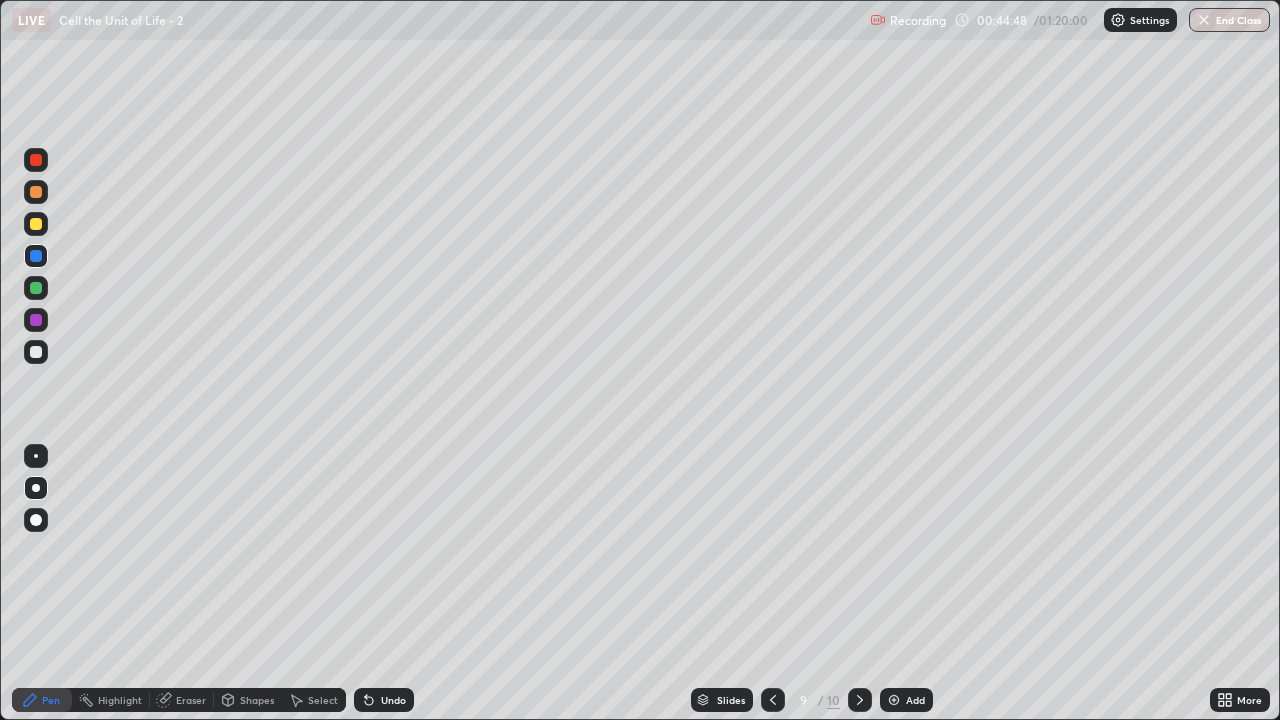 click at bounding box center (36, 352) 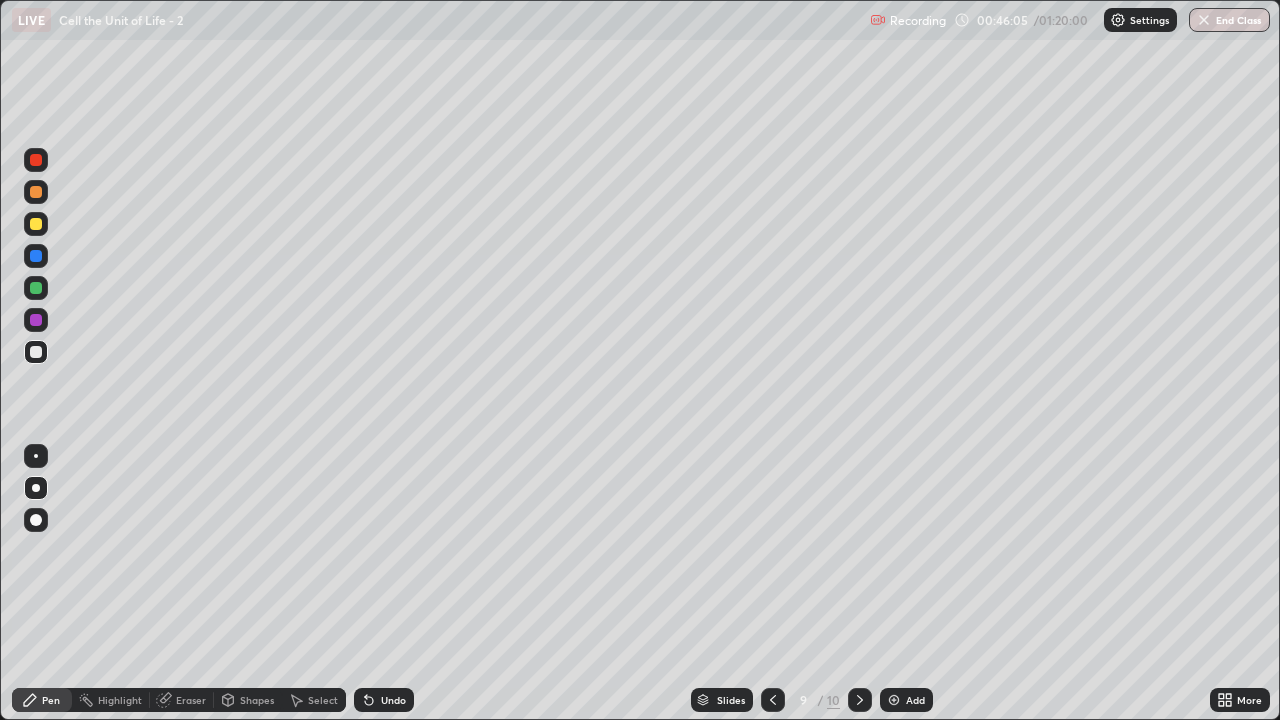 click on "Add" at bounding box center [906, 700] 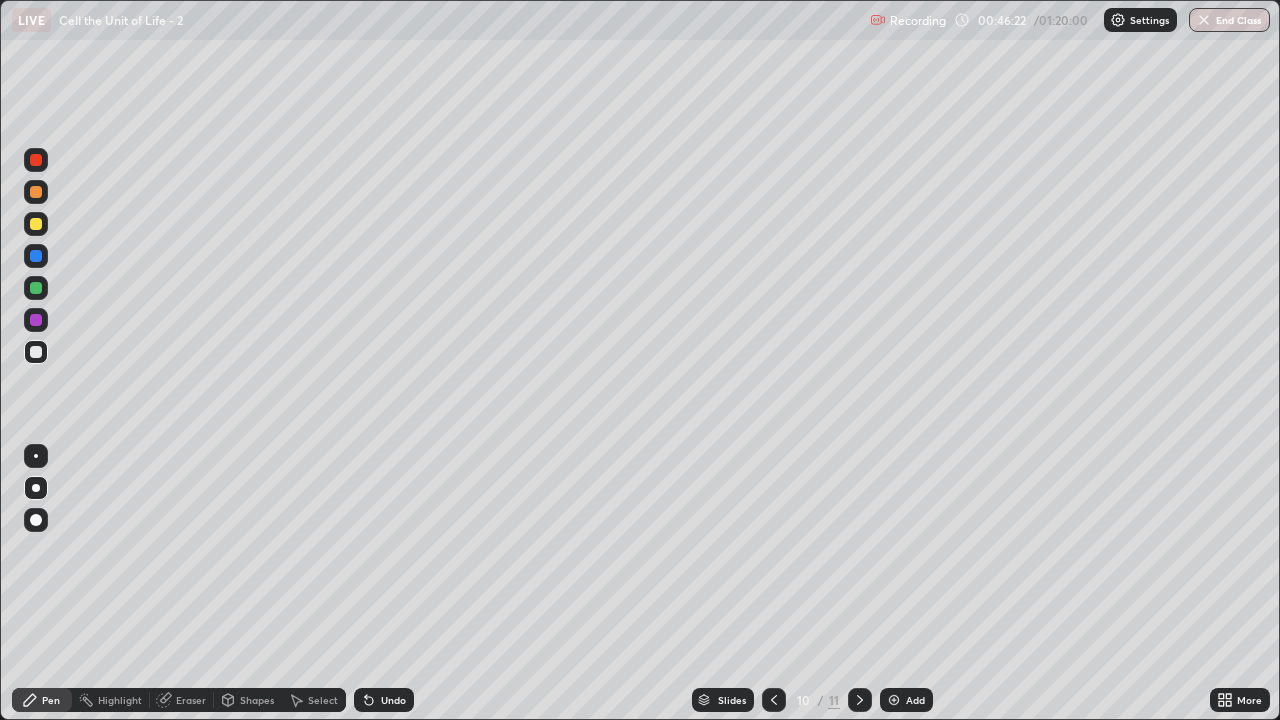 click at bounding box center [774, 700] 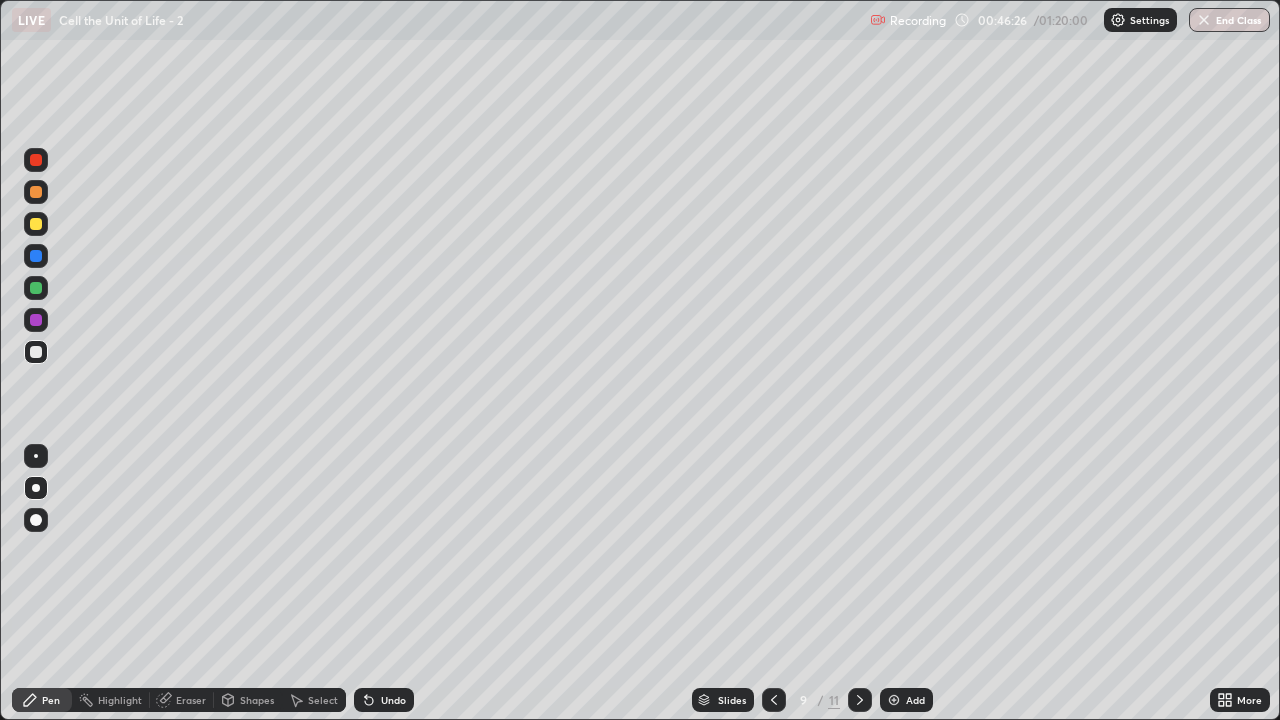 click 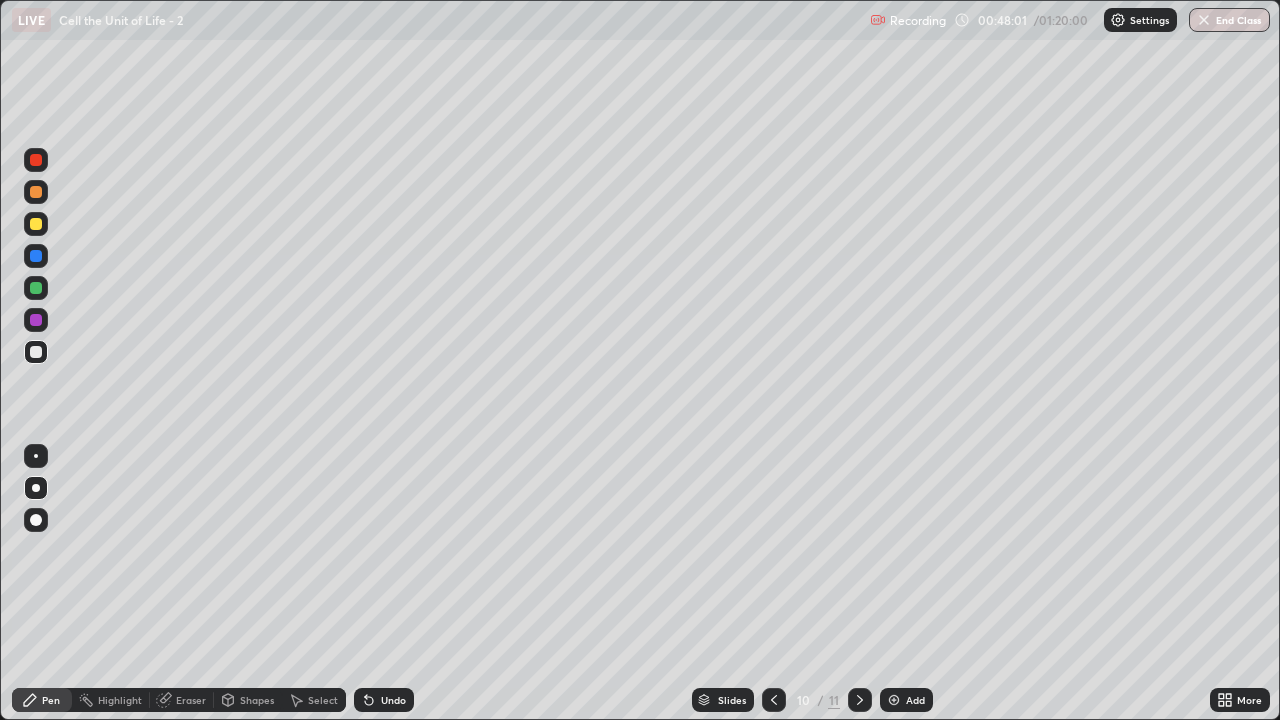 click at bounding box center (774, 700) 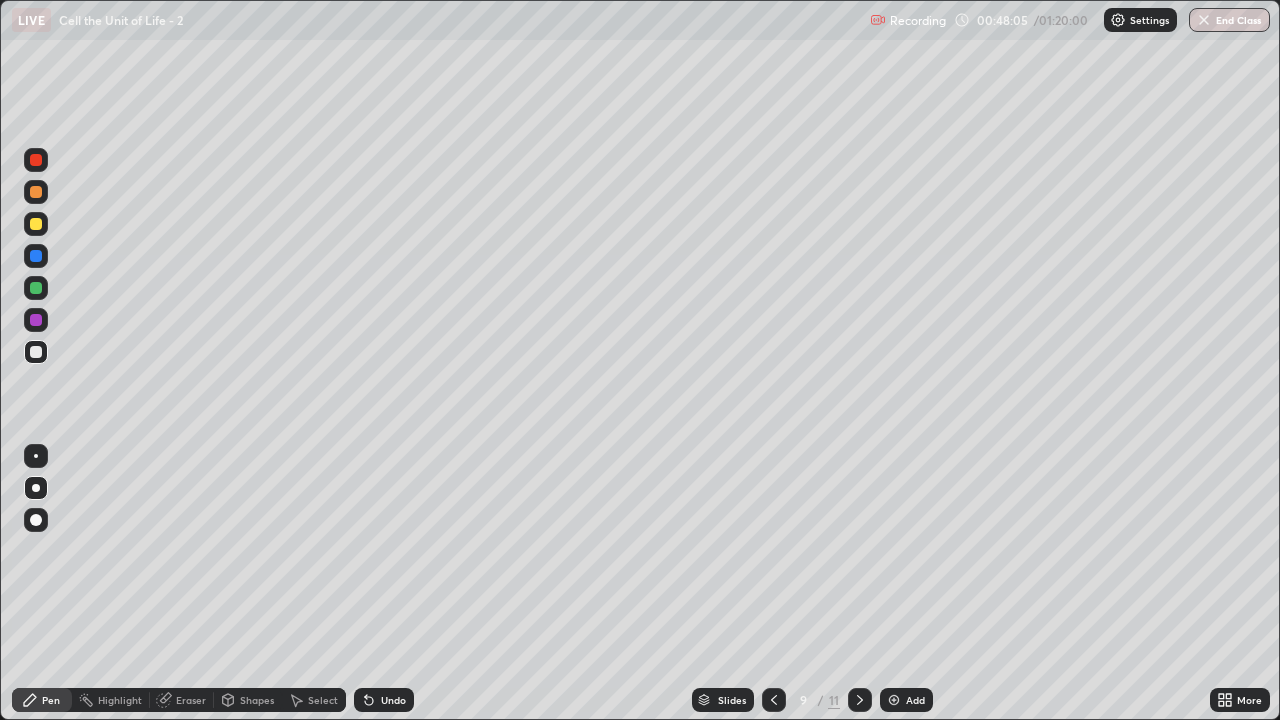 click at bounding box center [36, 288] 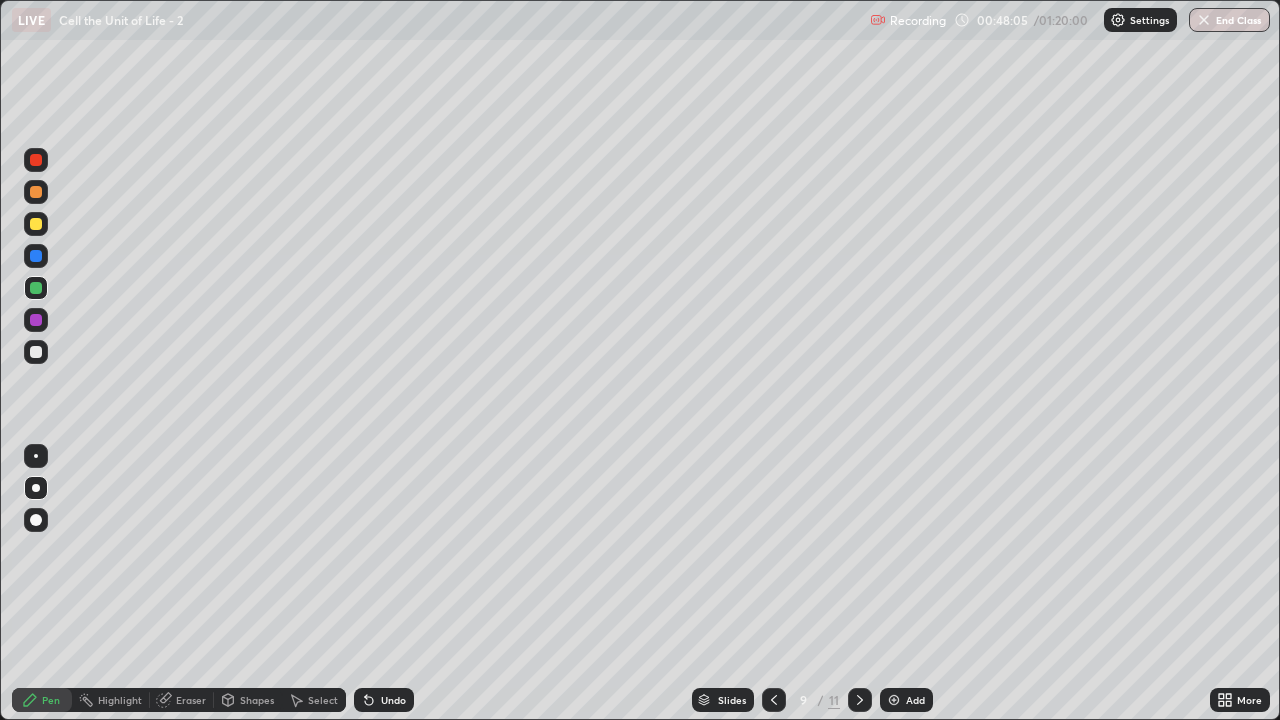 click at bounding box center [36, 520] 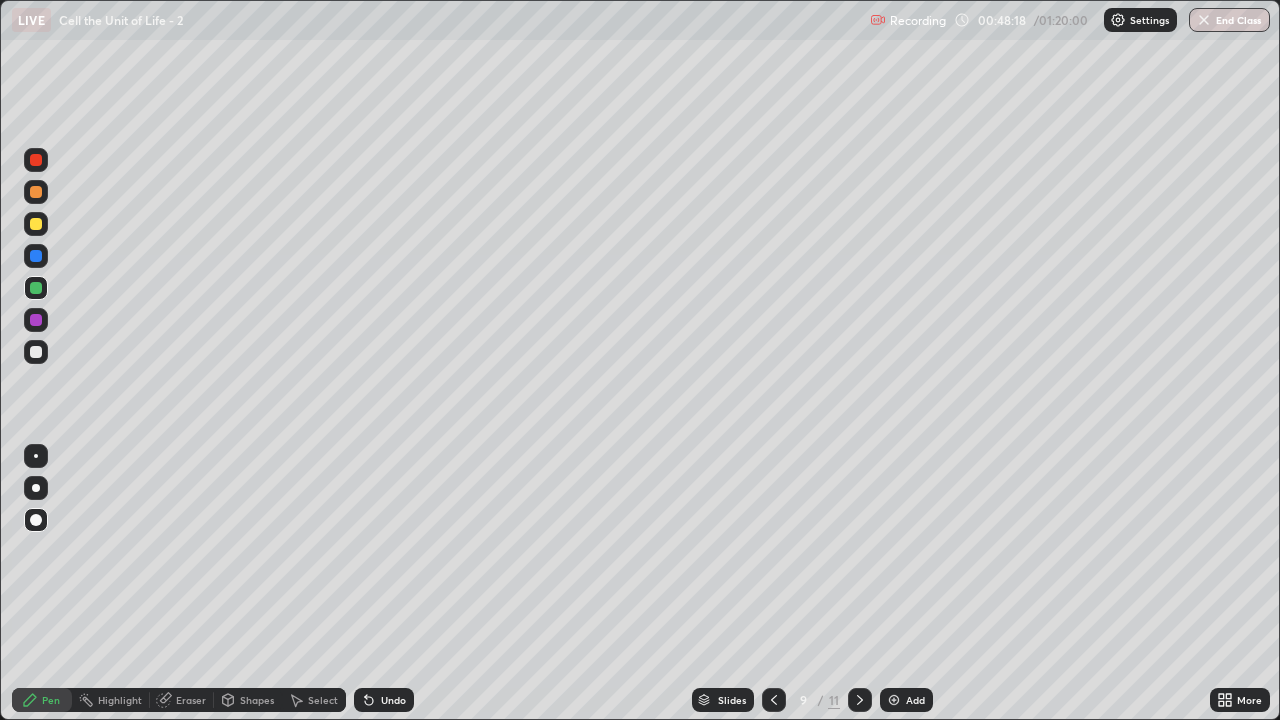click at bounding box center [36, 352] 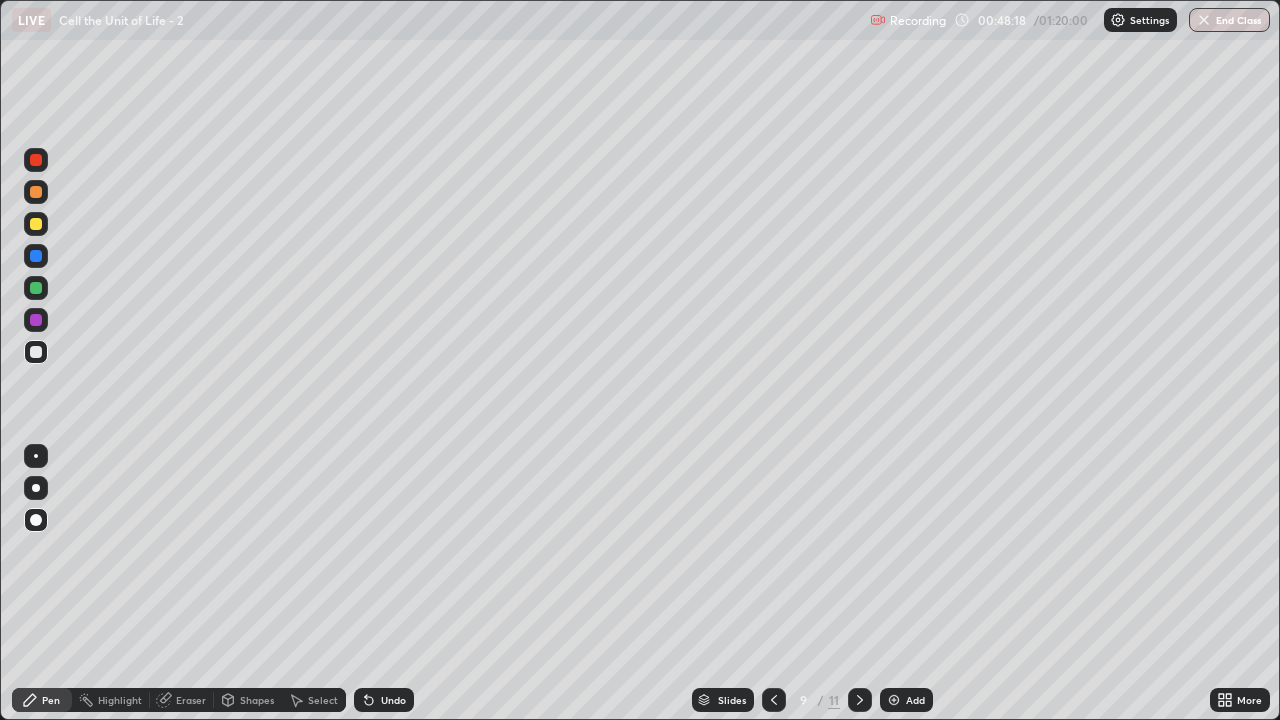 click at bounding box center (36, 488) 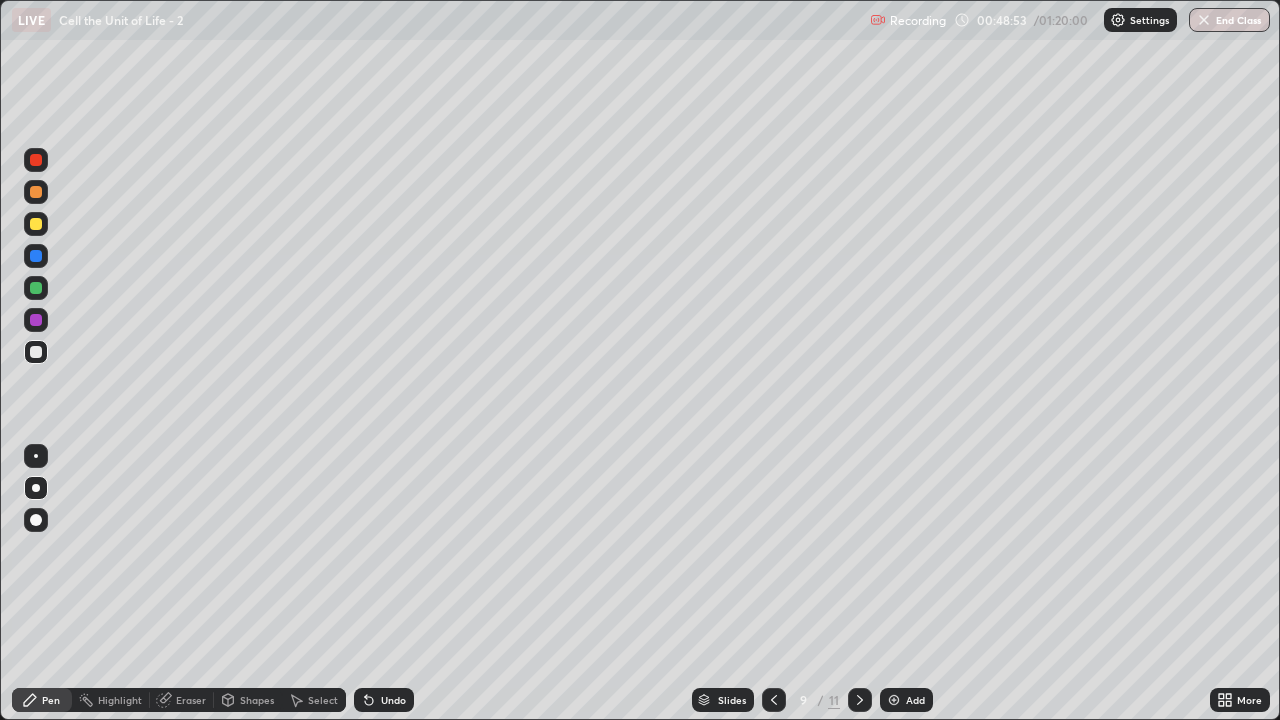 click on "Highlight" at bounding box center [120, 700] 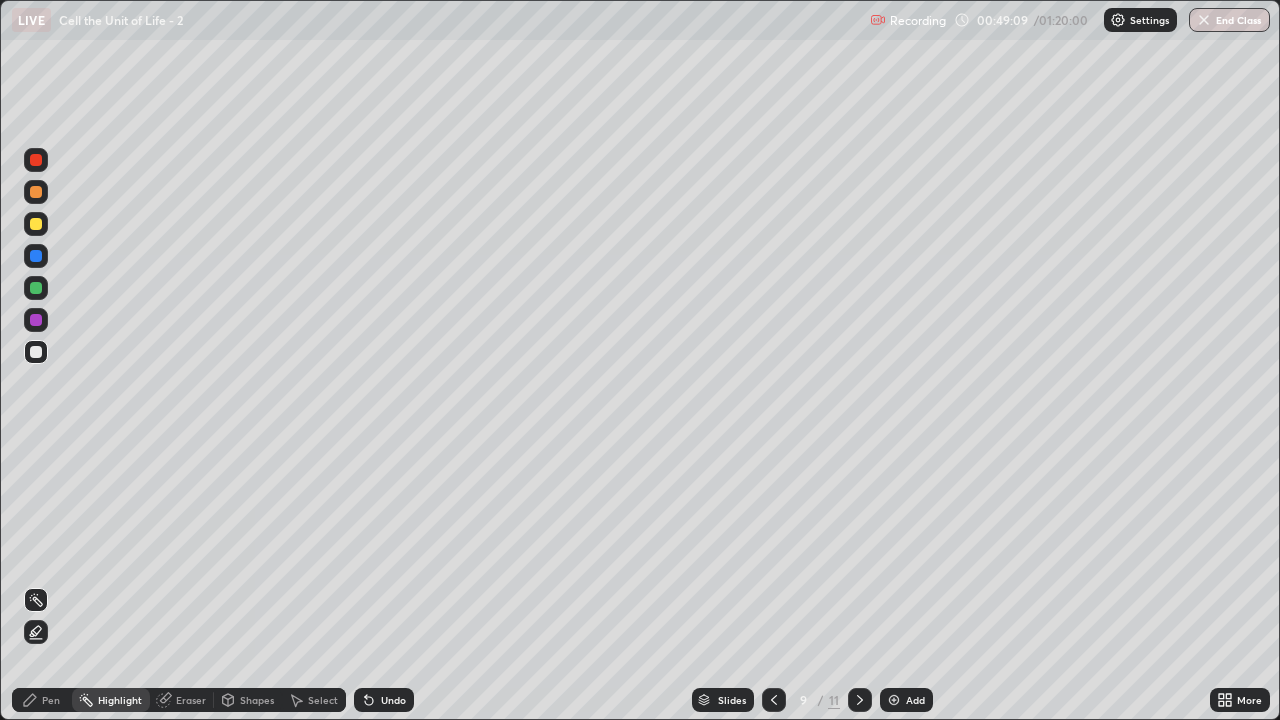 click on "Pen" at bounding box center [42, 700] 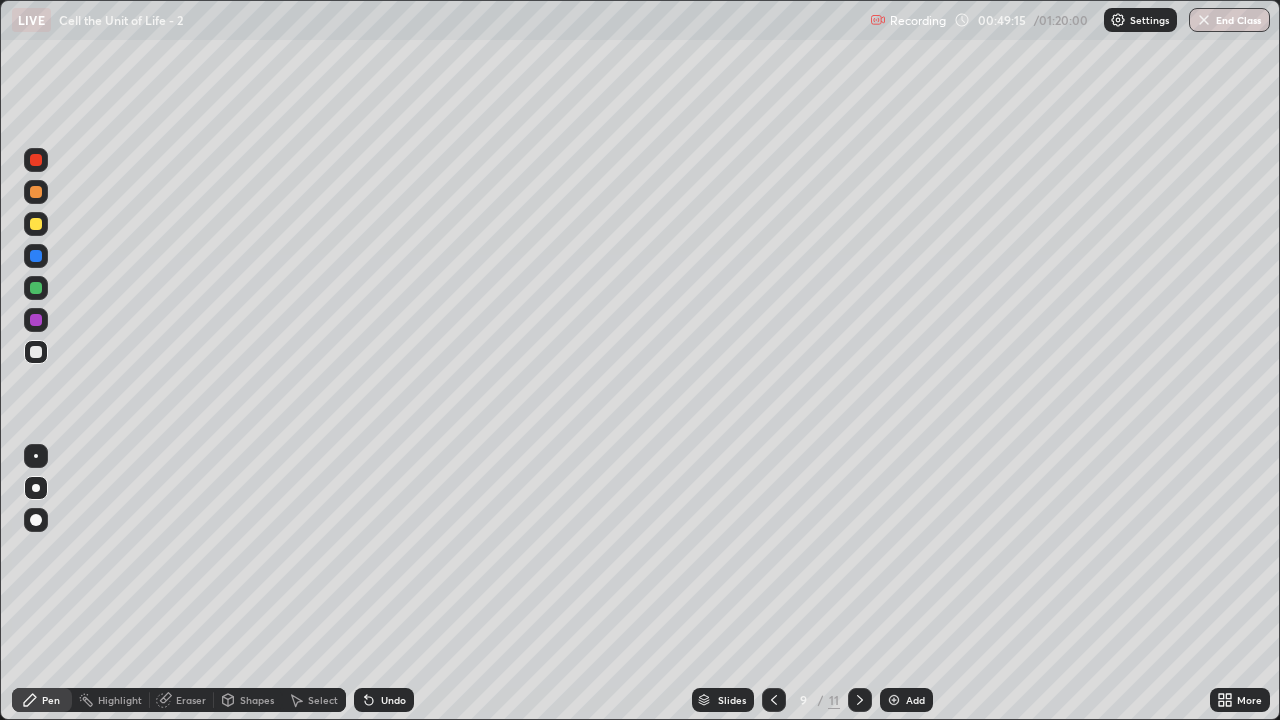 click at bounding box center [36, 288] 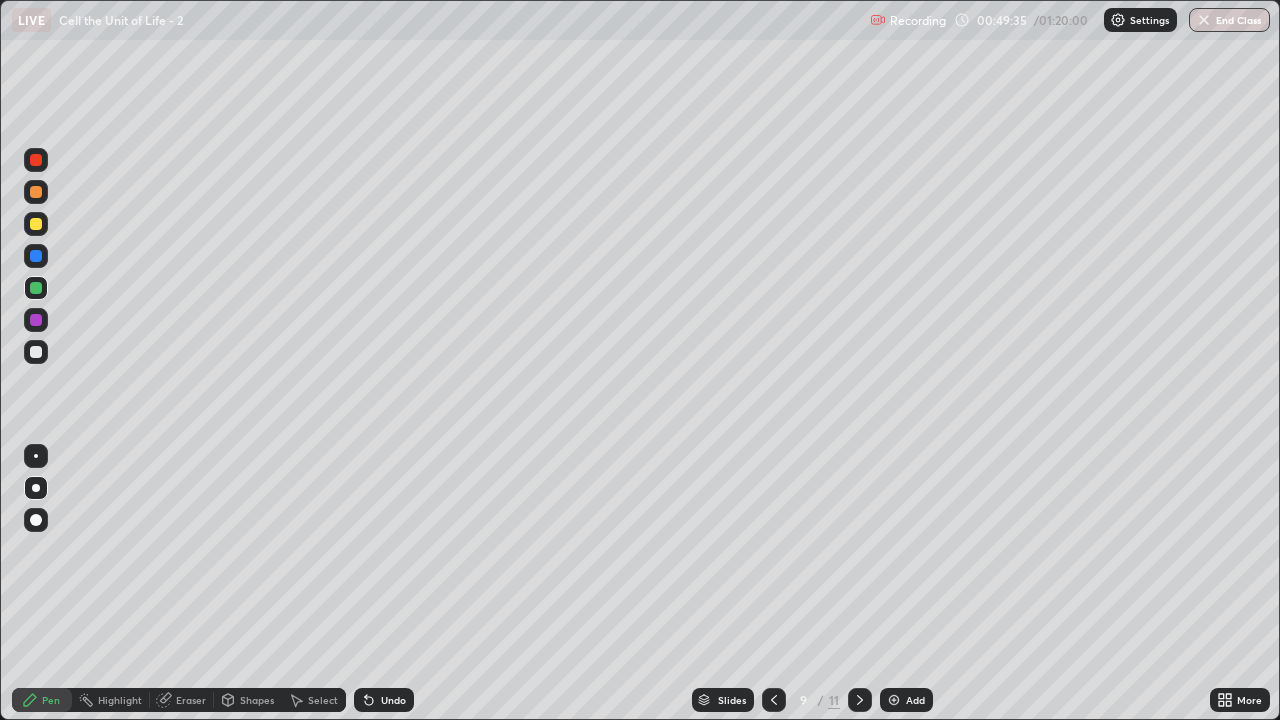 click on "Eraser" at bounding box center (191, 700) 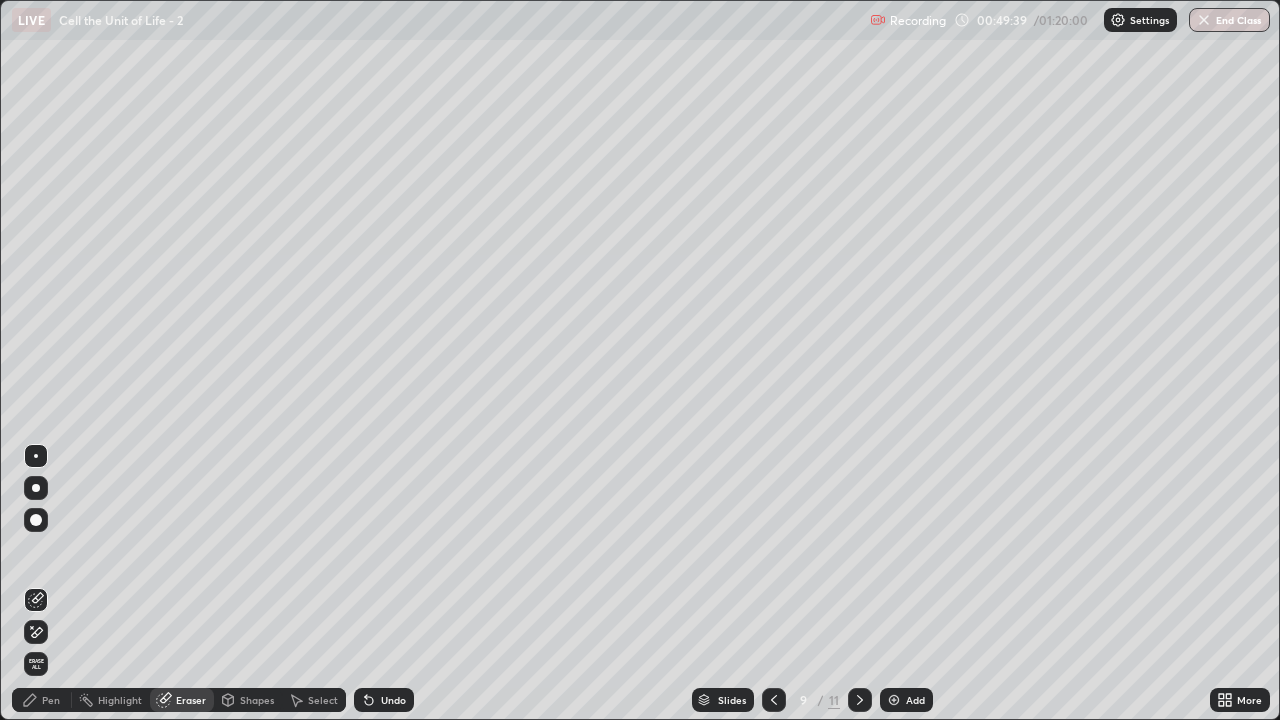 click on "Pen" at bounding box center (51, 700) 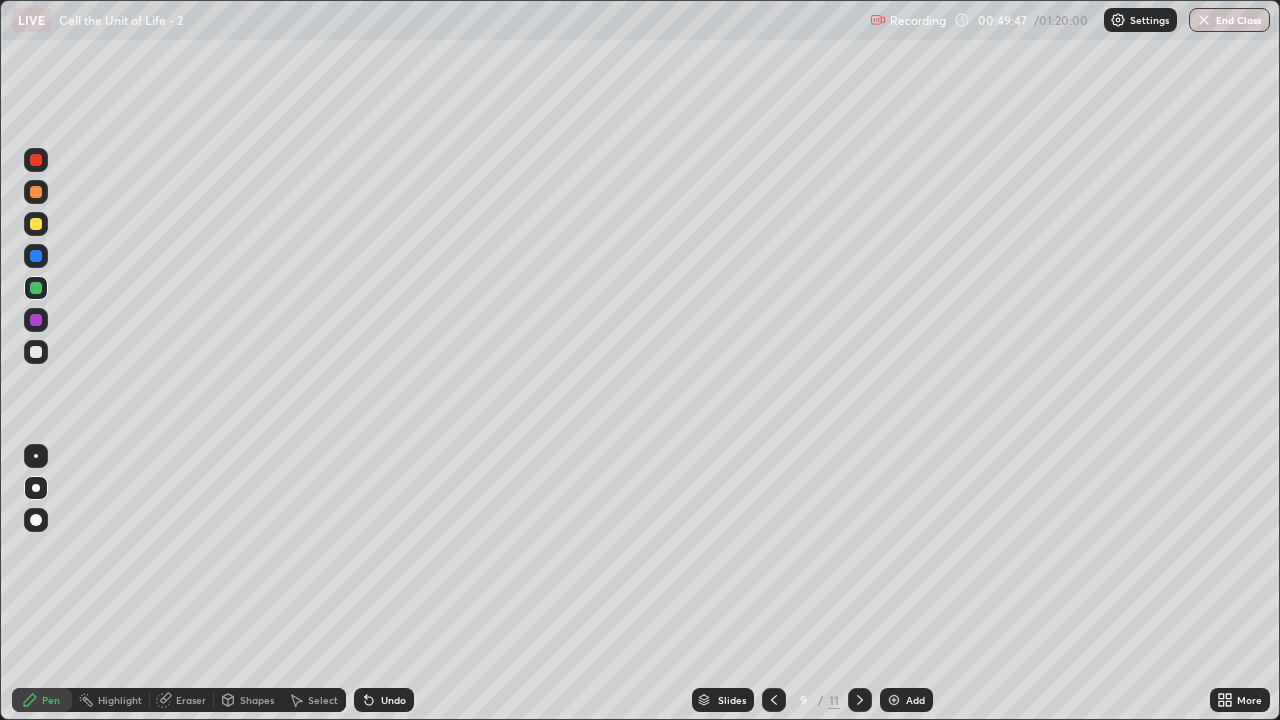 click at bounding box center [36, 352] 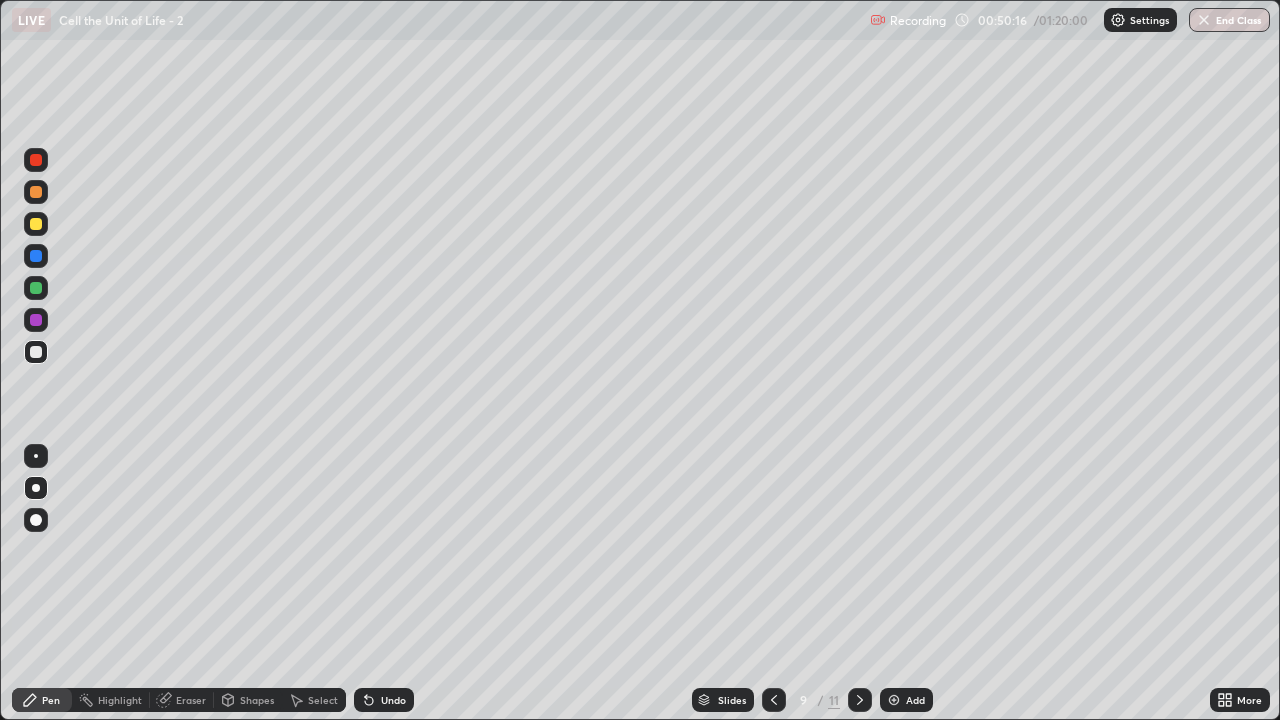 click 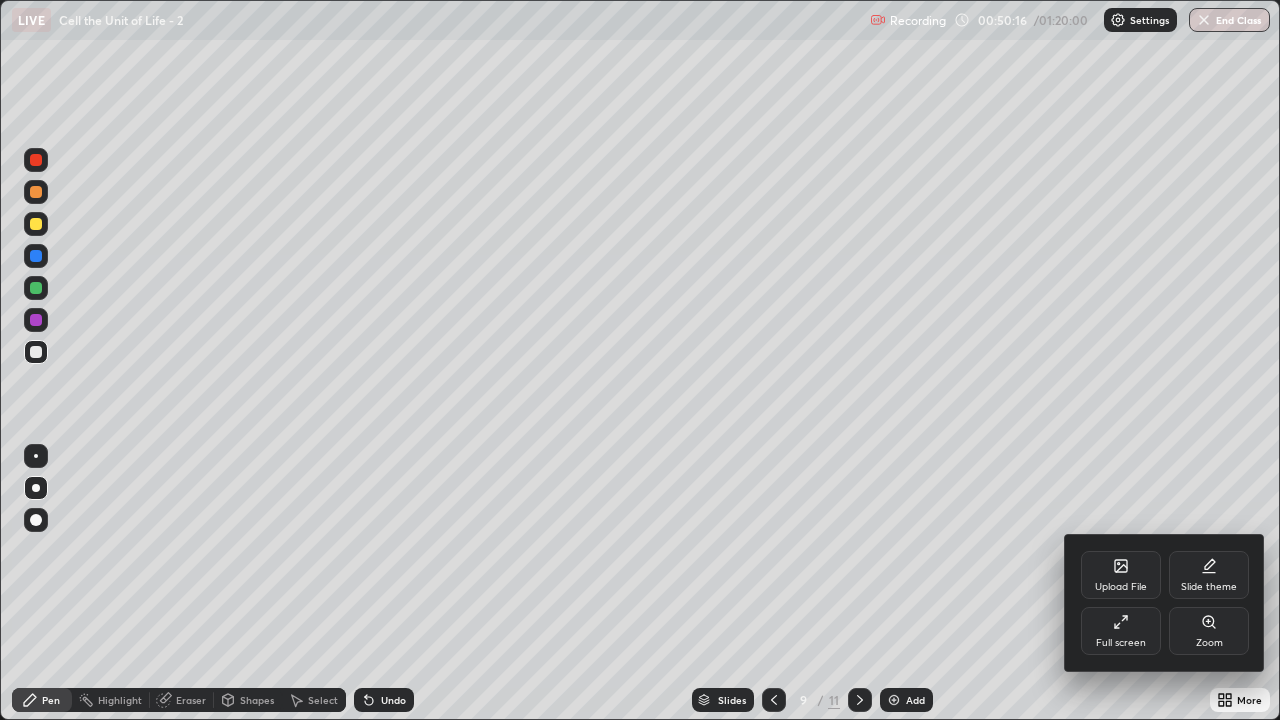 click on "Full screen" at bounding box center [1121, 643] 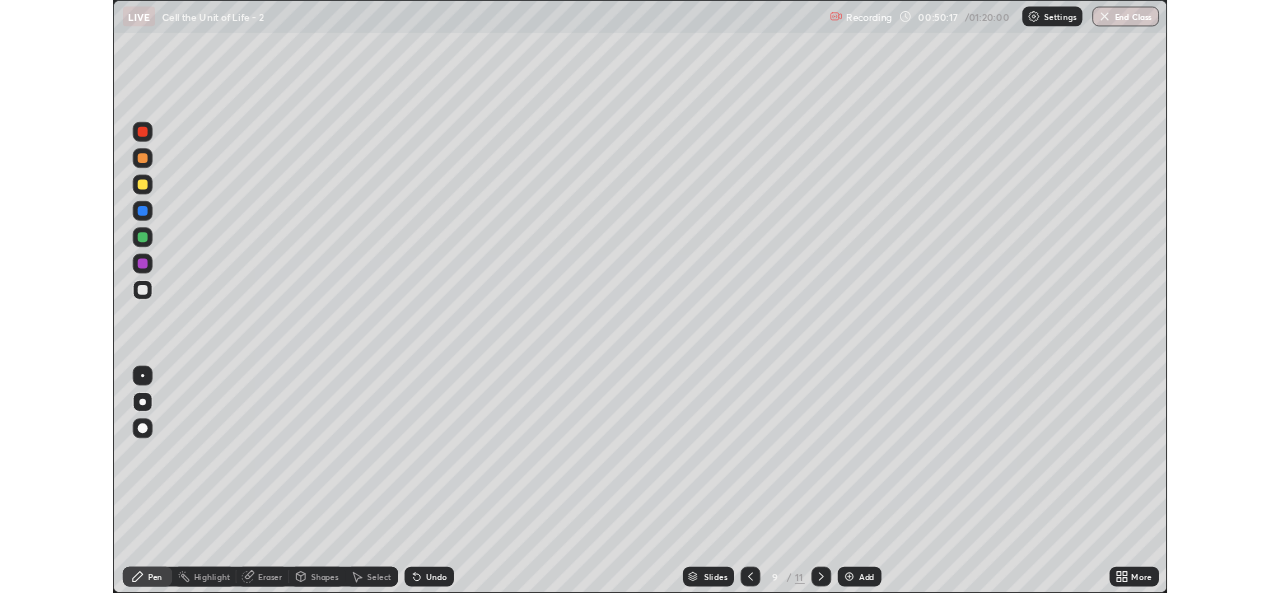 scroll, scrollTop: 593, scrollLeft: 1280, axis: both 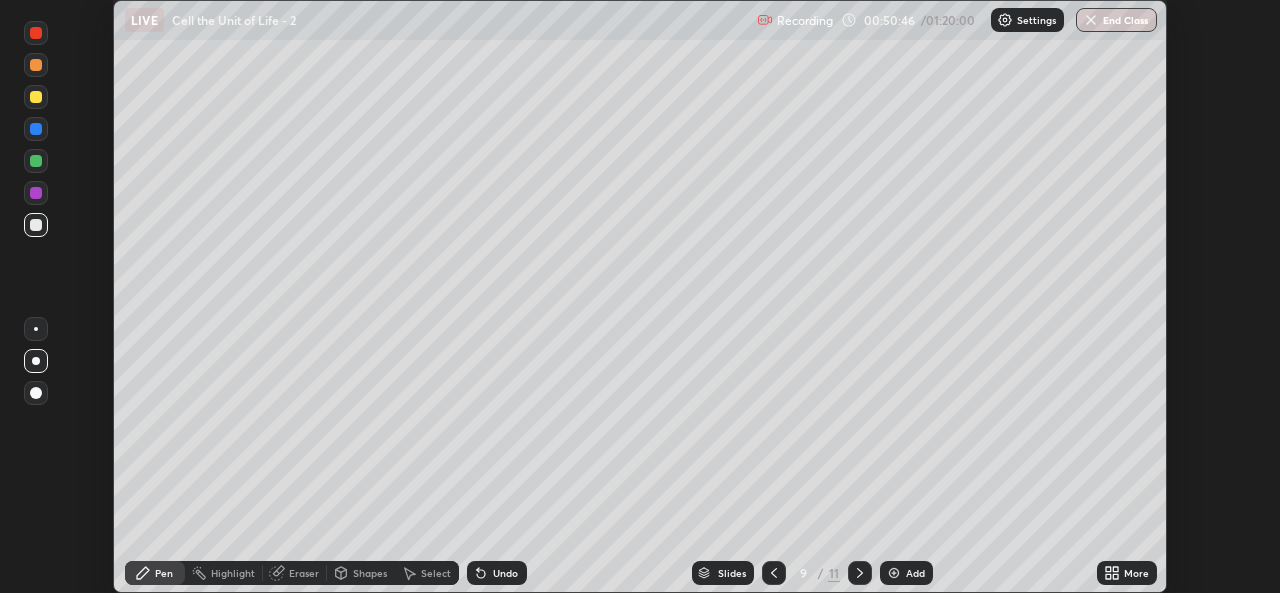 click 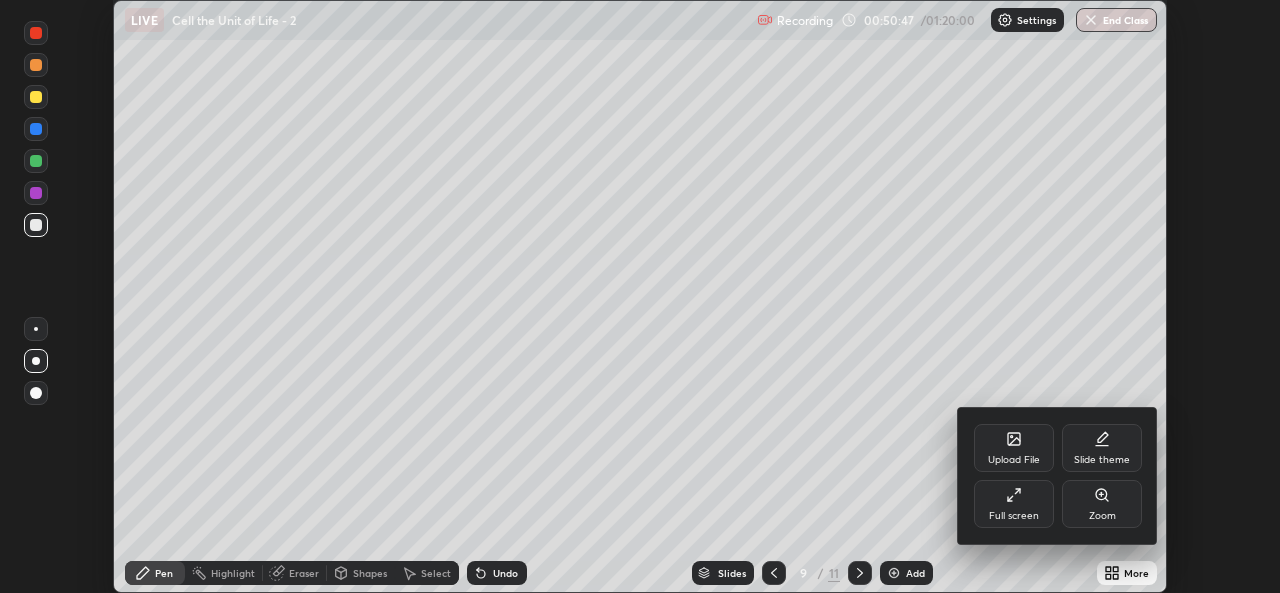 click 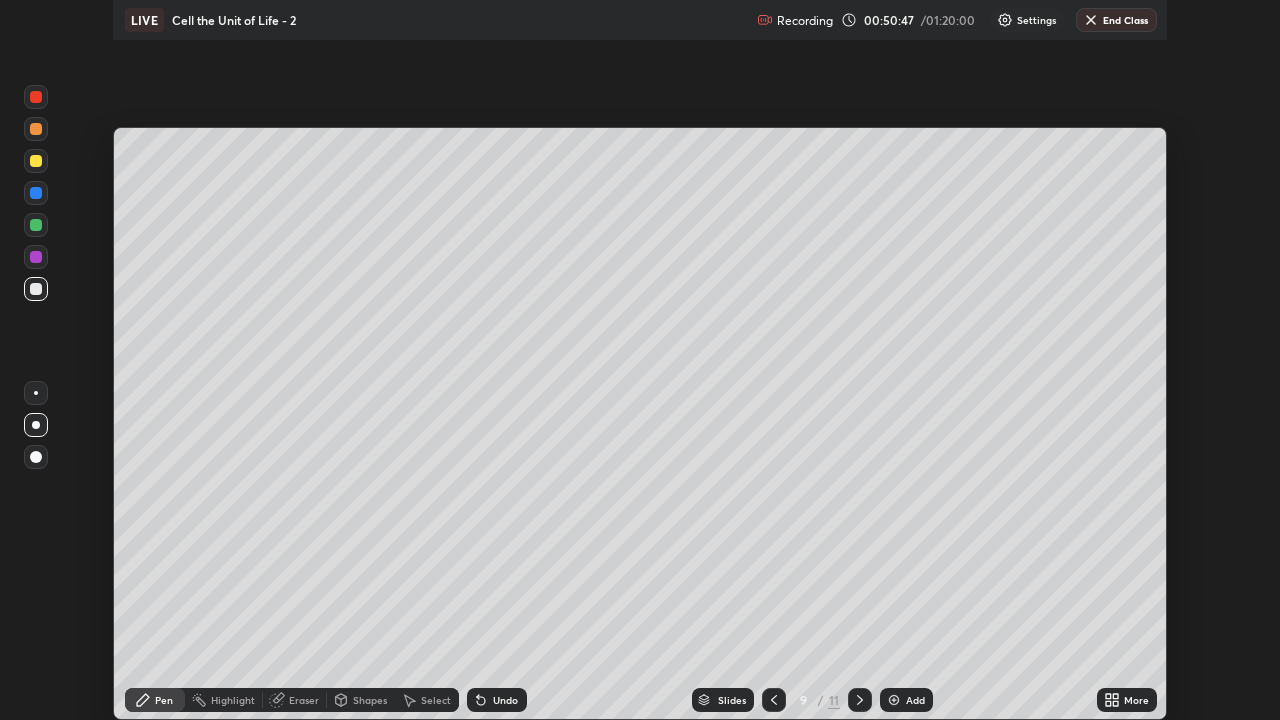 scroll, scrollTop: 99280, scrollLeft: 98720, axis: both 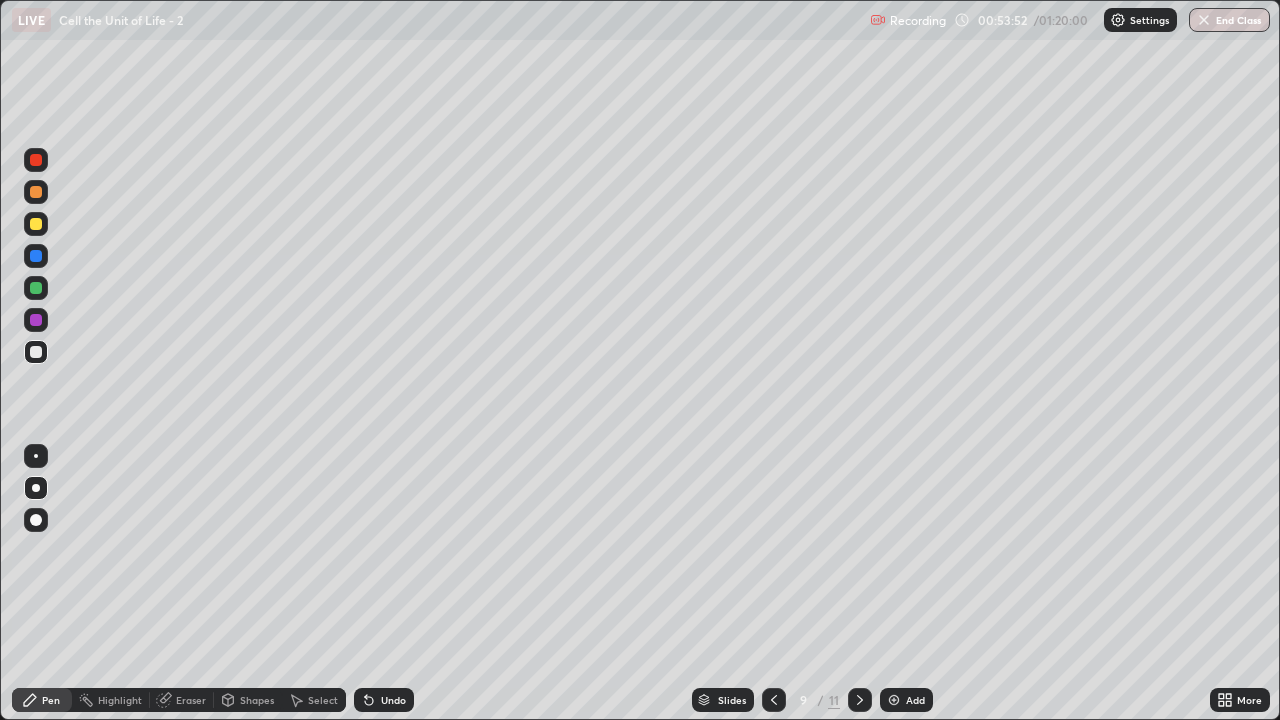 click at bounding box center [36, 224] 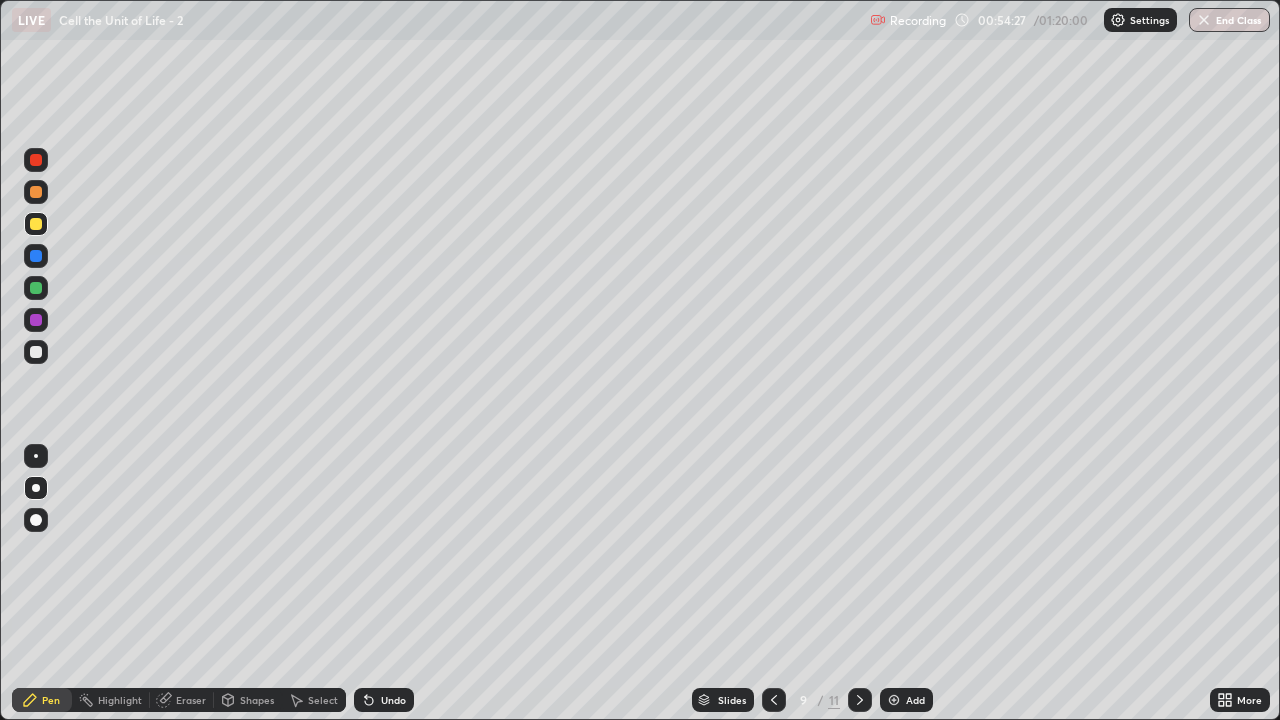 click at bounding box center [36, 256] 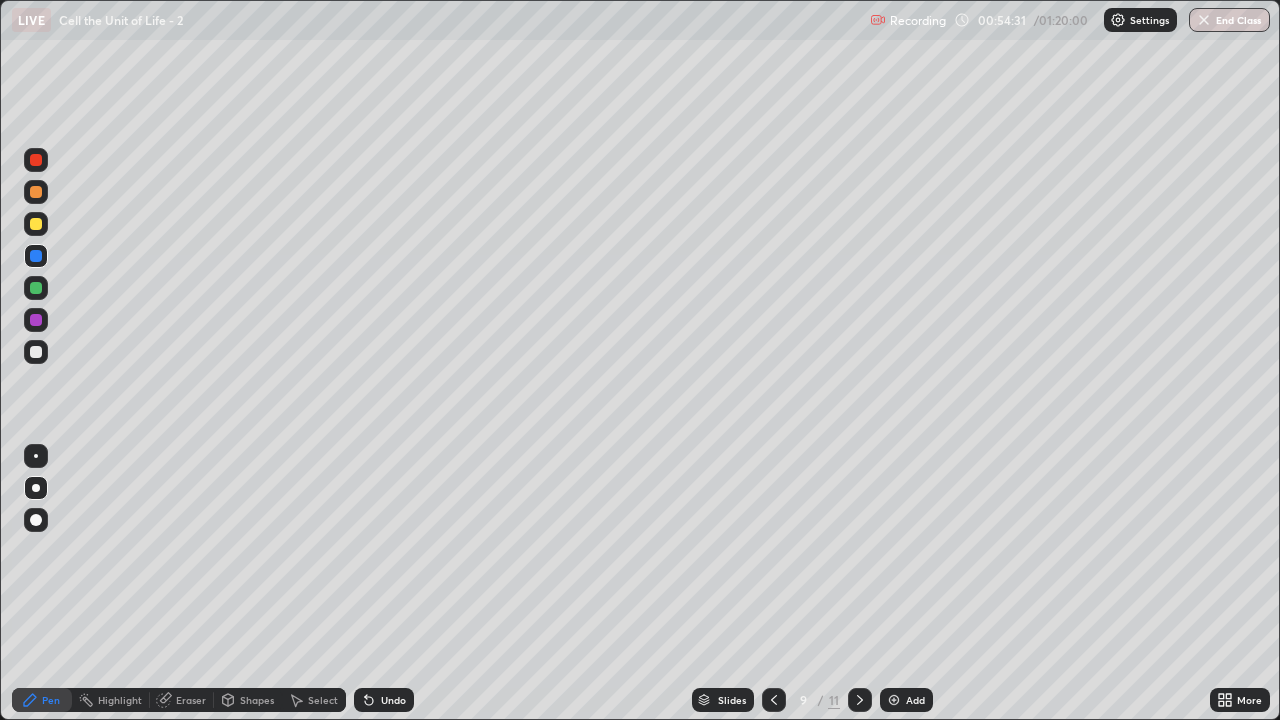 click at bounding box center [36, 352] 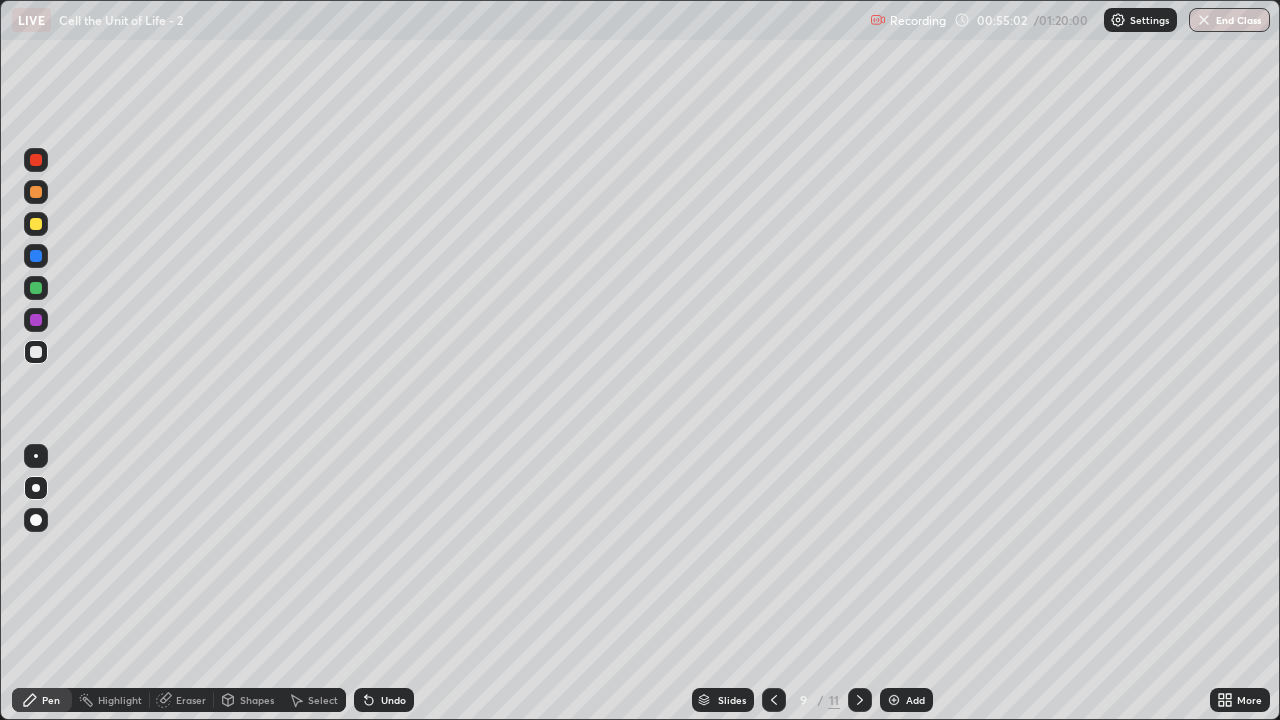 click at bounding box center (36, 320) 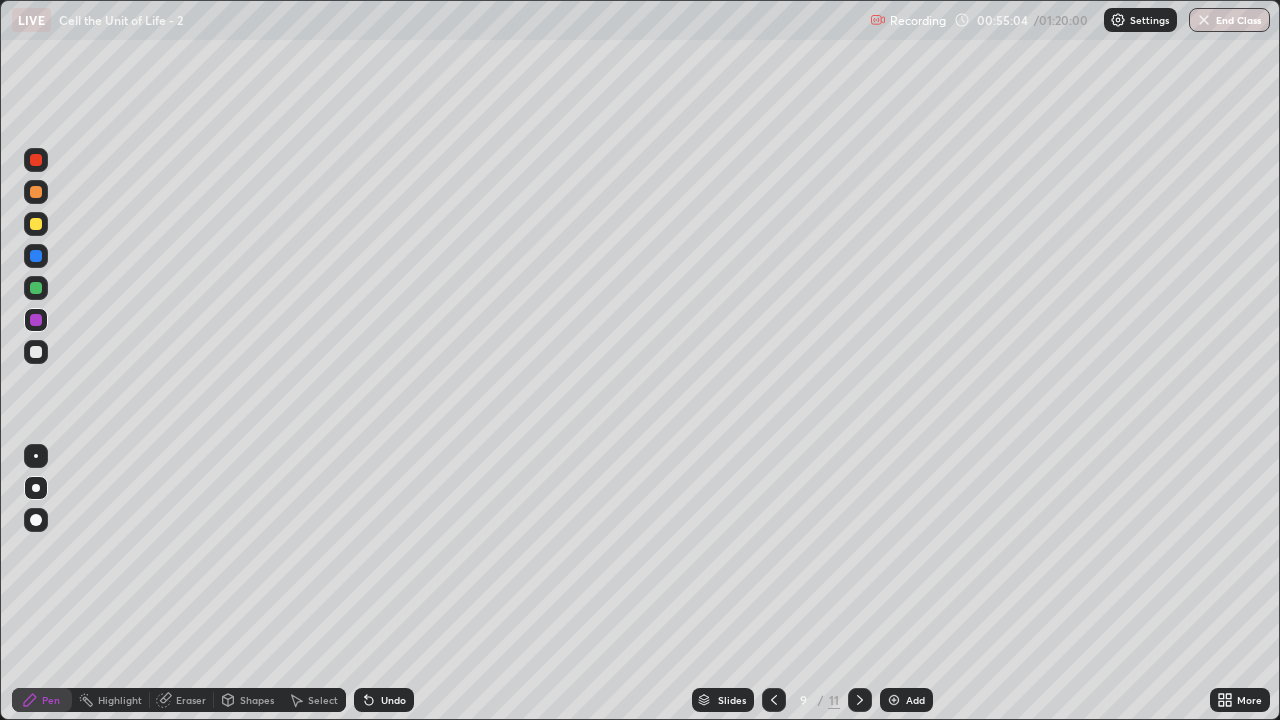 click at bounding box center [36, 192] 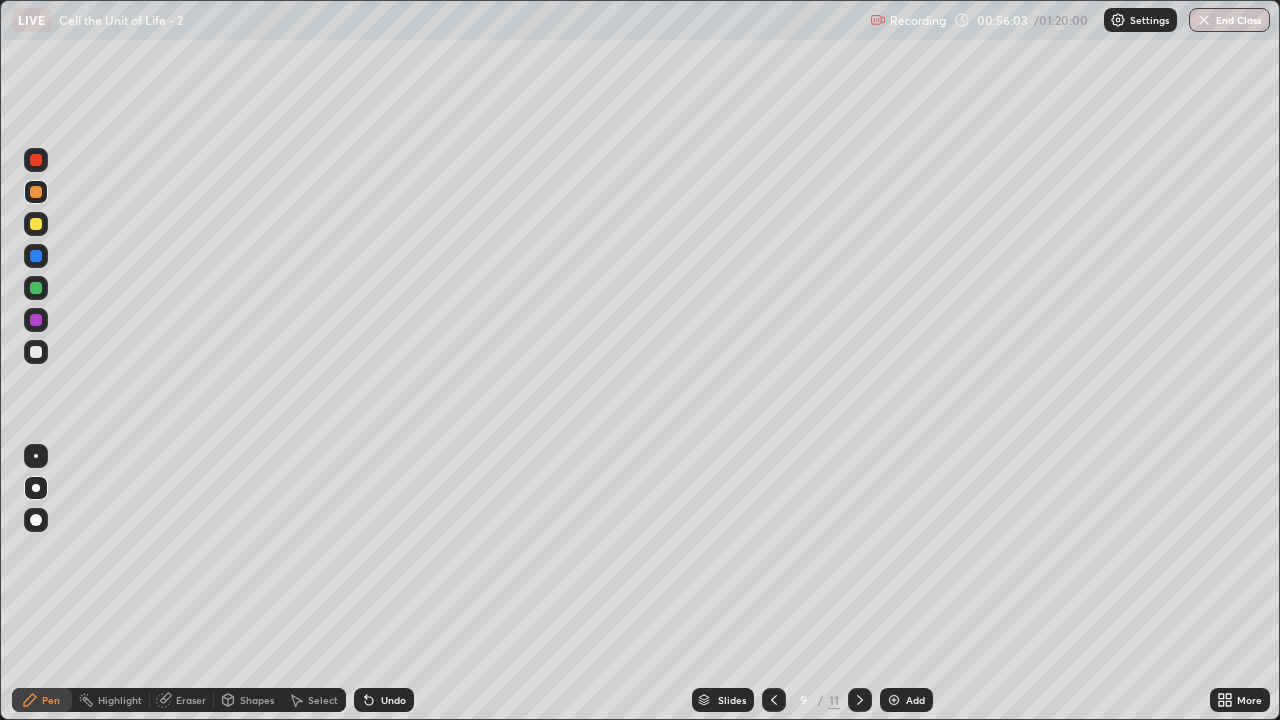 click at bounding box center (36, 224) 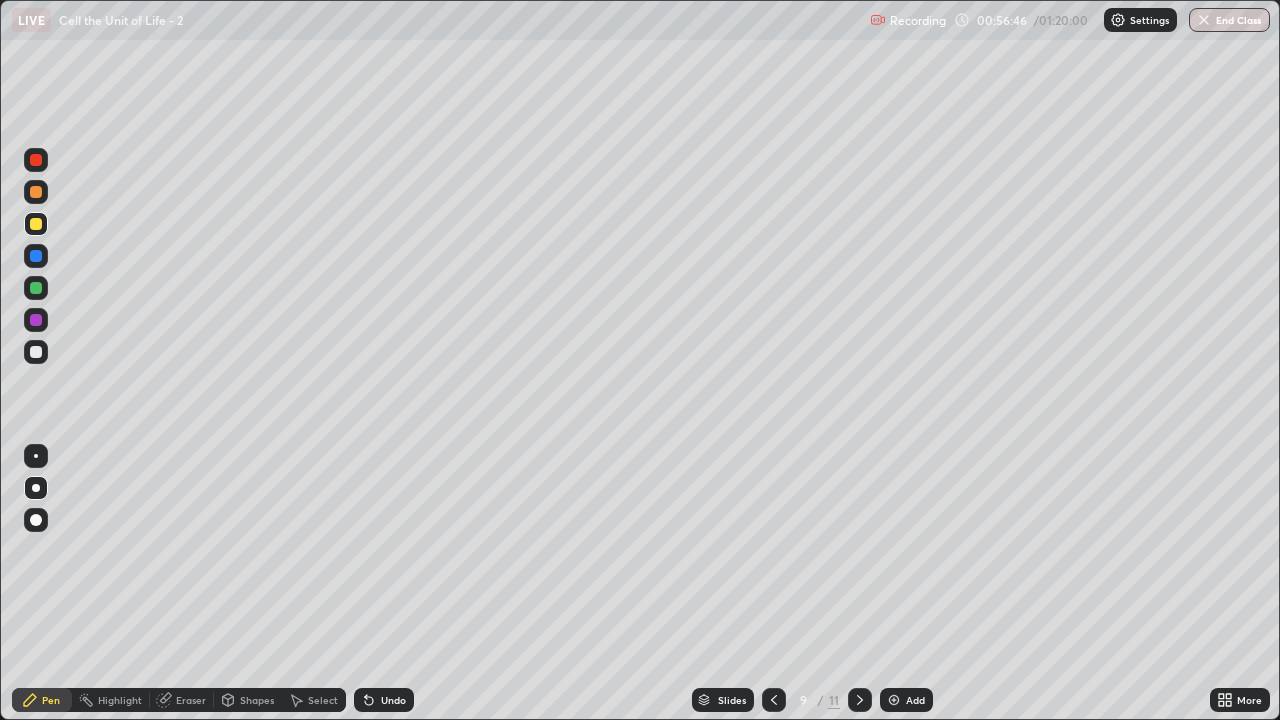click at bounding box center (36, 288) 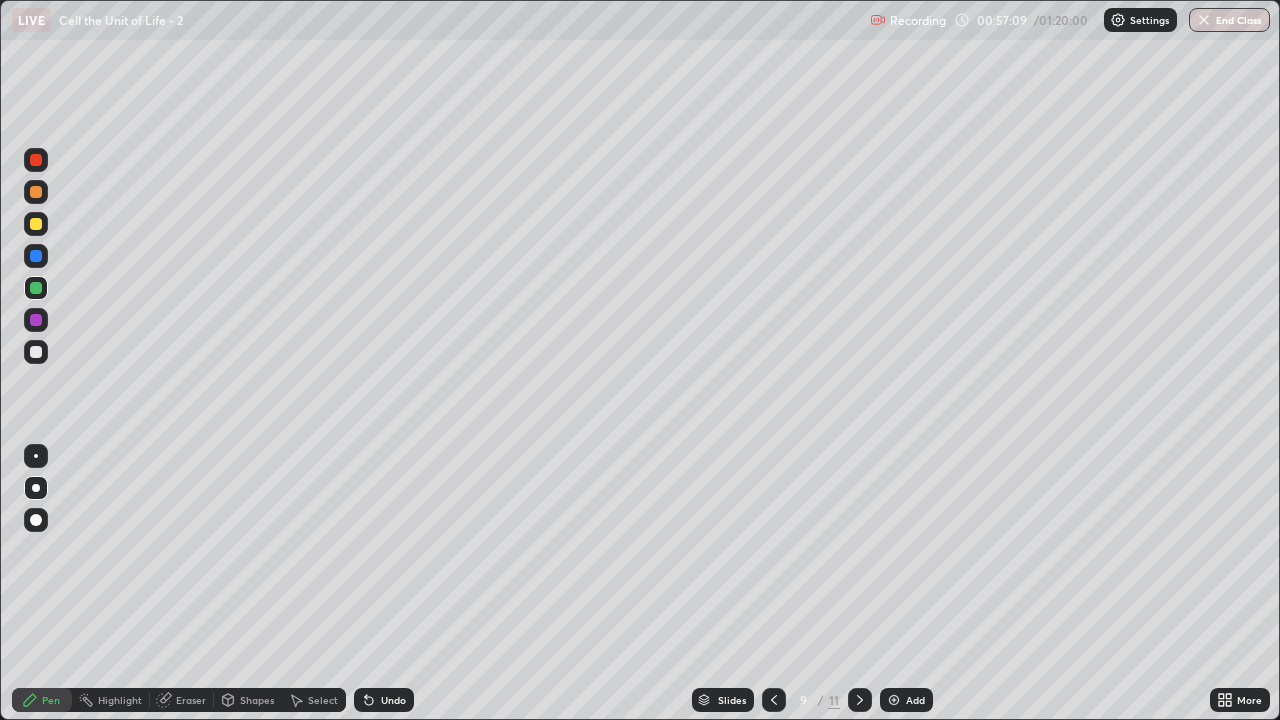 click at bounding box center (36, 224) 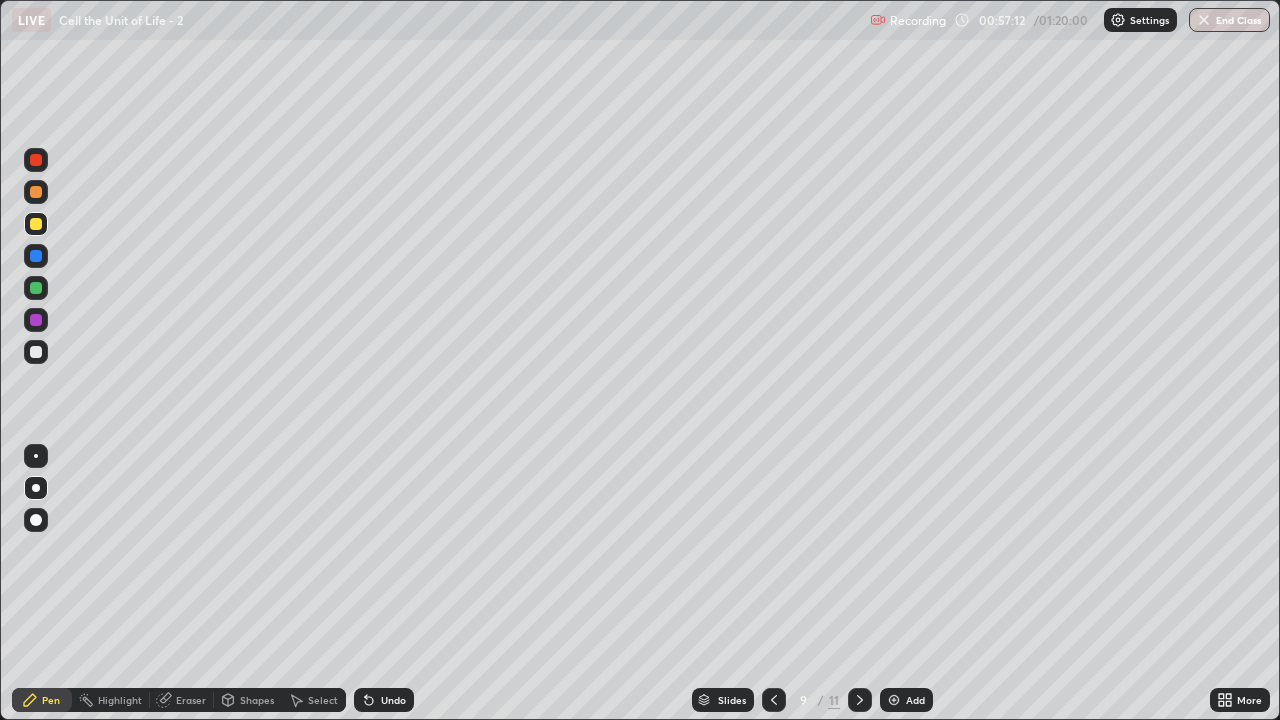 click on "Undo" at bounding box center [393, 700] 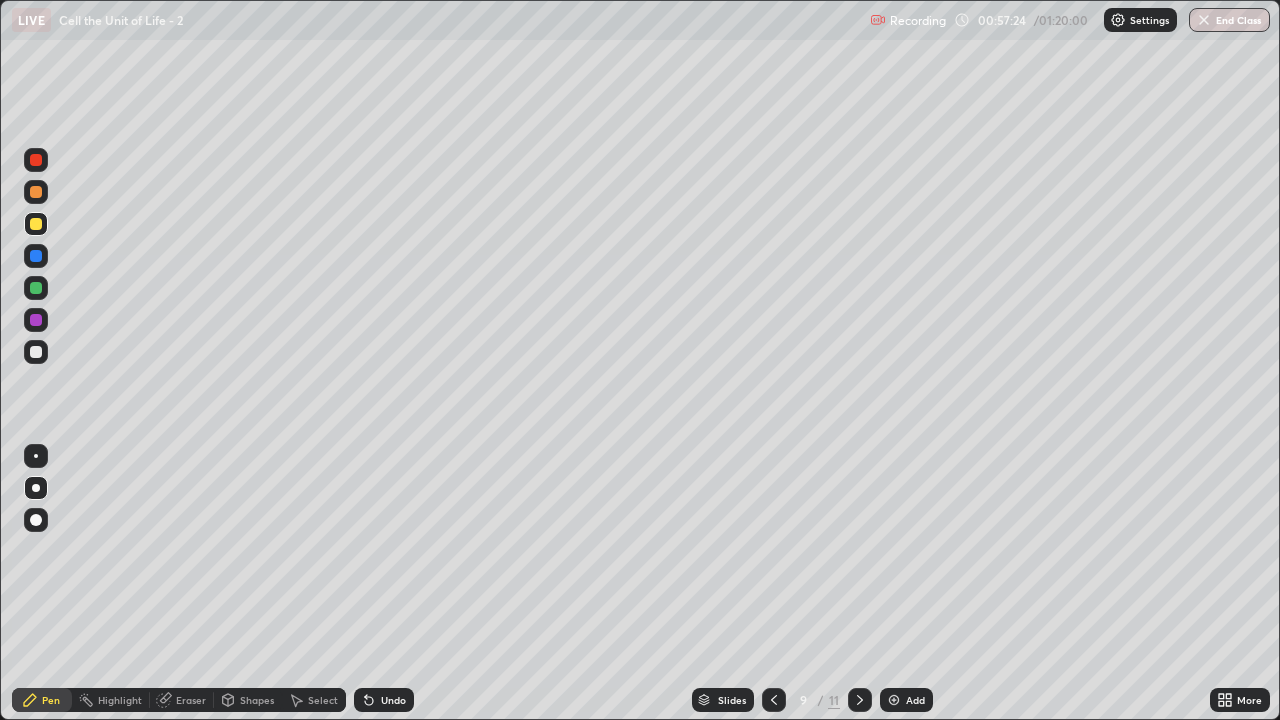 click at bounding box center [36, 192] 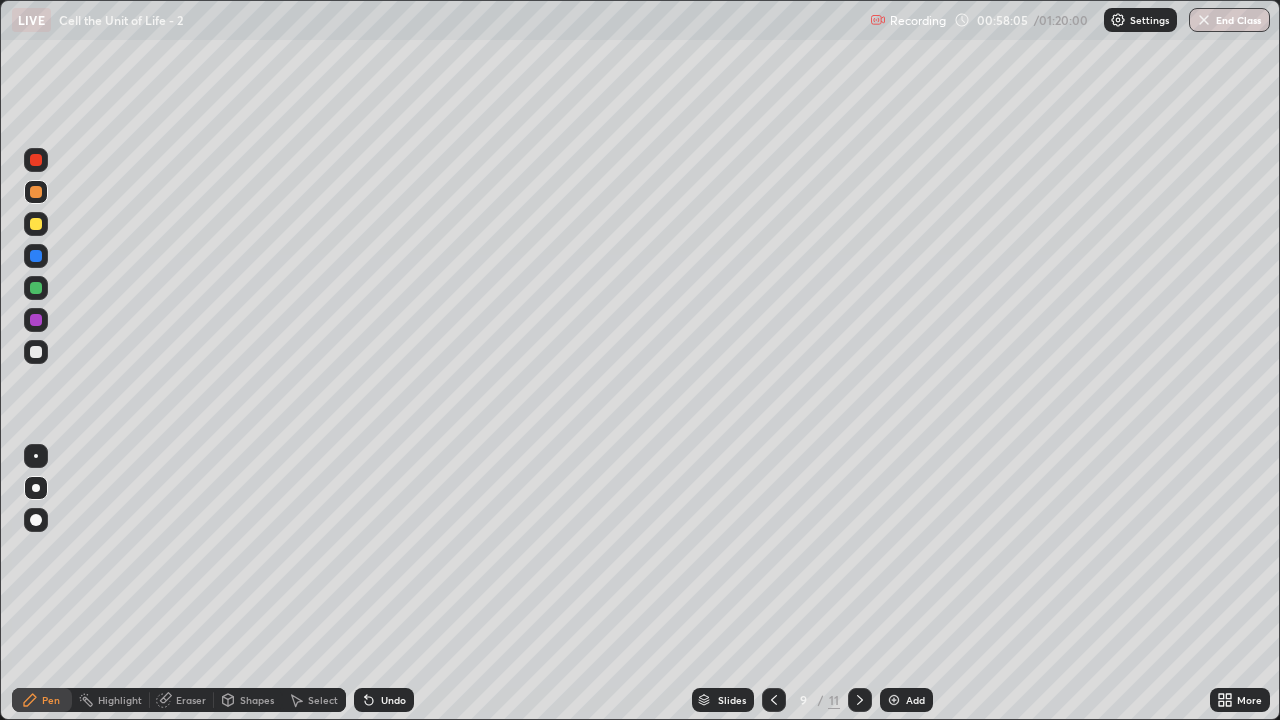 click on "Highlight" at bounding box center [120, 700] 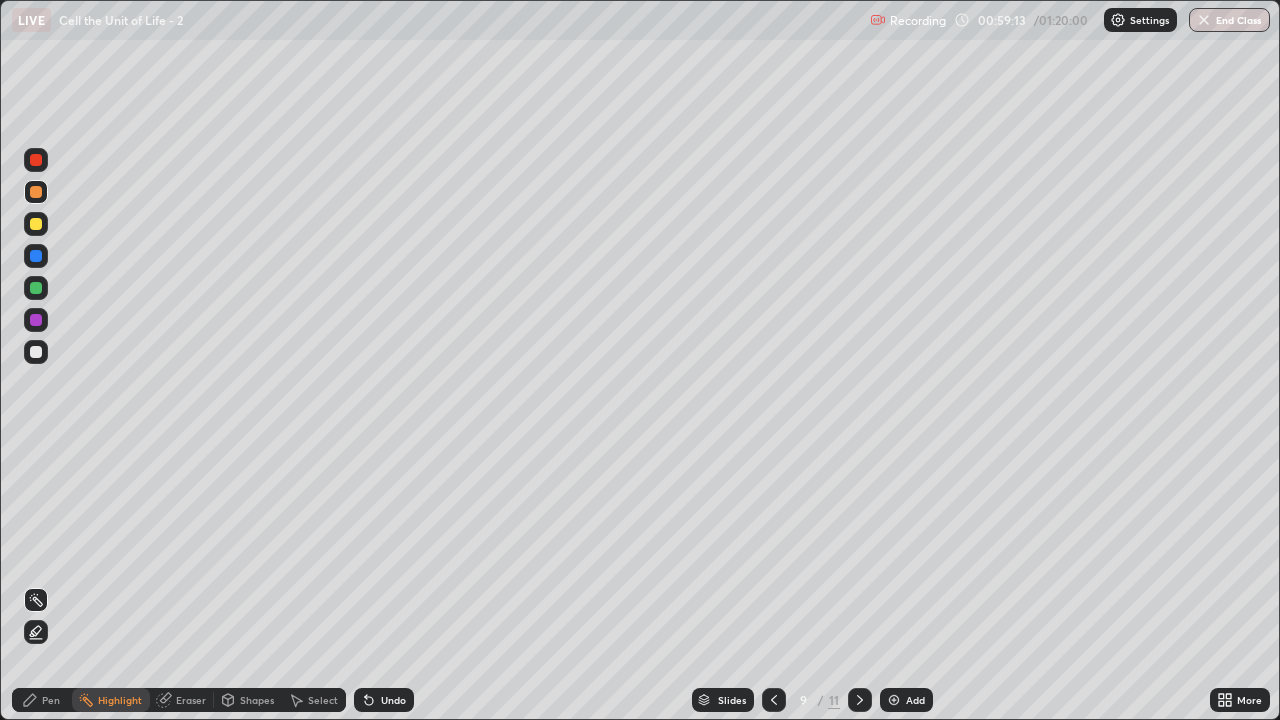 click 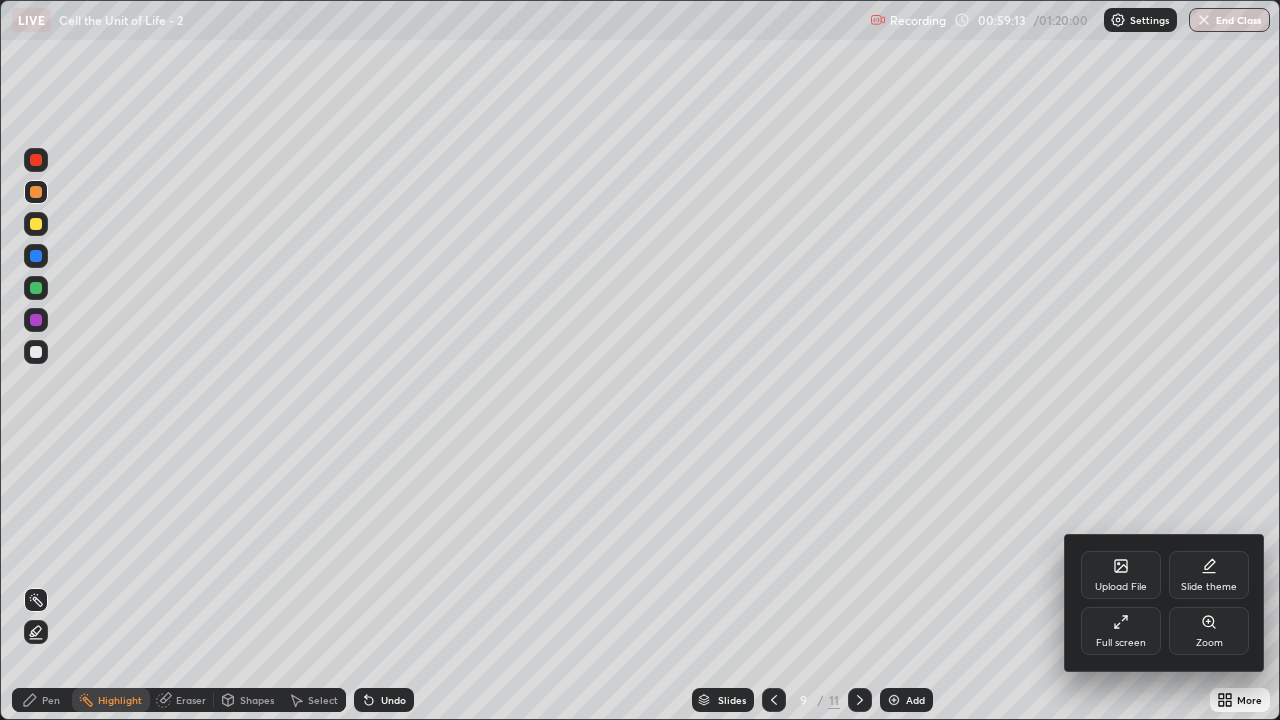 click on "Full screen" at bounding box center (1121, 631) 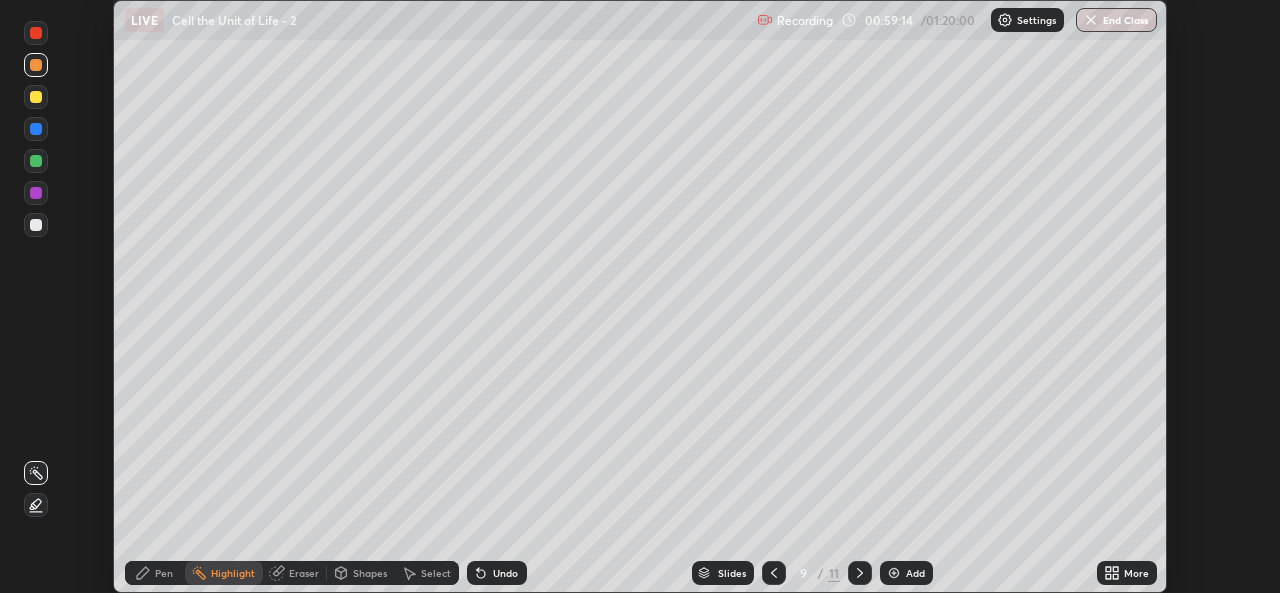 scroll, scrollTop: 593, scrollLeft: 1280, axis: both 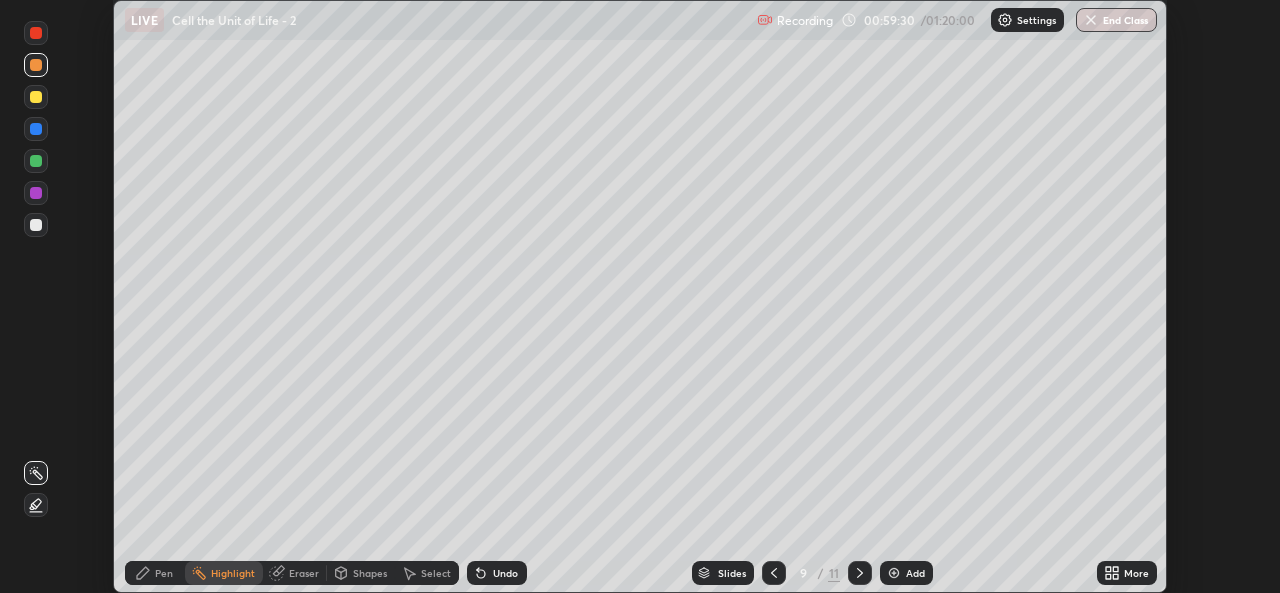 click on "More" at bounding box center [1136, 573] 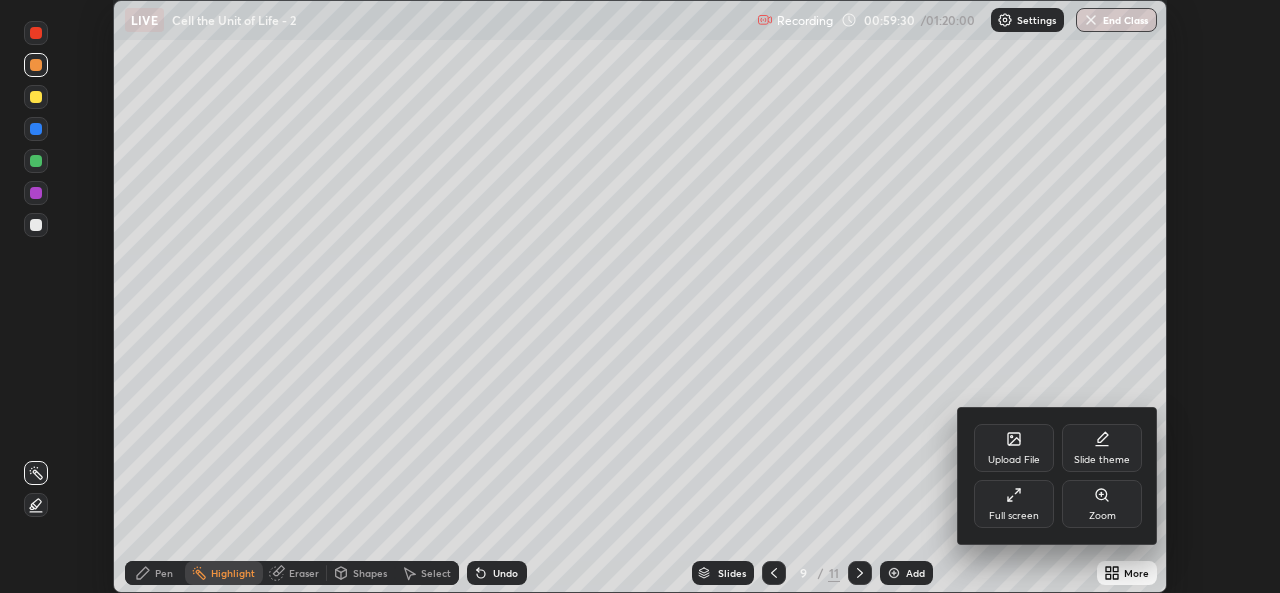 click on "Full screen" at bounding box center [1014, 504] 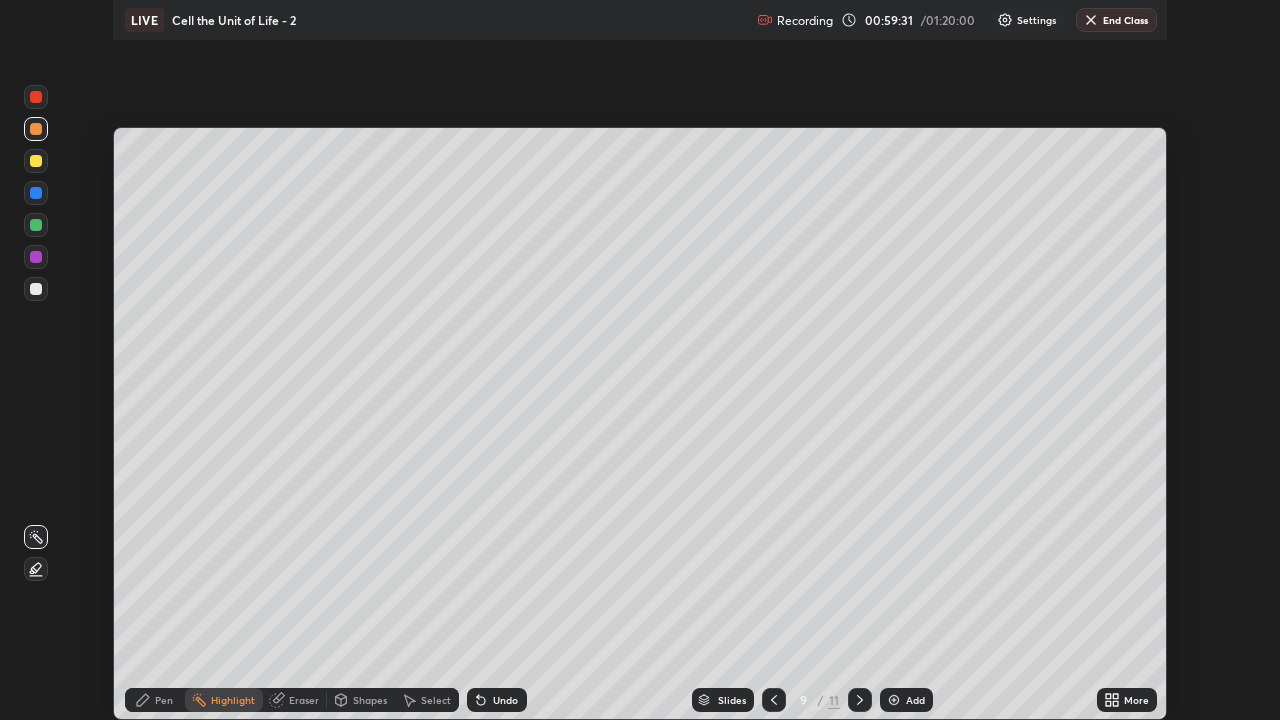 scroll, scrollTop: 99280, scrollLeft: 98720, axis: both 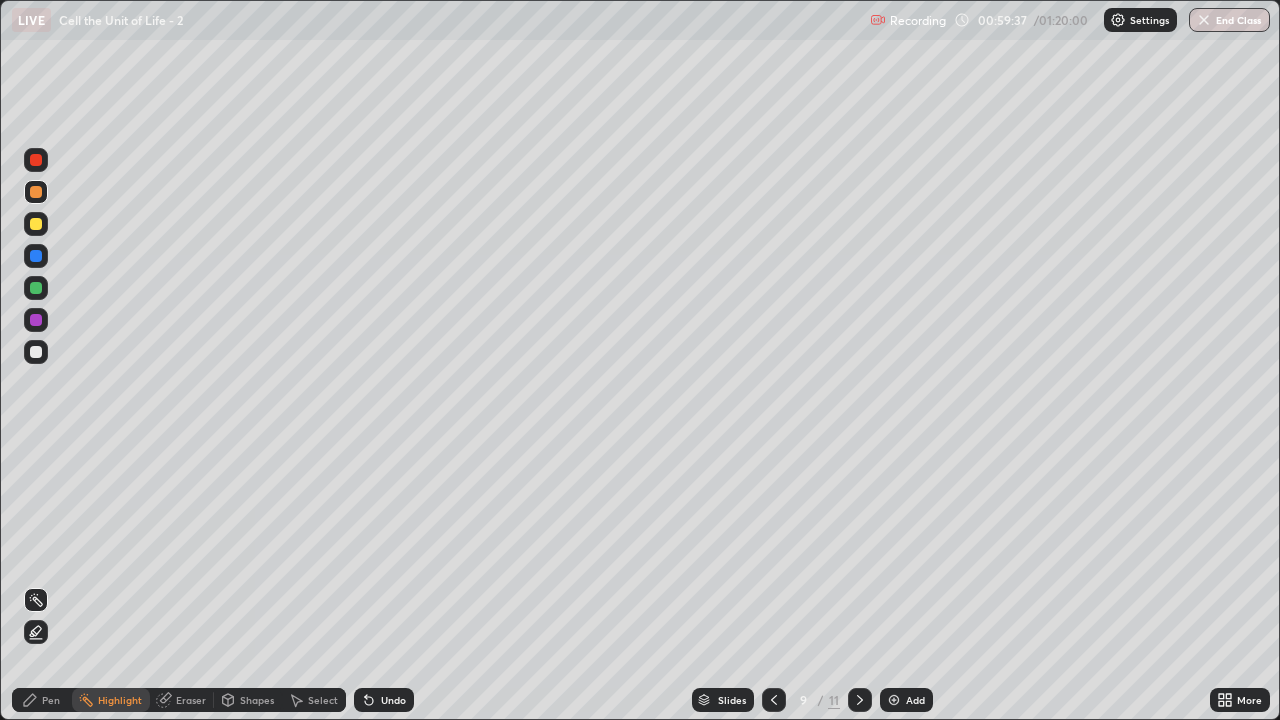click on "Slides 9 / 11 Add" at bounding box center [812, 700] 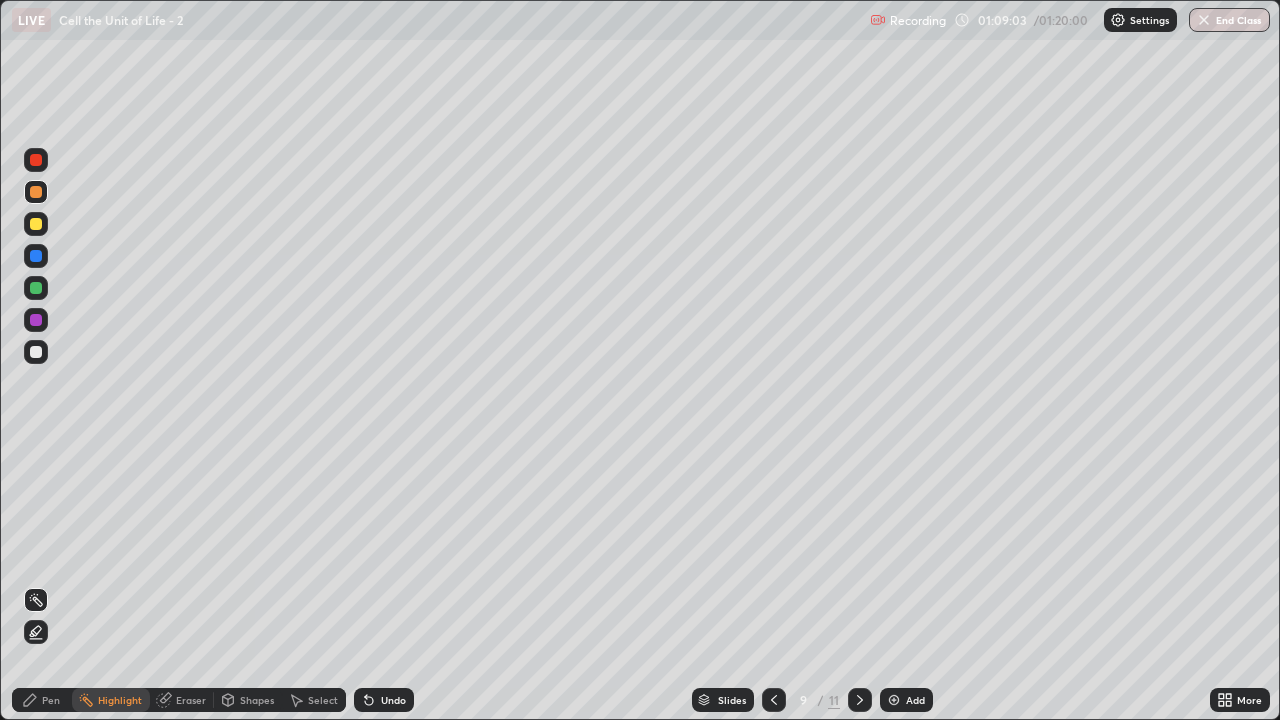 click 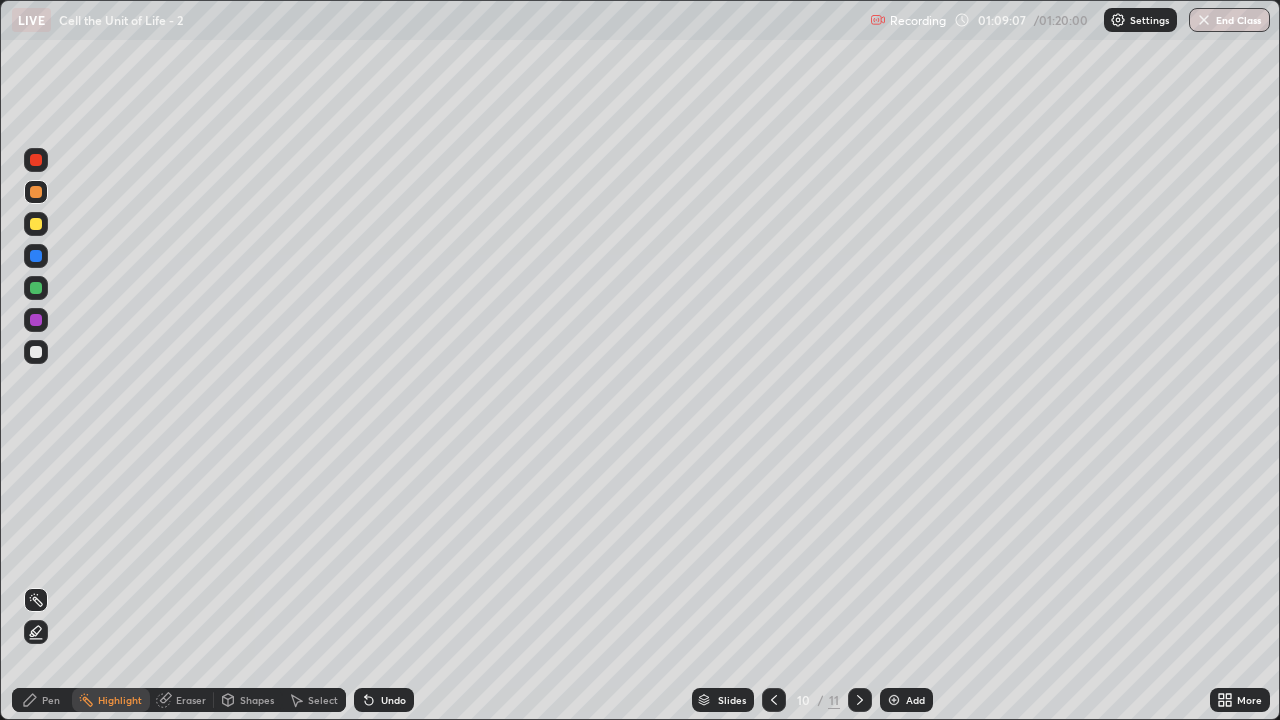 click 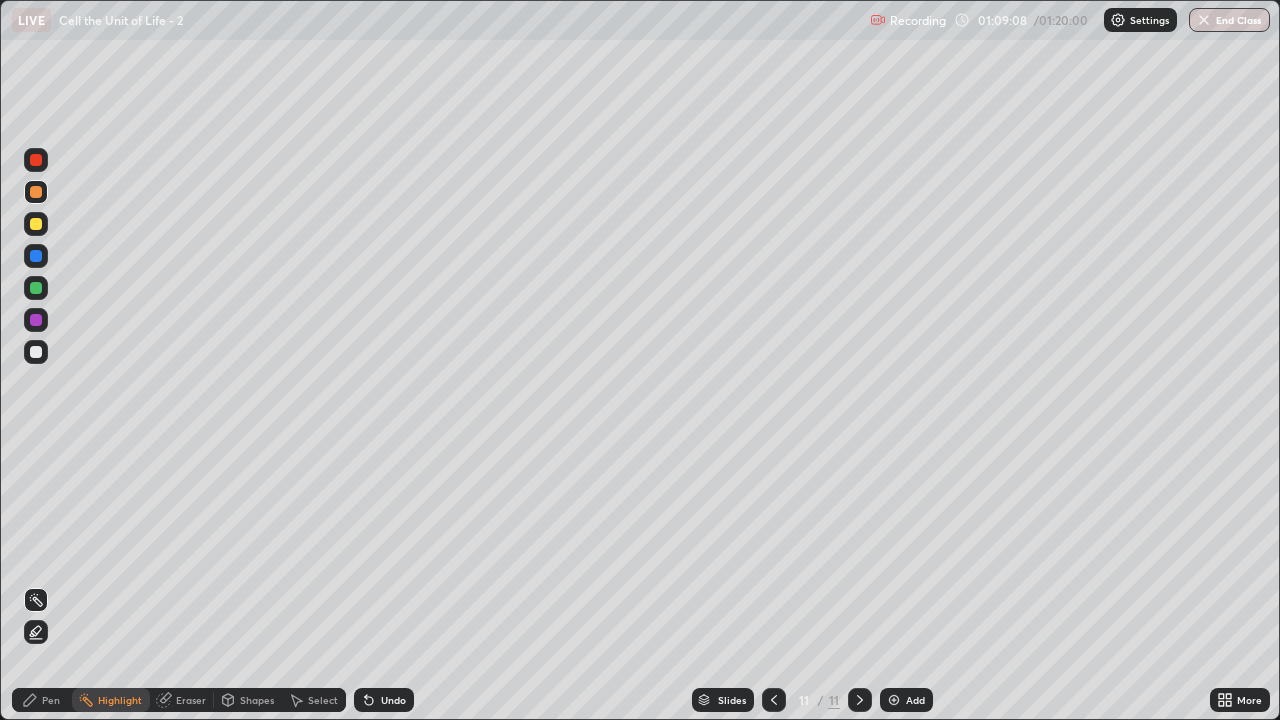 click at bounding box center [894, 700] 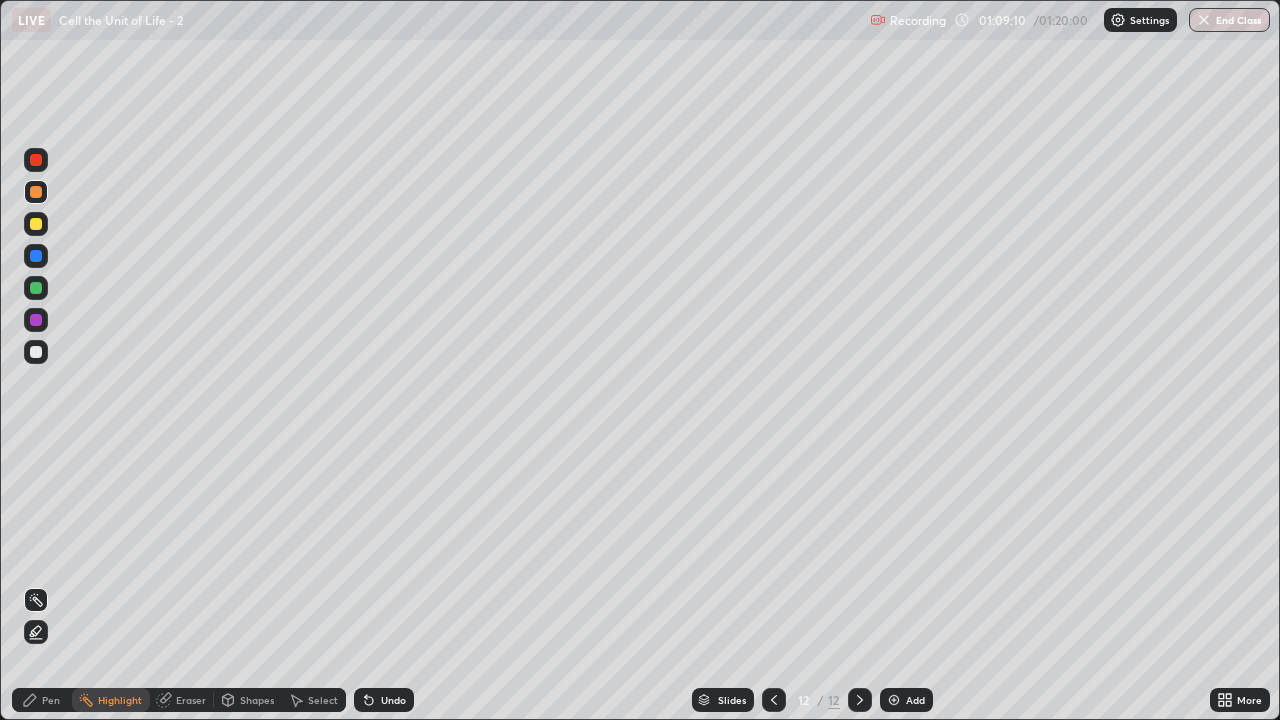 click on "Pen" at bounding box center (42, 700) 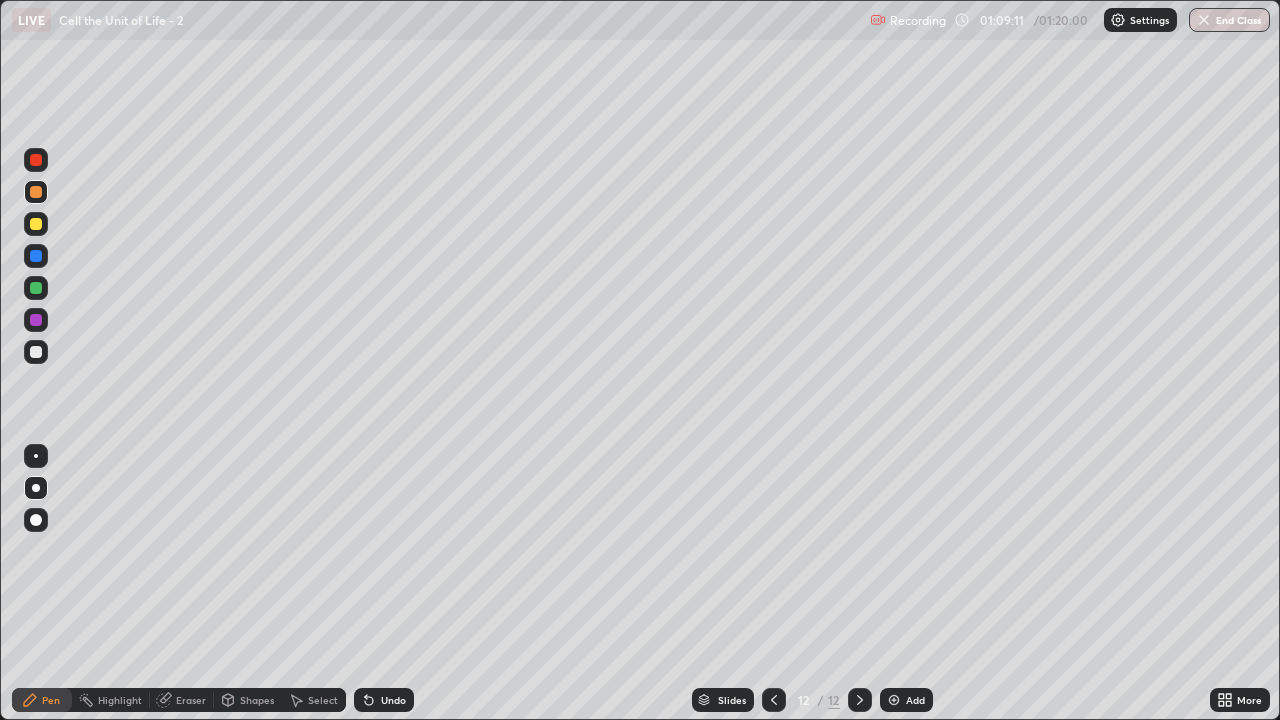 click at bounding box center (36, 520) 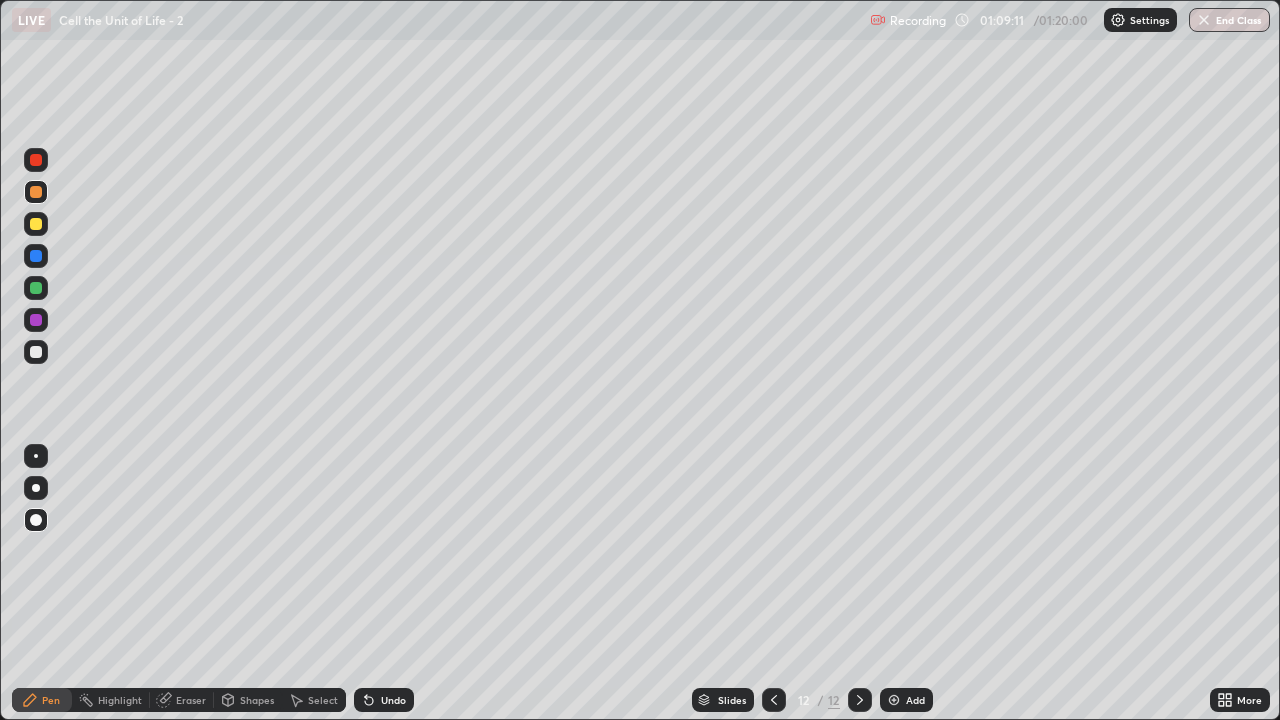 click at bounding box center (36, 352) 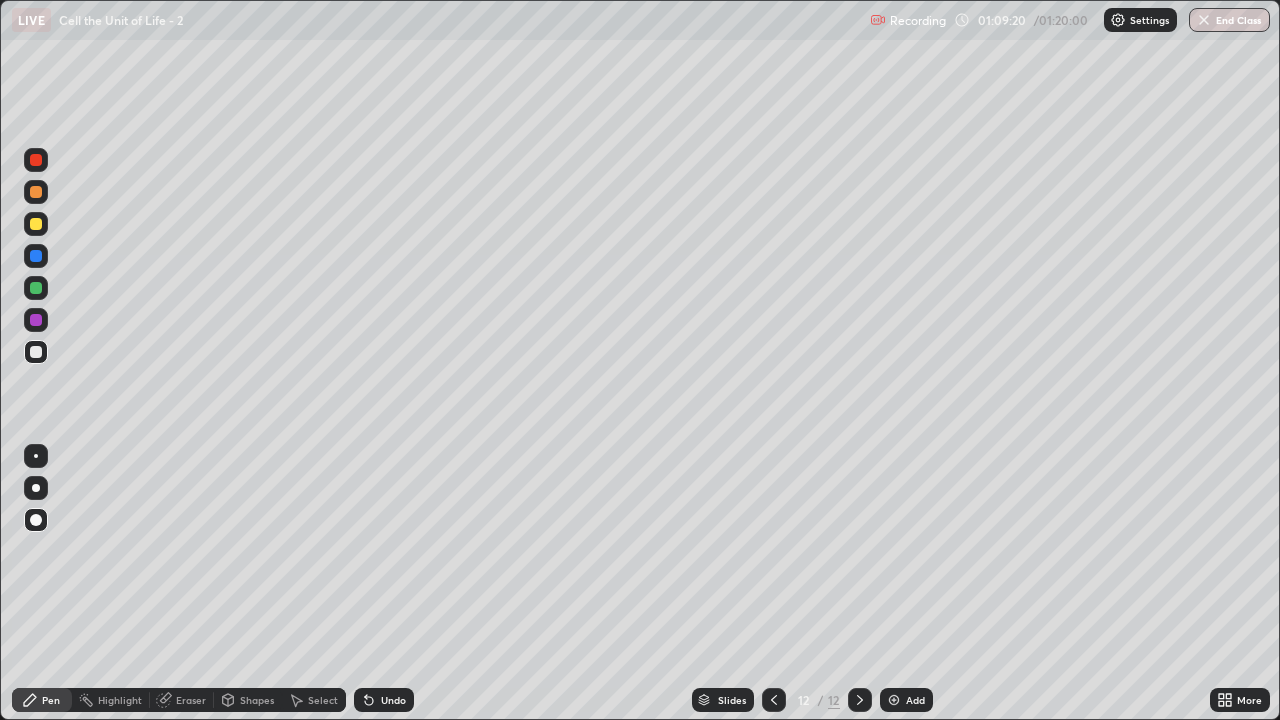click at bounding box center [36, 288] 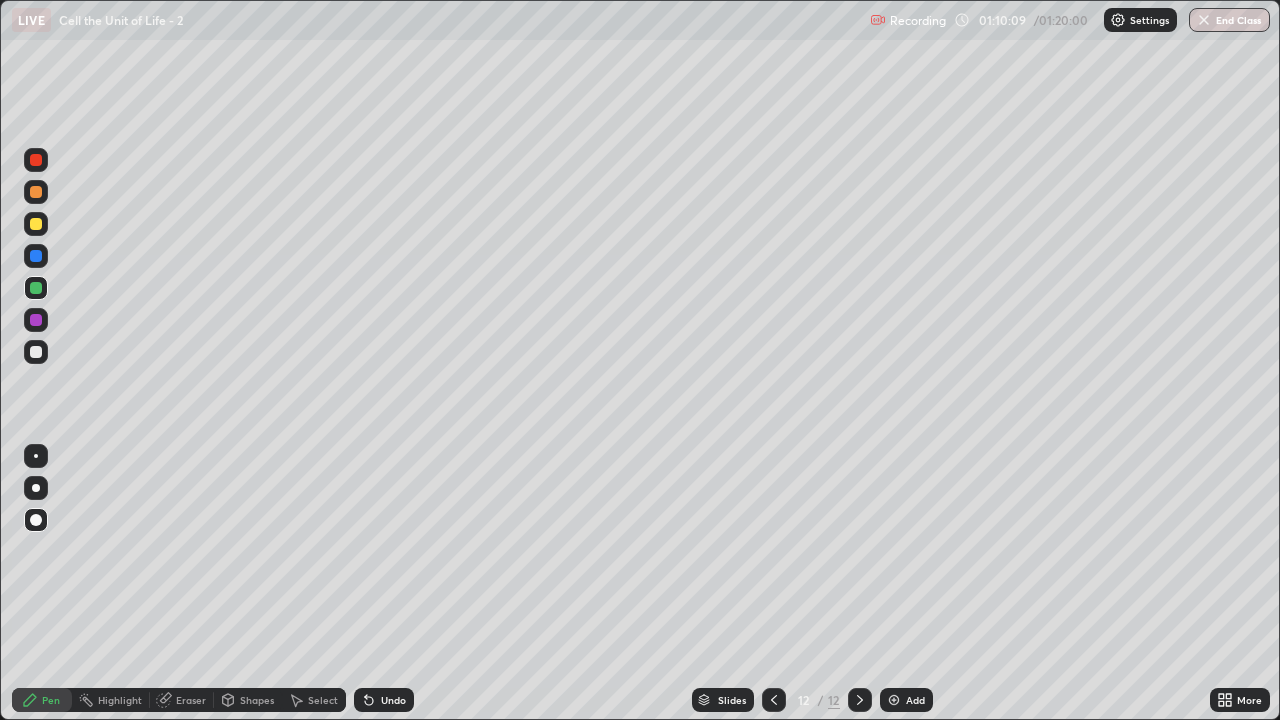 click at bounding box center [36, 352] 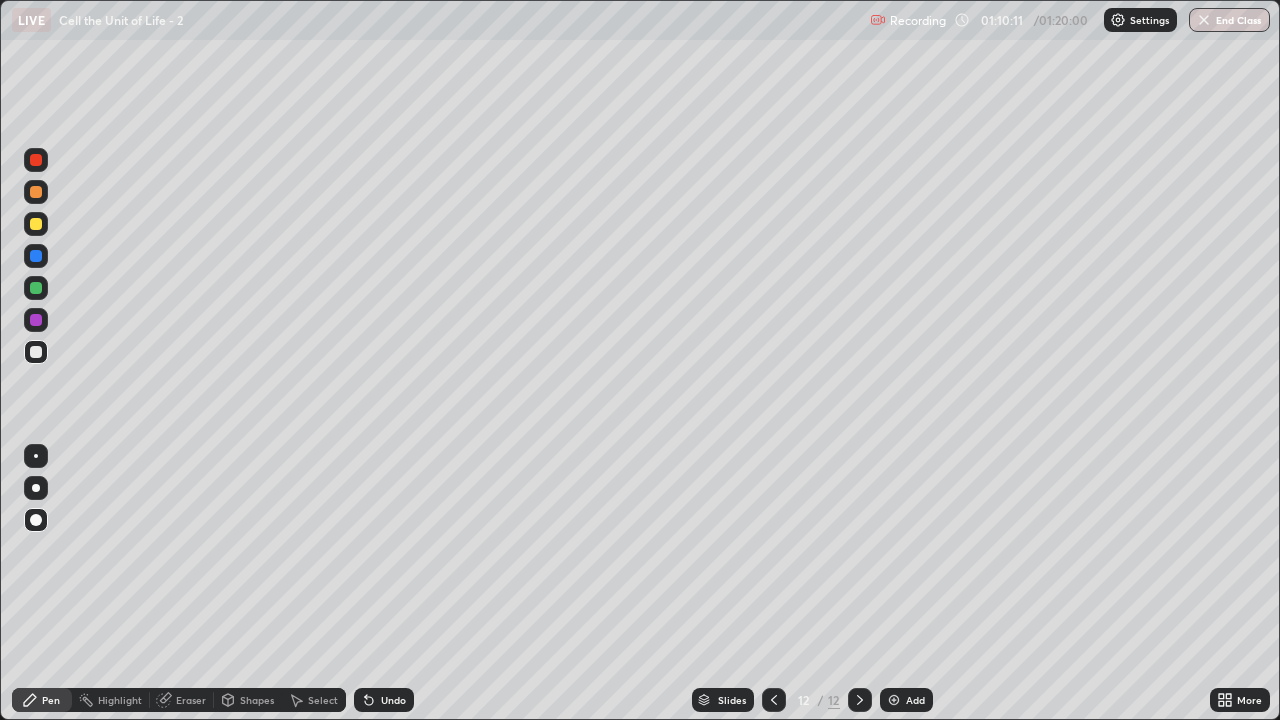 click on "Undo" at bounding box center [384, 700] 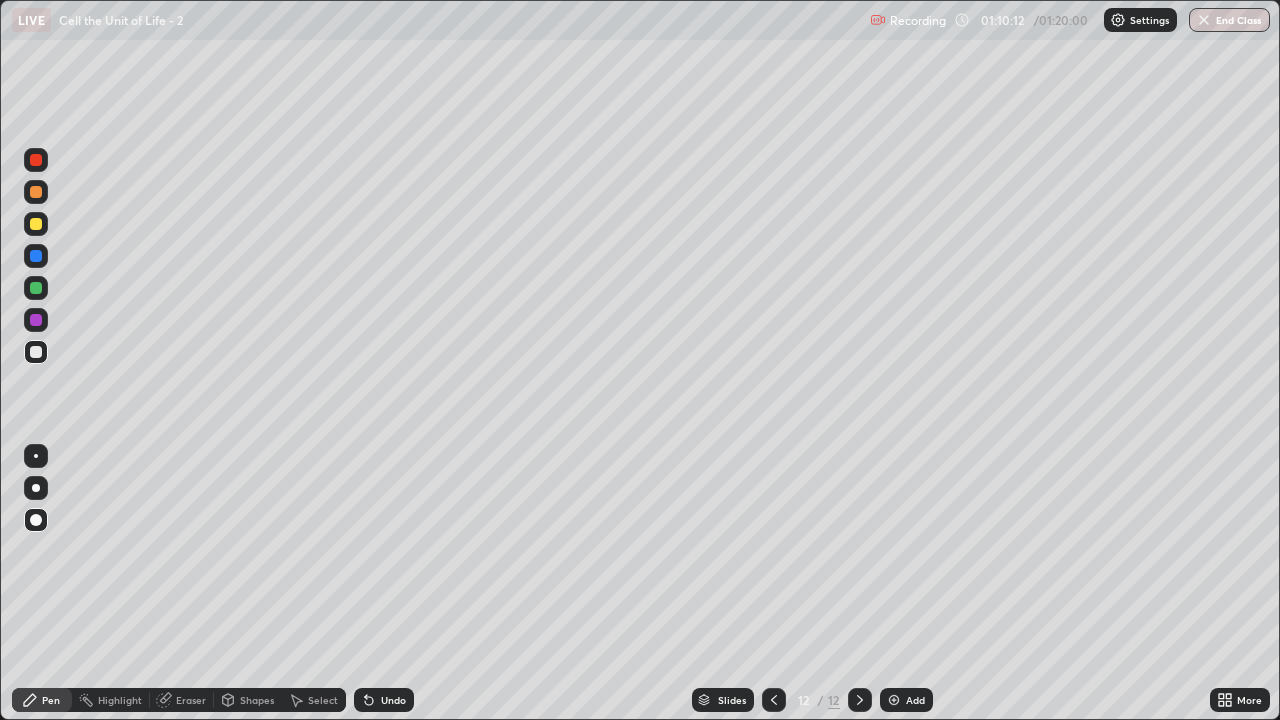 click on "Undo" at bounding box center [384, 700] 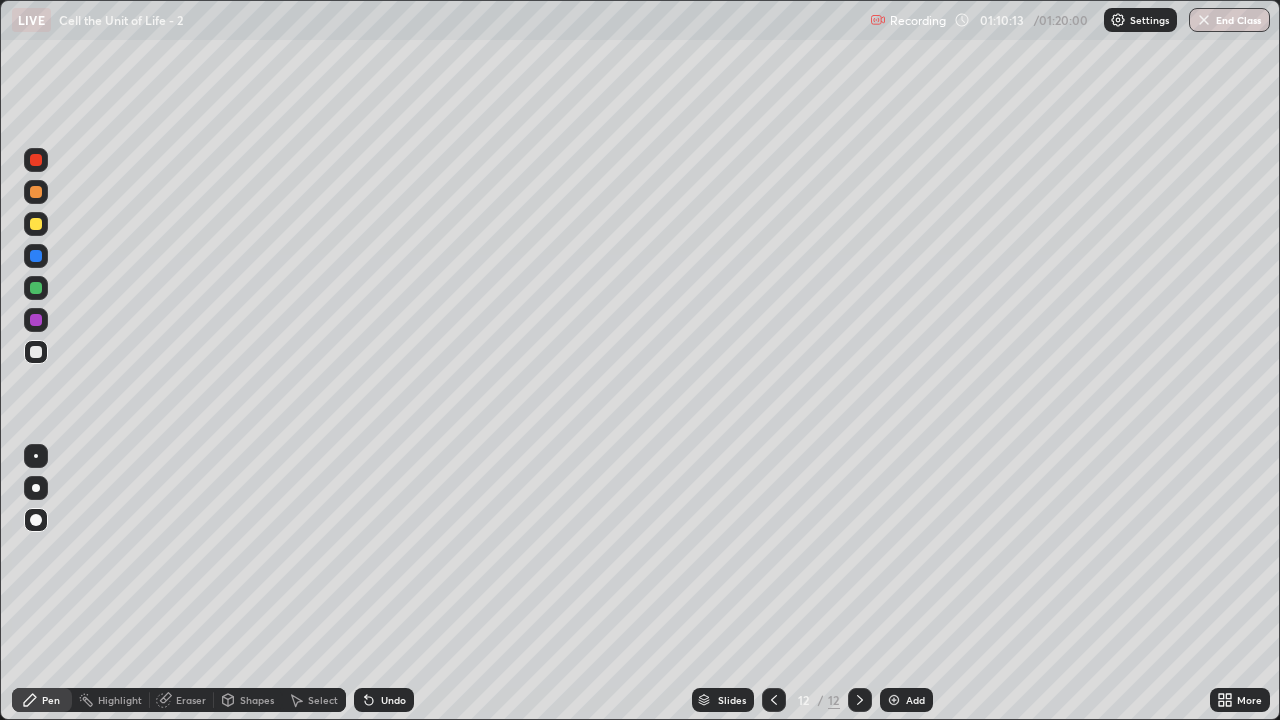 click at bounding box center [36, 488] 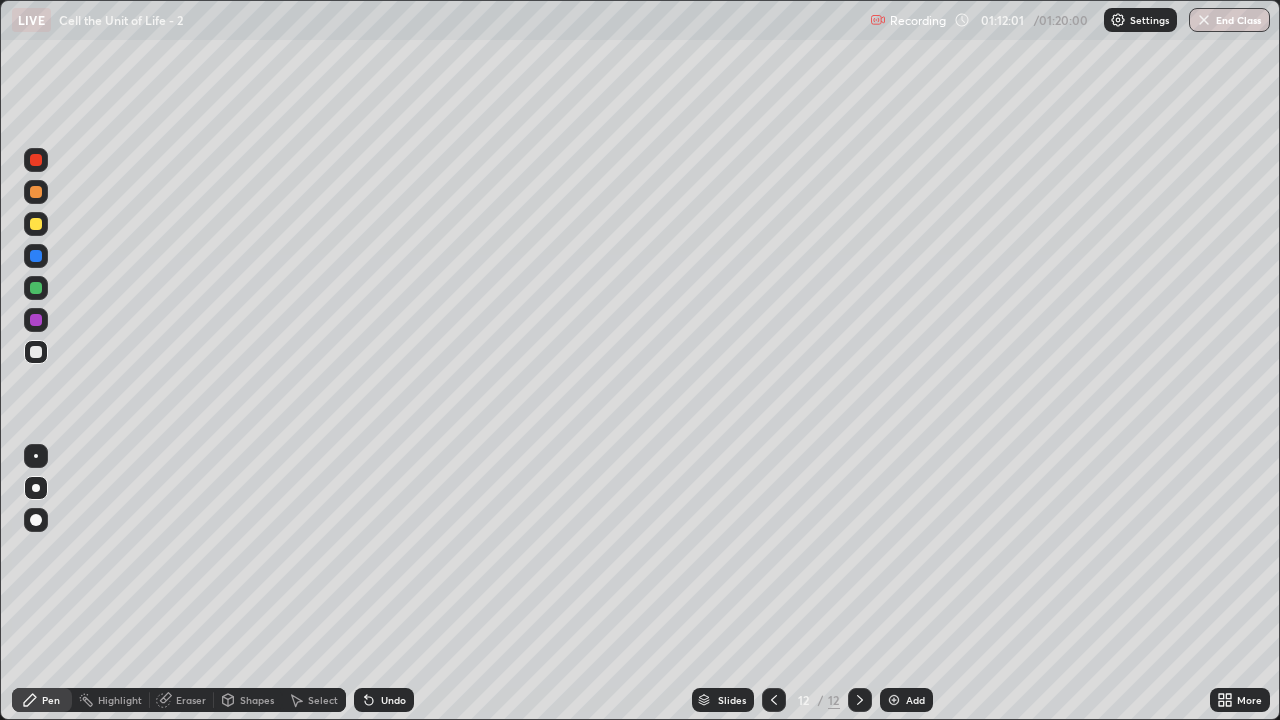 click on "Add" at bounding box center [906, 700] 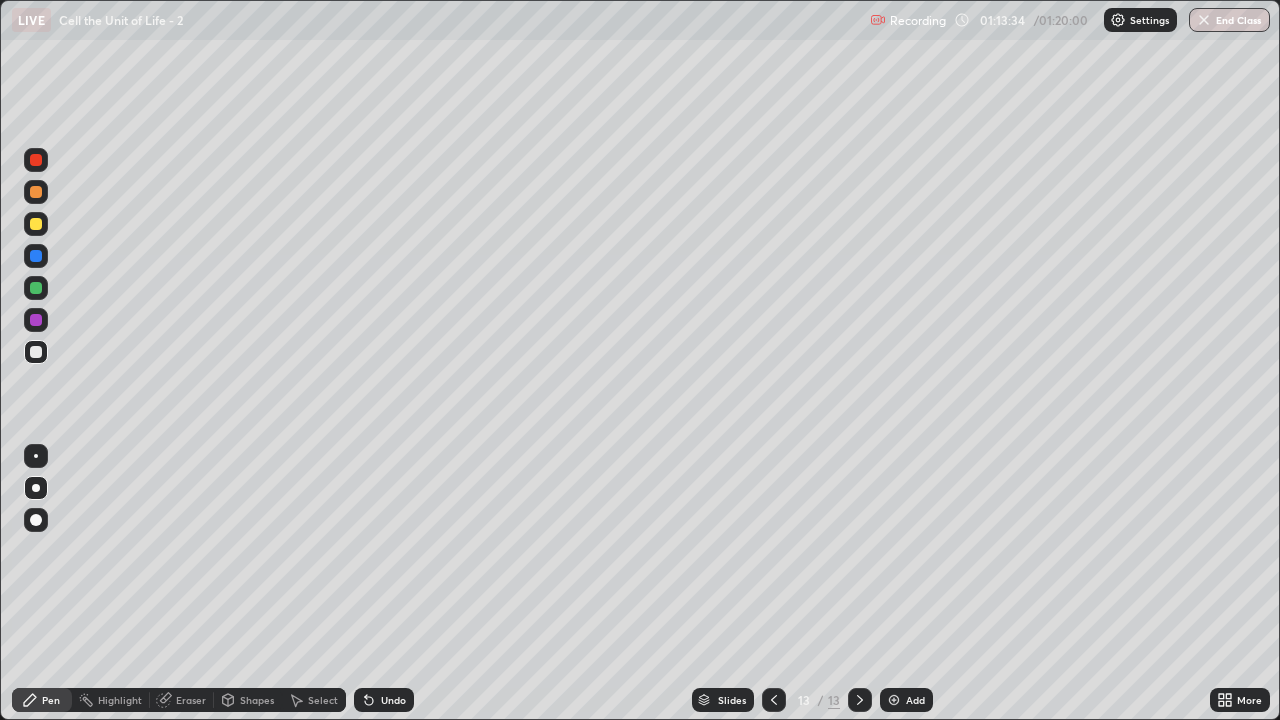 click at bounding box center (36, 288) 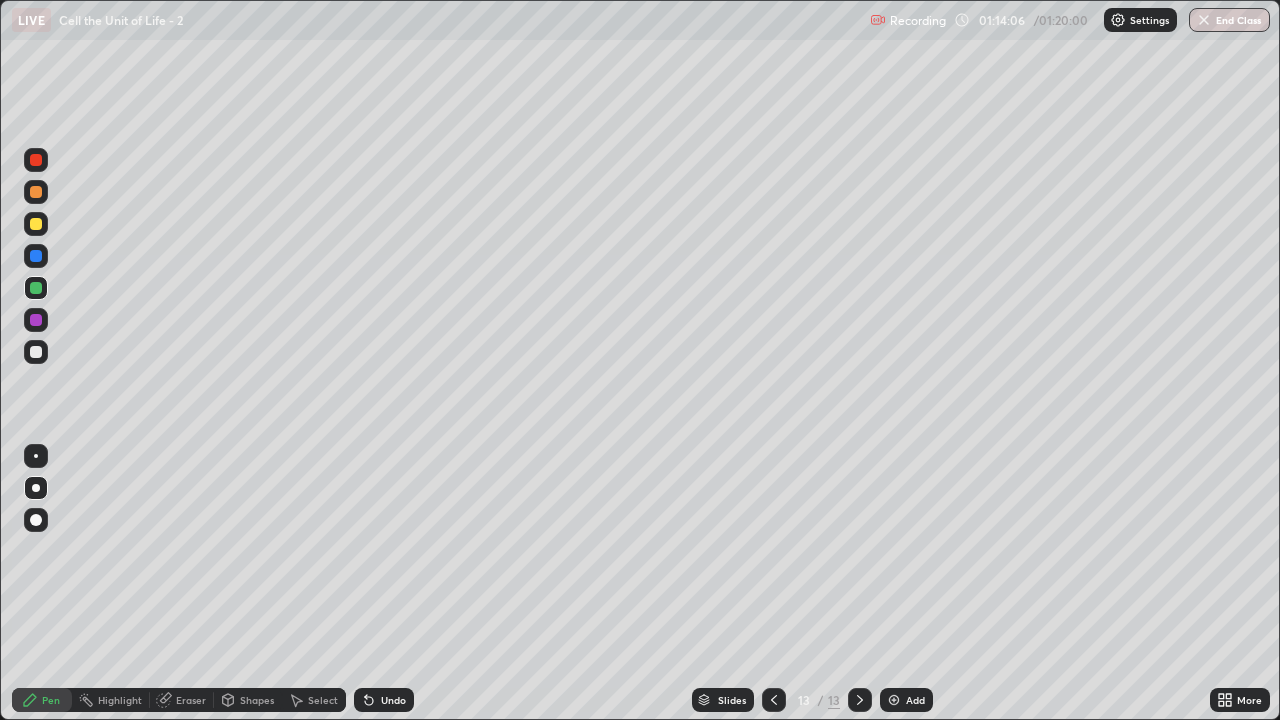 click at bounding box center [36, 352] 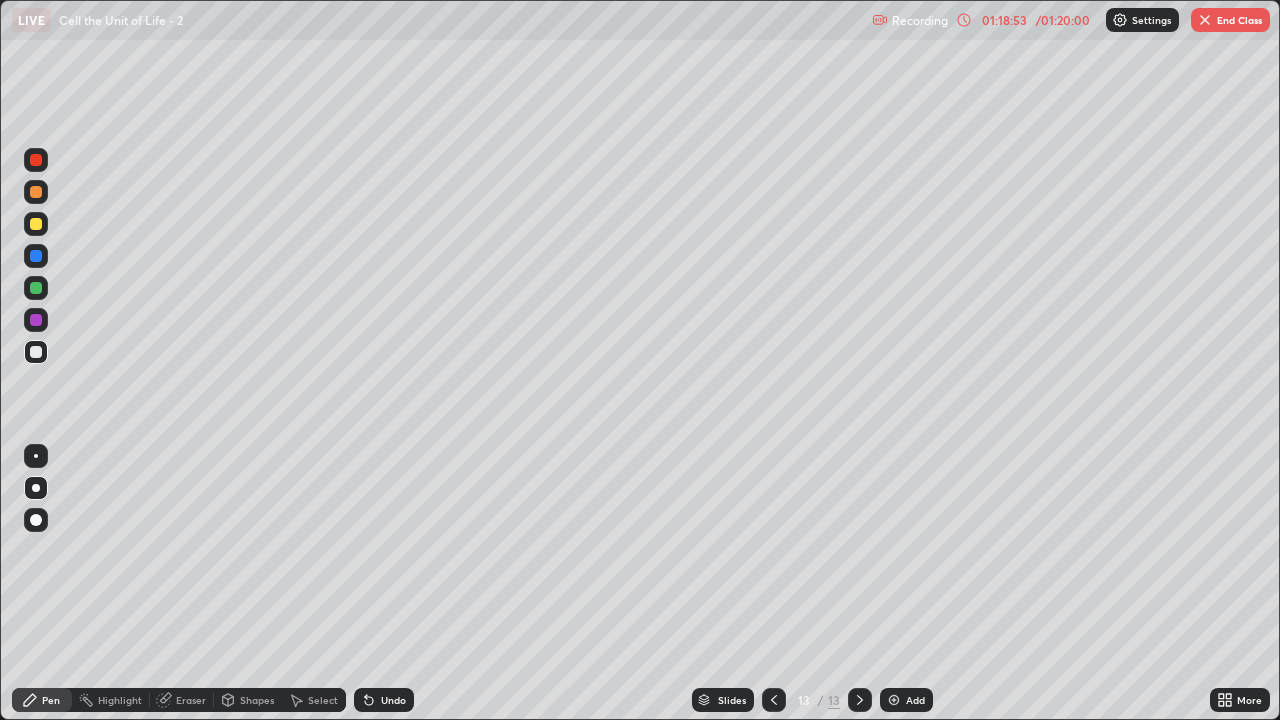 click on "End Class" at bounding box center [1230, 20] 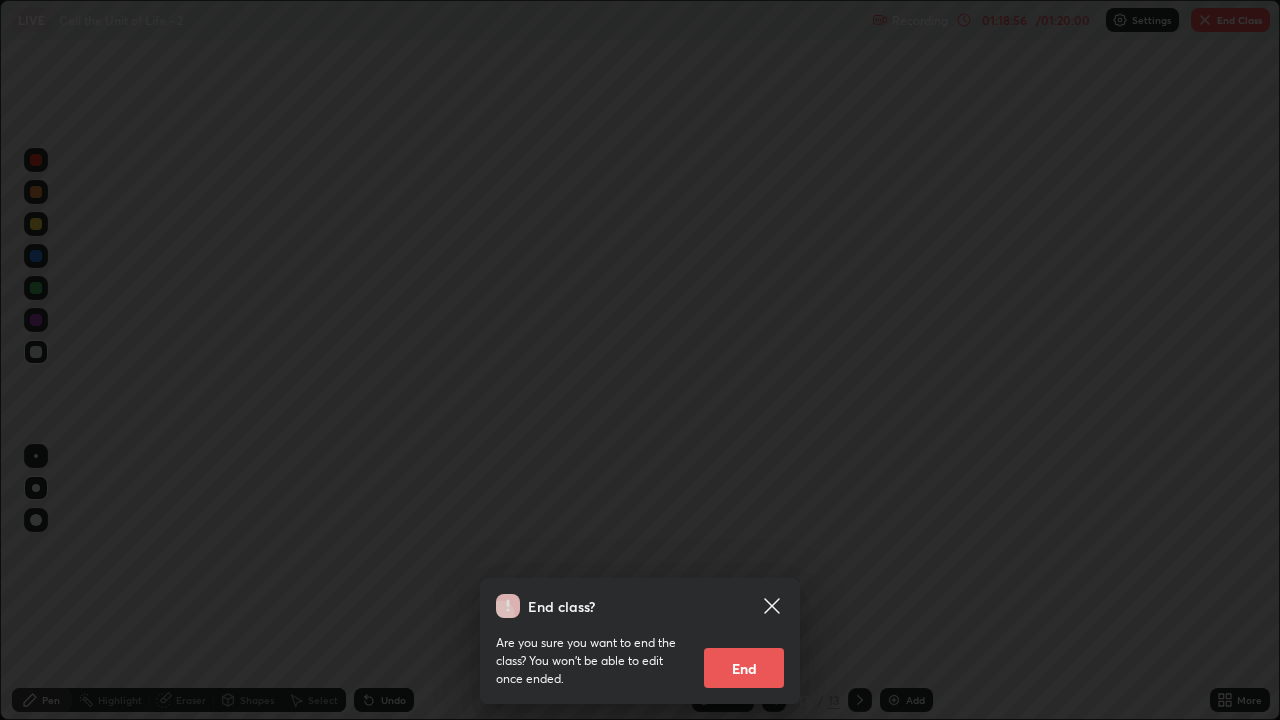 click on "End" at bounding box center [744, 668] 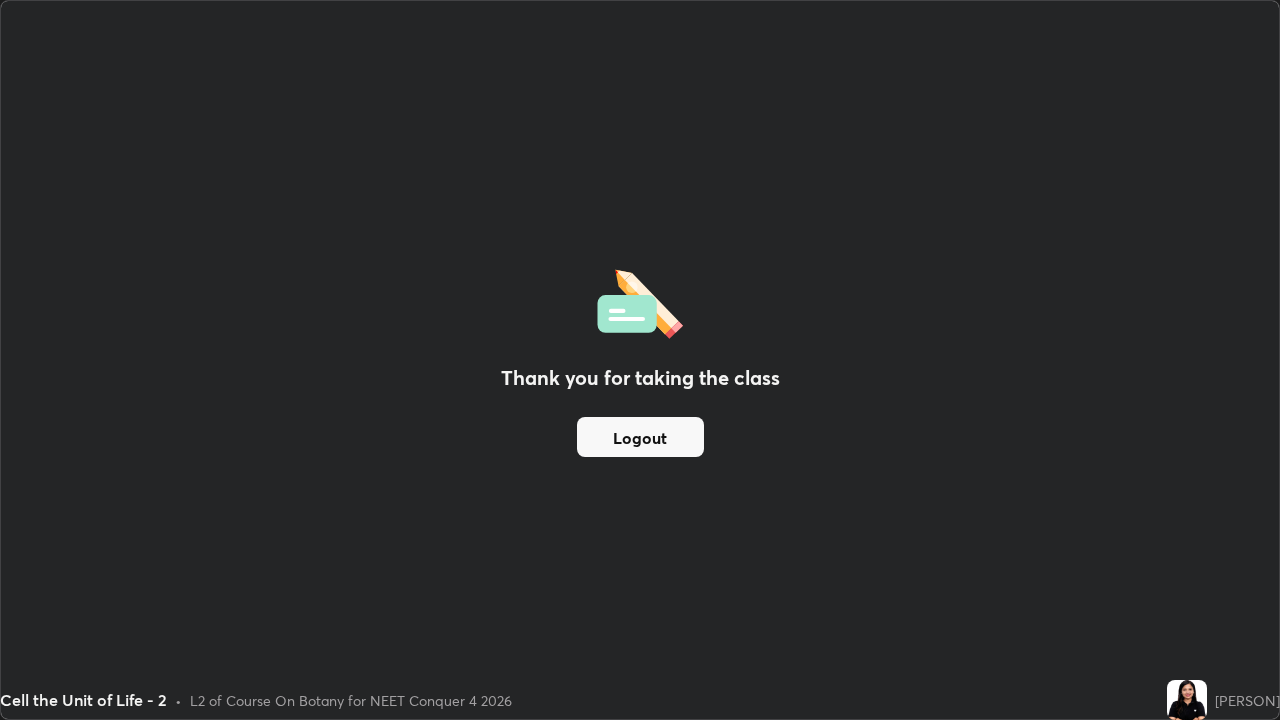 click on "Cell the Unit of Life - 2 • L2 of Course On Botany for NEET Conquer 4 2026" at bounding box center [579, 700] 